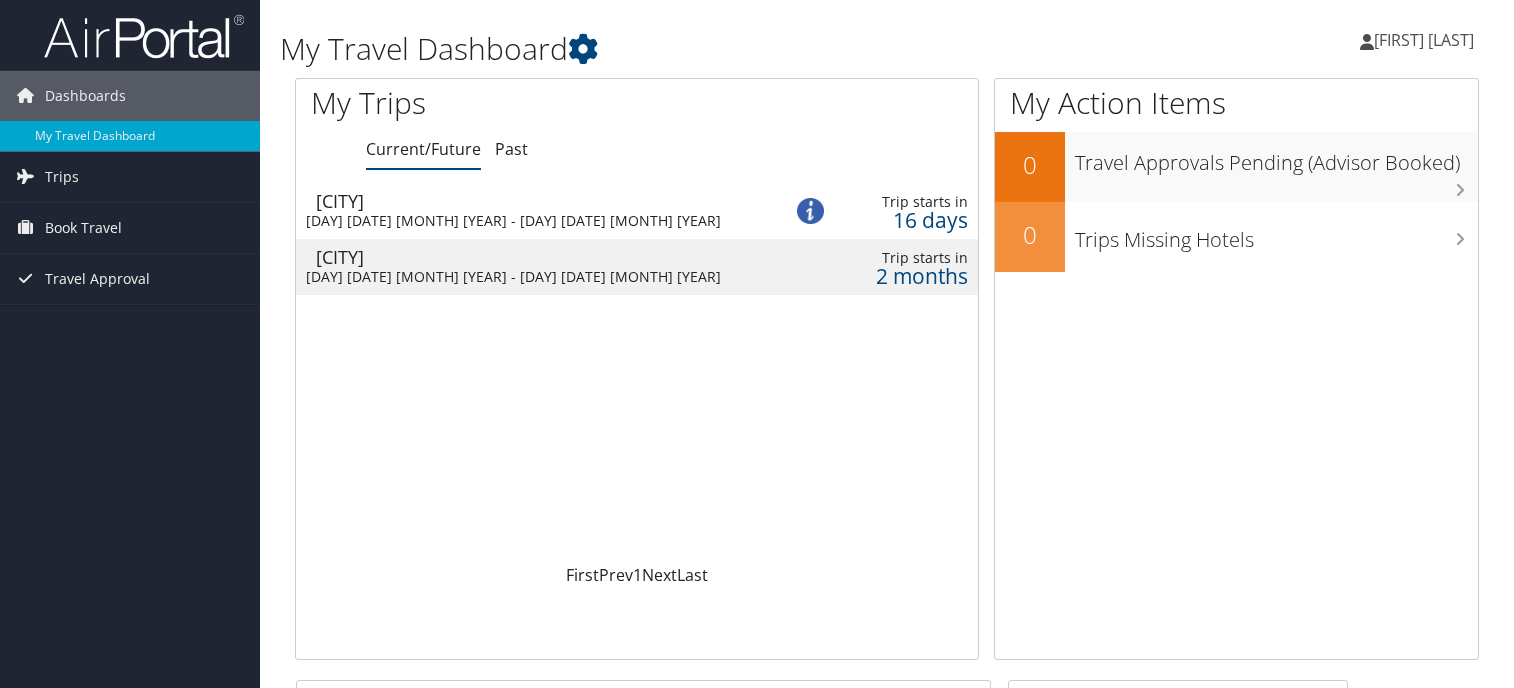 scroll, scrollTop: 0, scrollLeft: 0, axis: both 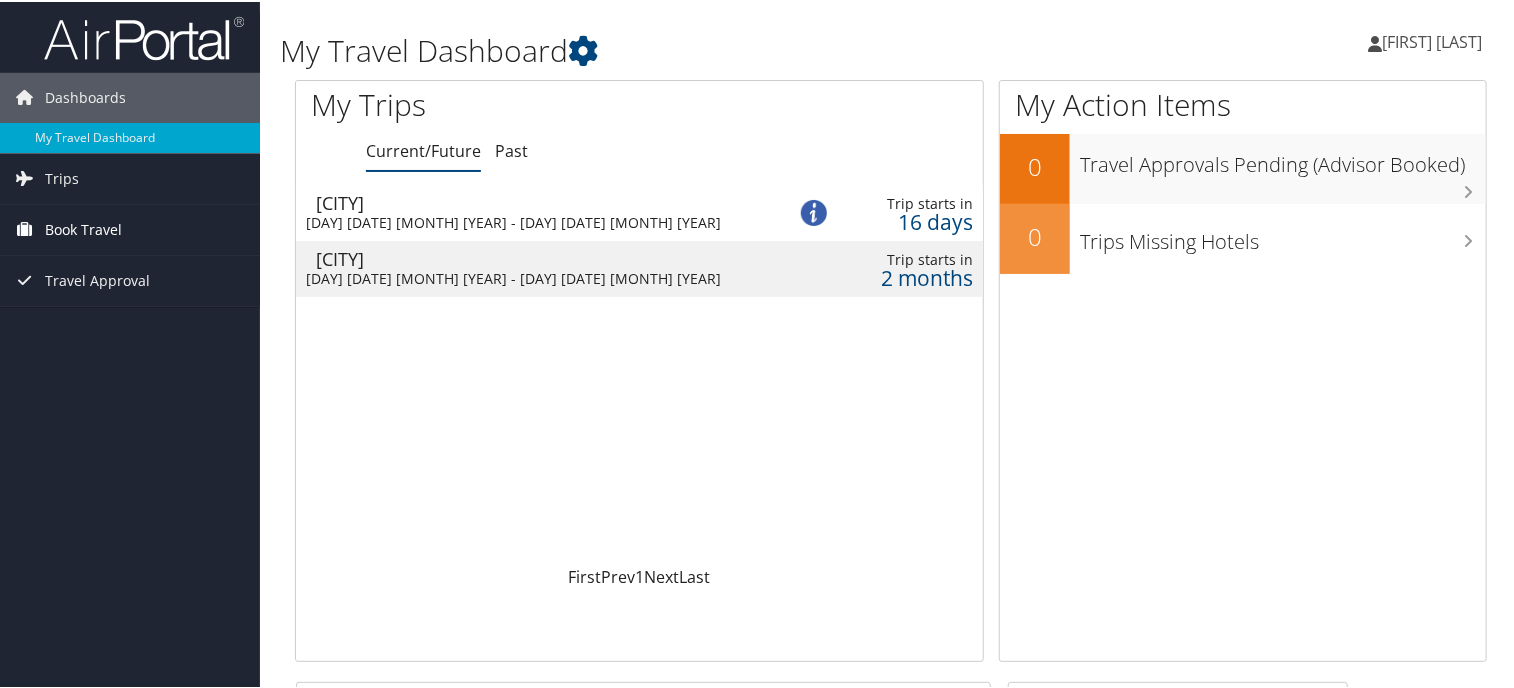 click on "Book Travel" at bounding box center (83, 228) 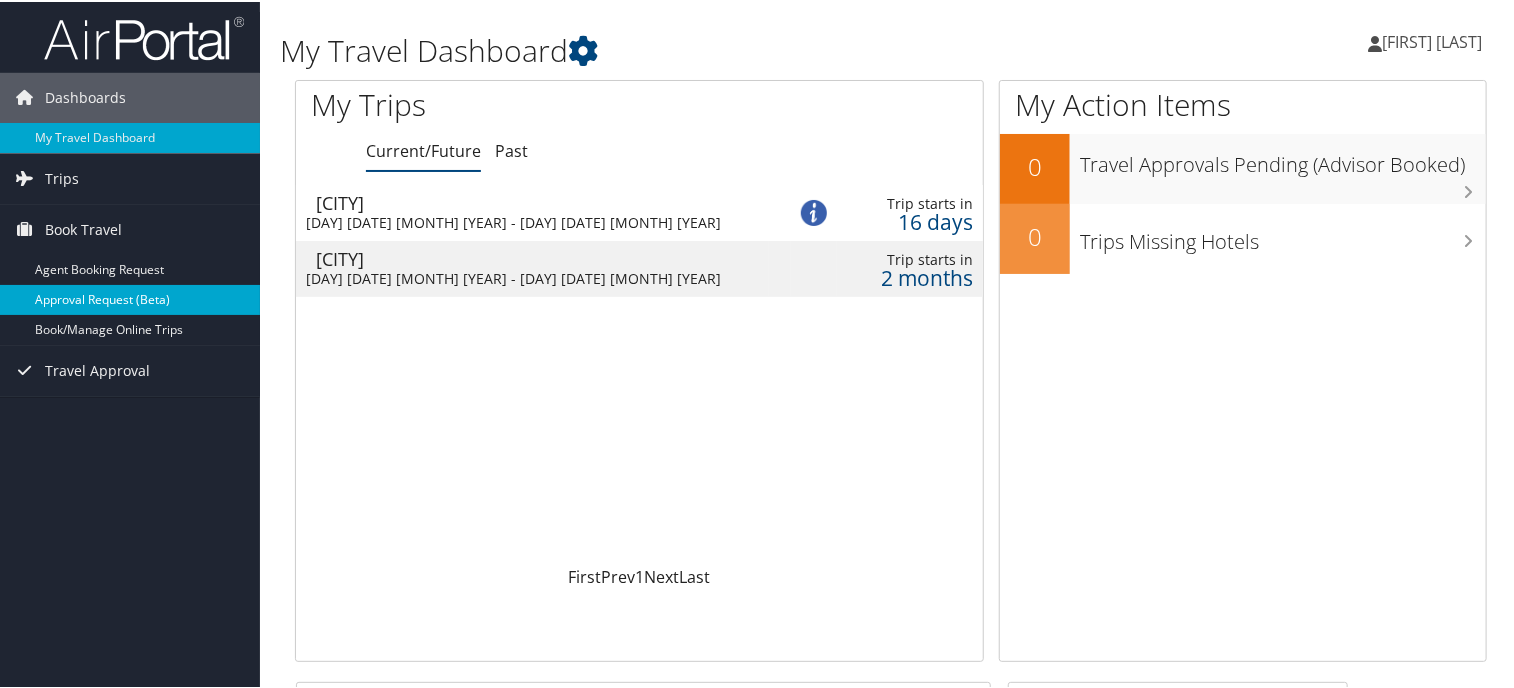 click on "Approval Request (Beta)" at bounding box center [130, 298] 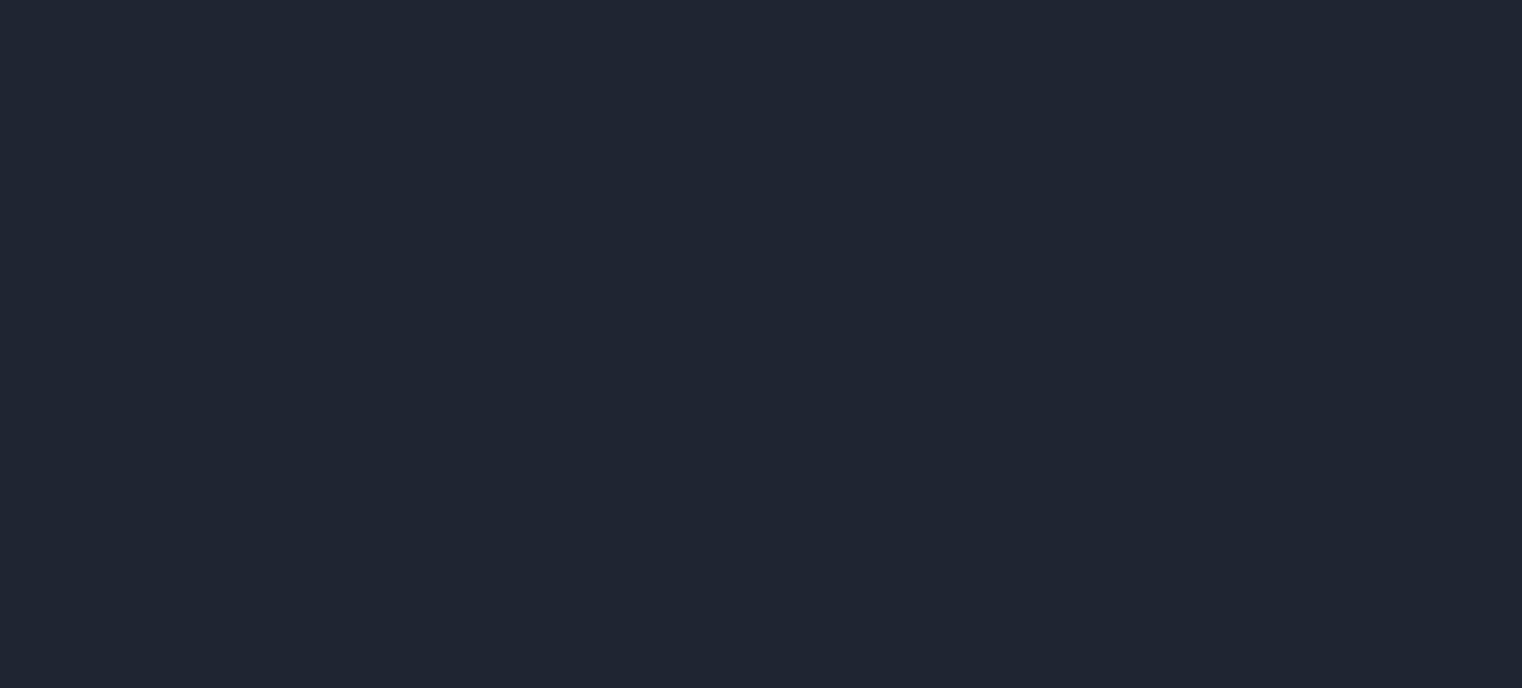 scroll, scrollTop: 0, scrollLeft: 0, axis: both 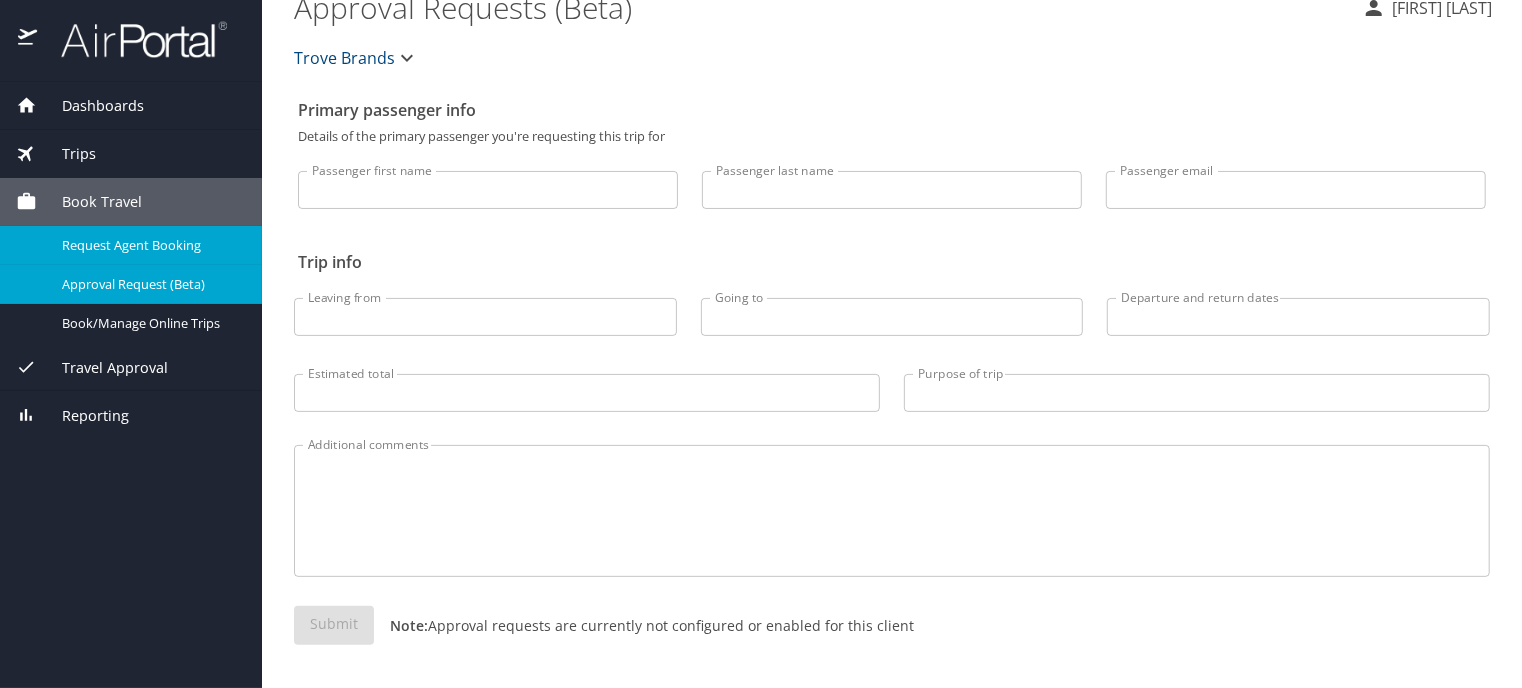 click on "Request Agent Booking" at bounding box center [150, 245] 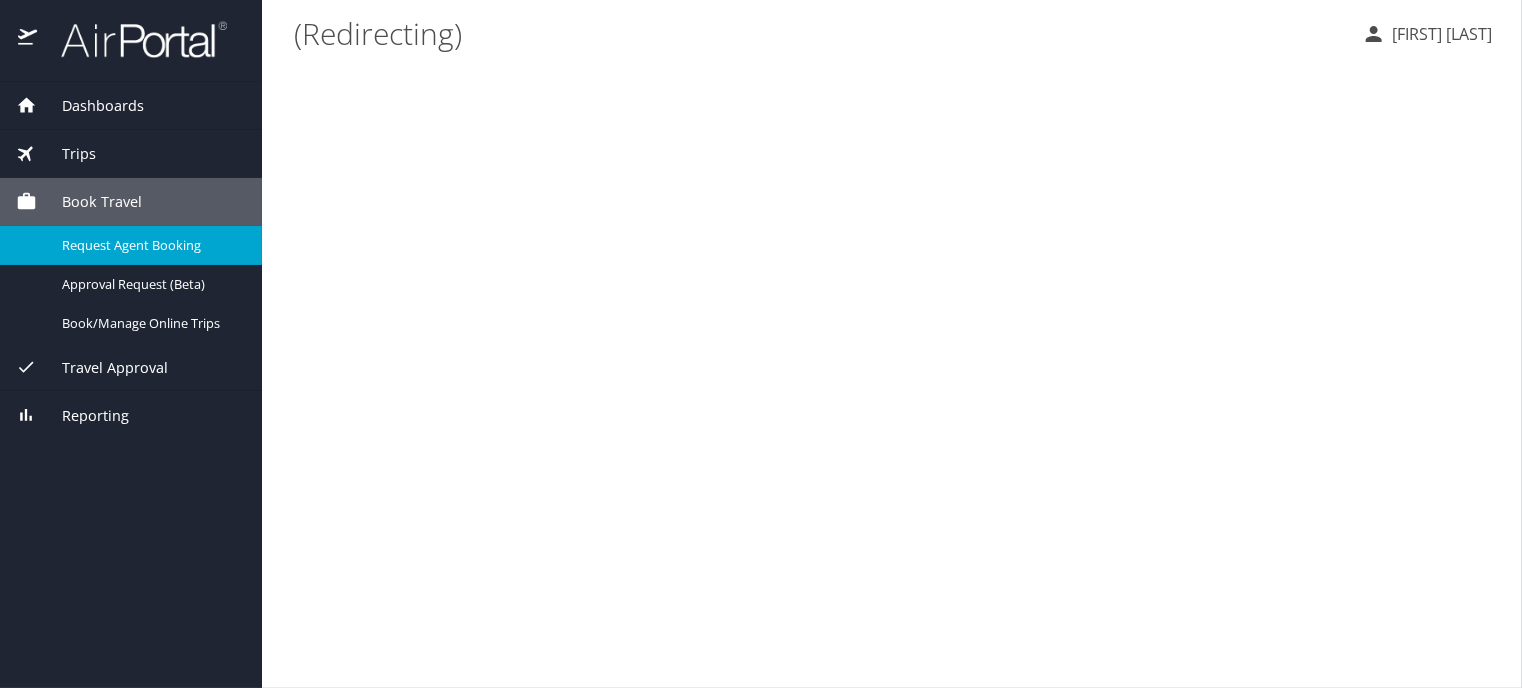 scroll, scrollTop: 0, scrollLeft: 0, axis: both 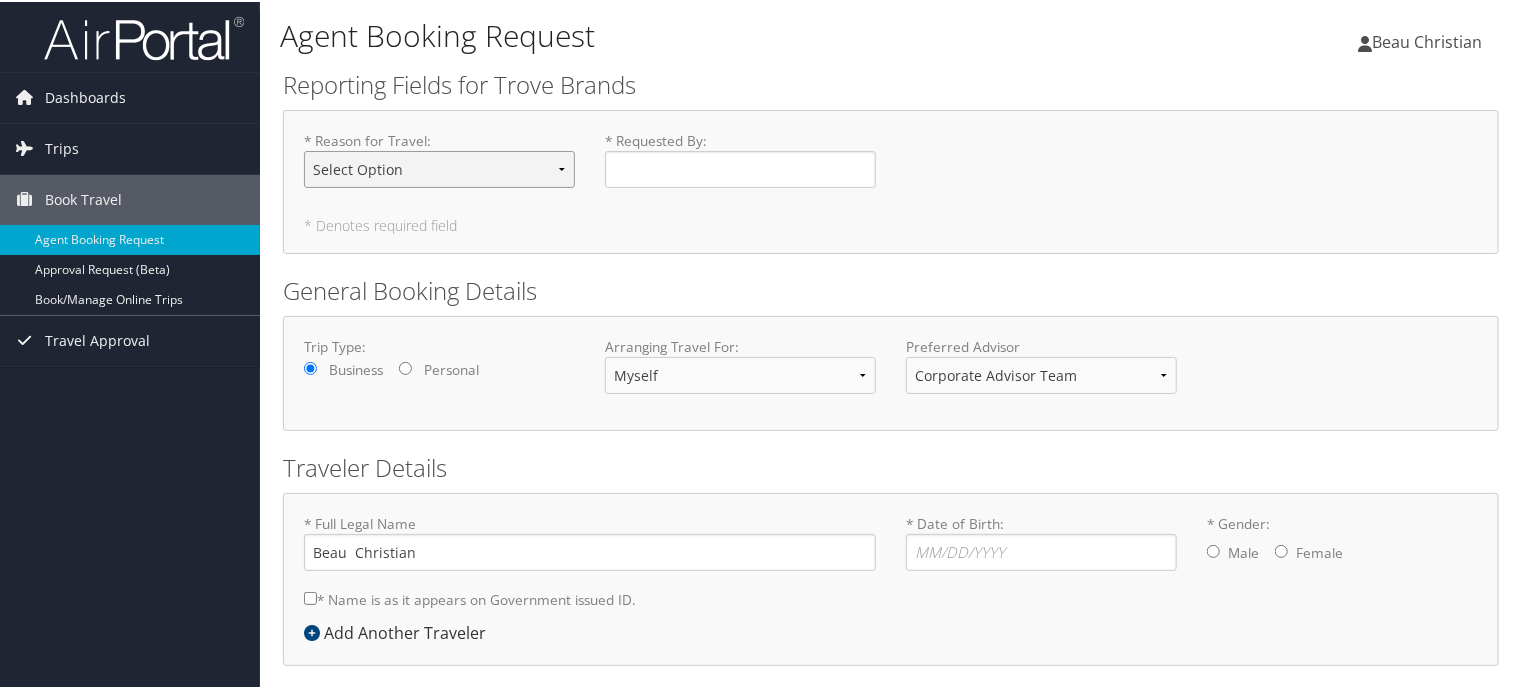 drag, startPoint x: 0, startPoint y: 0, endPoint x: 527, endPoint y: 179, distance: 556.5698 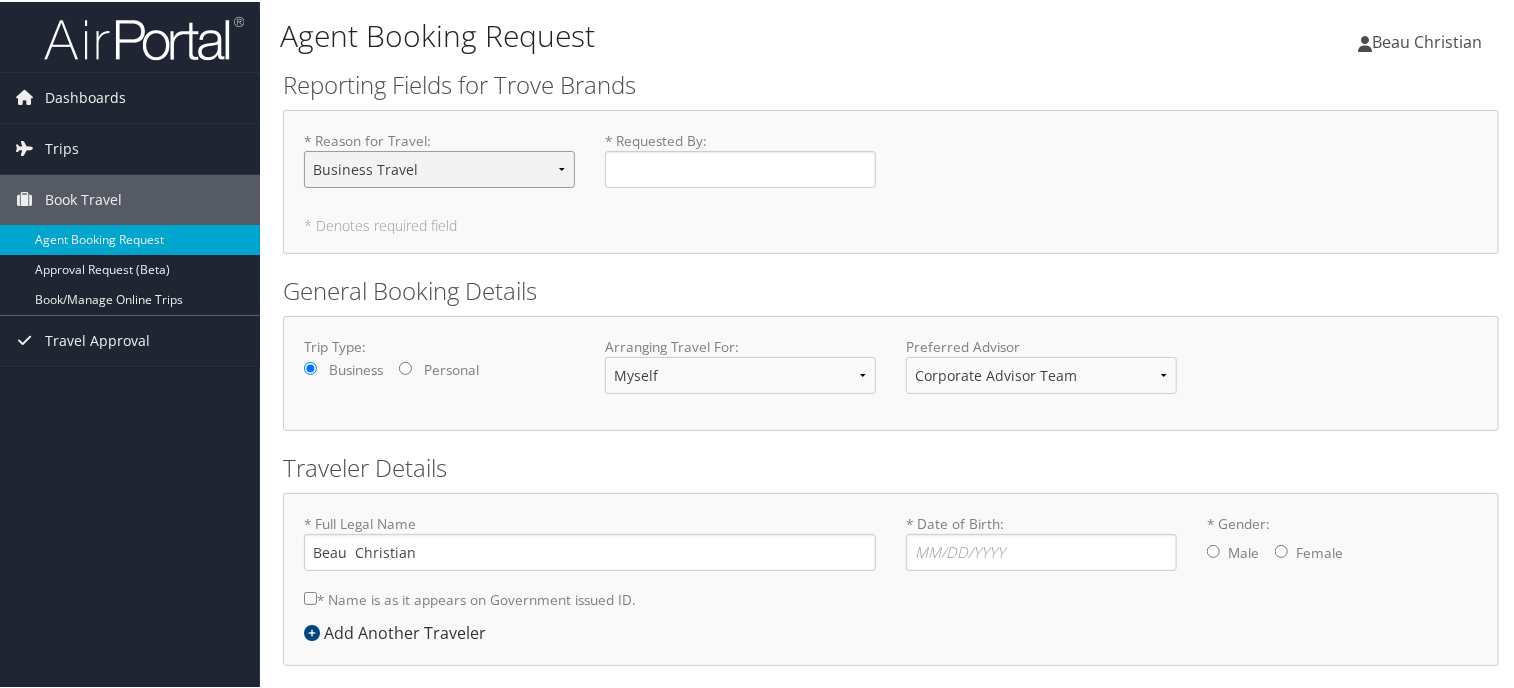 click on "Select Option Business Travel Conference Guest Tradeshow" at bounding box center [439, 167] 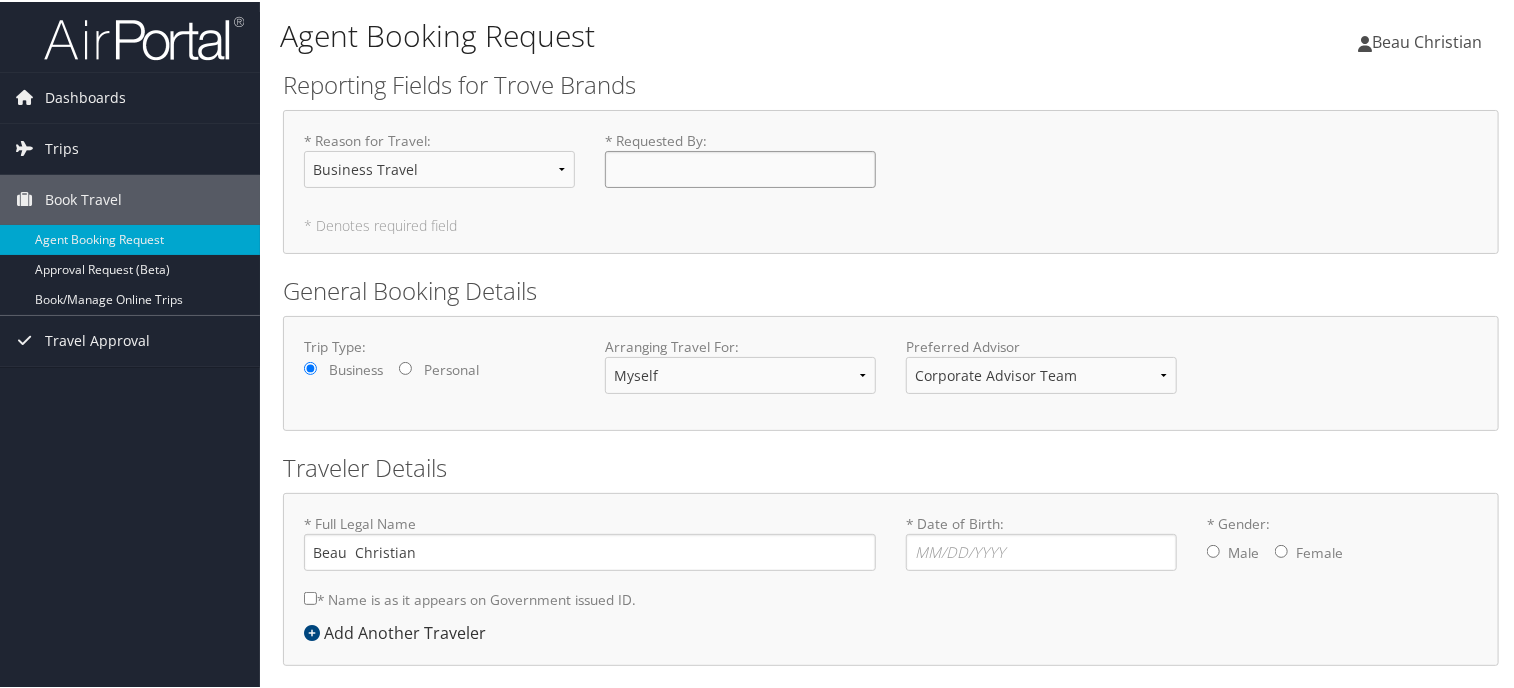click on "*   Requested By : Required" at bounding box center [740, 167] 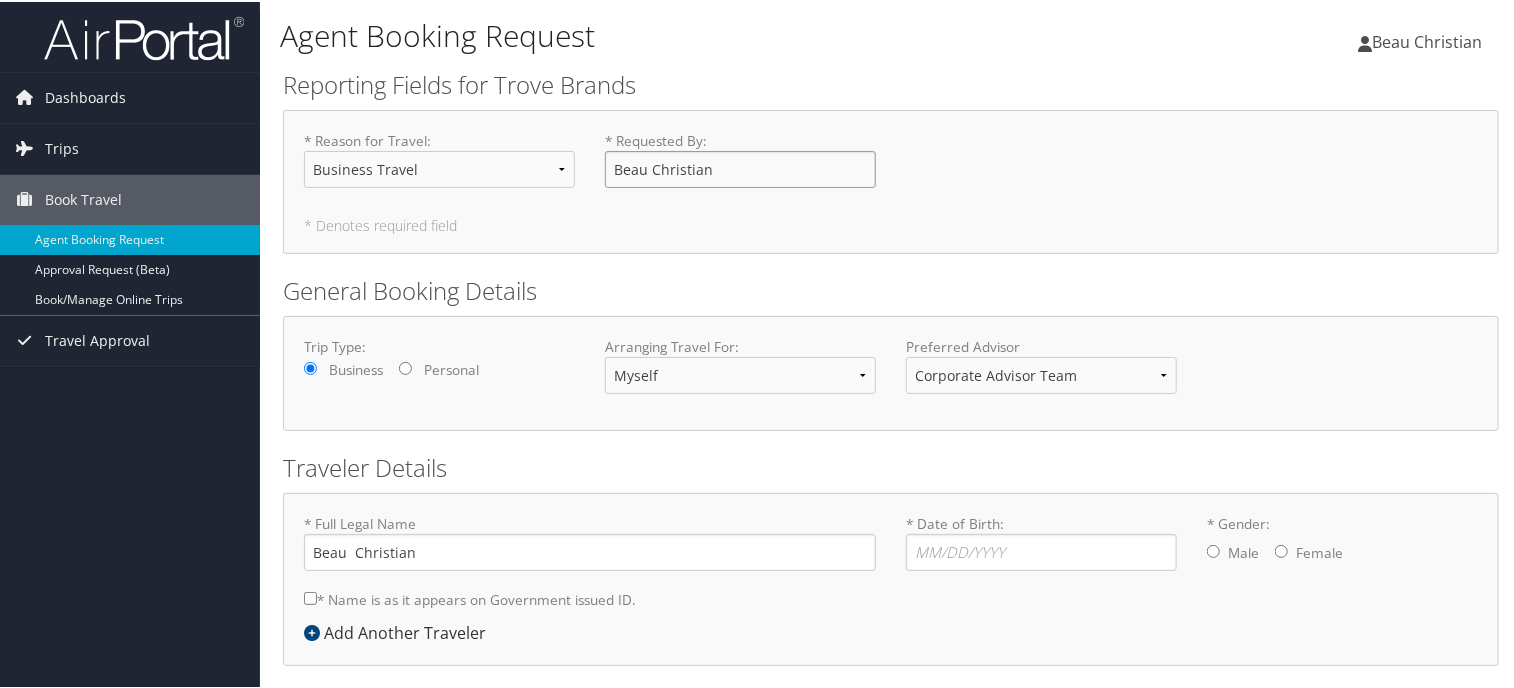 type on "Beau Christian" 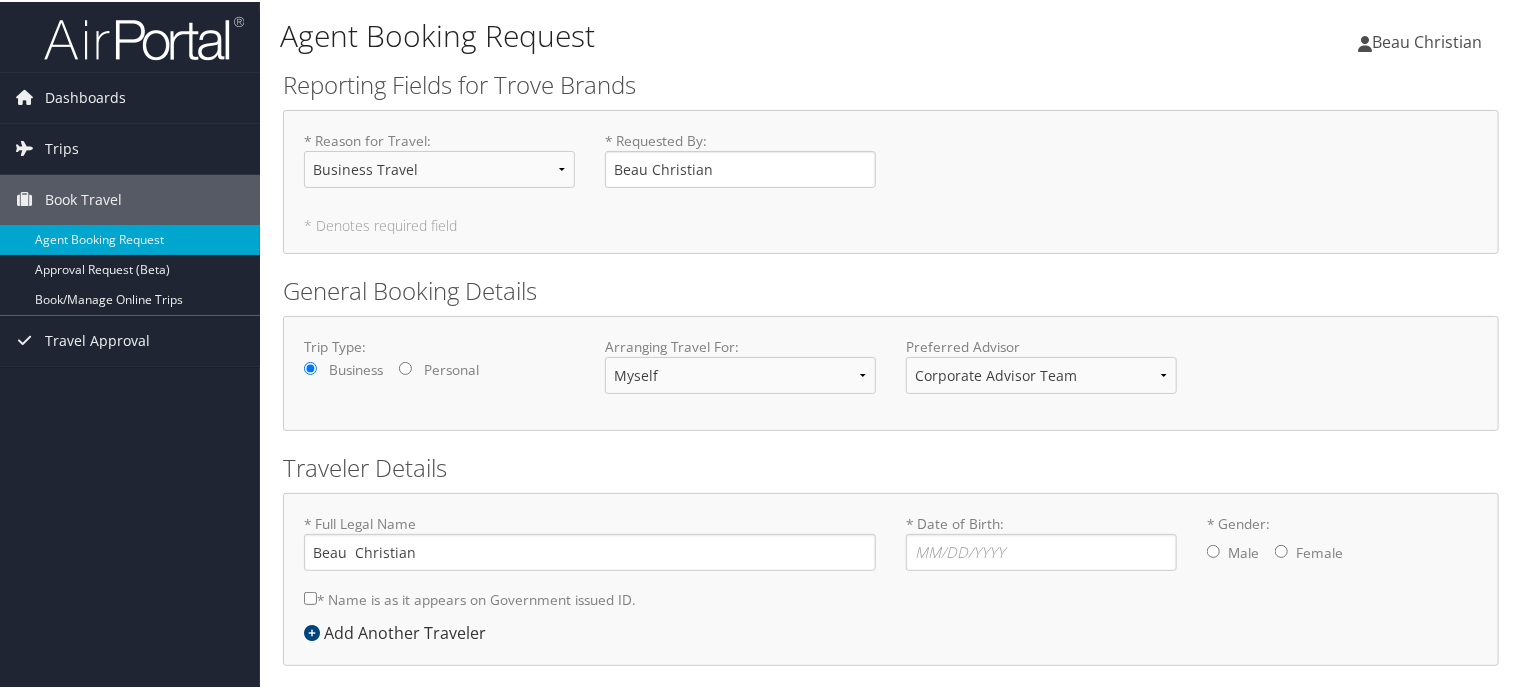 scroll, scrollTop: 79, scrollLeft: 0, axis: vertical 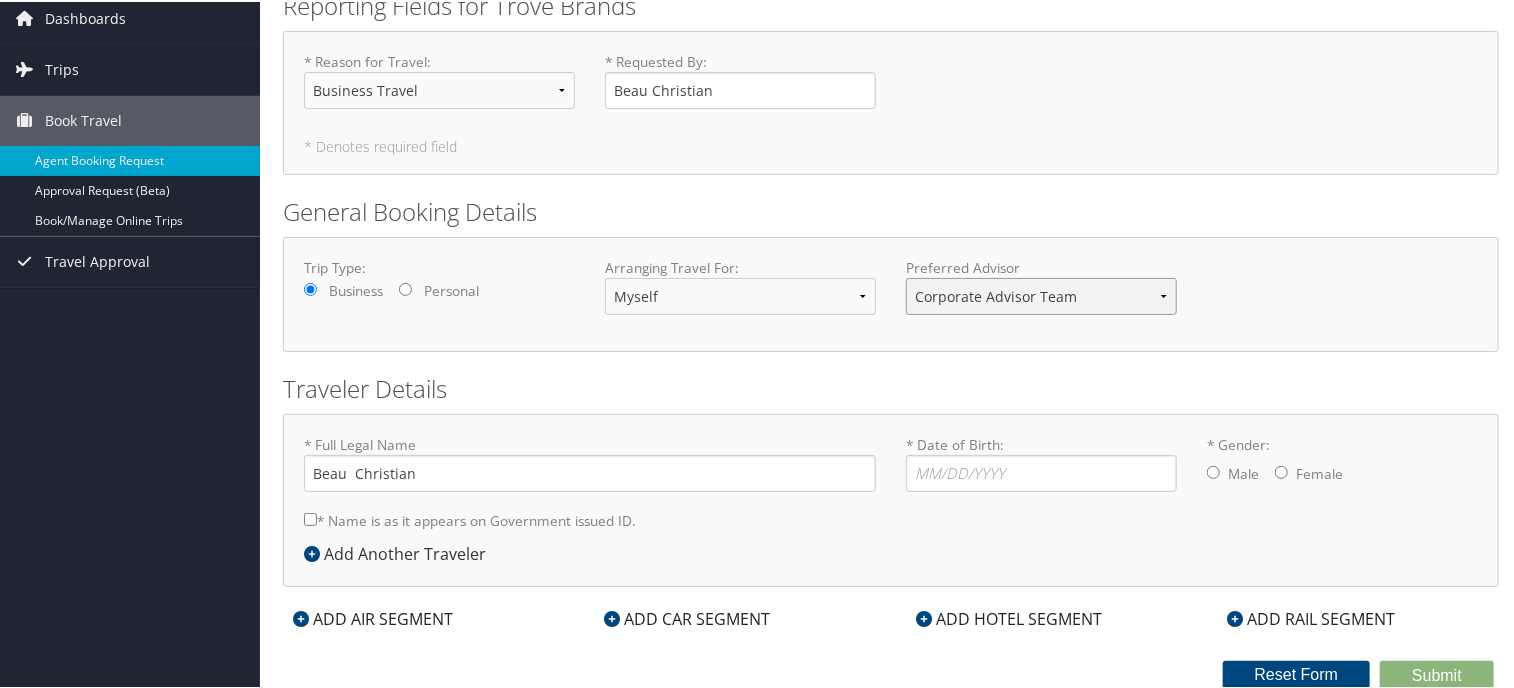 click on "Corporate Advisor Team  Corporate Advisor Team" at bounding box center [1041, 294] 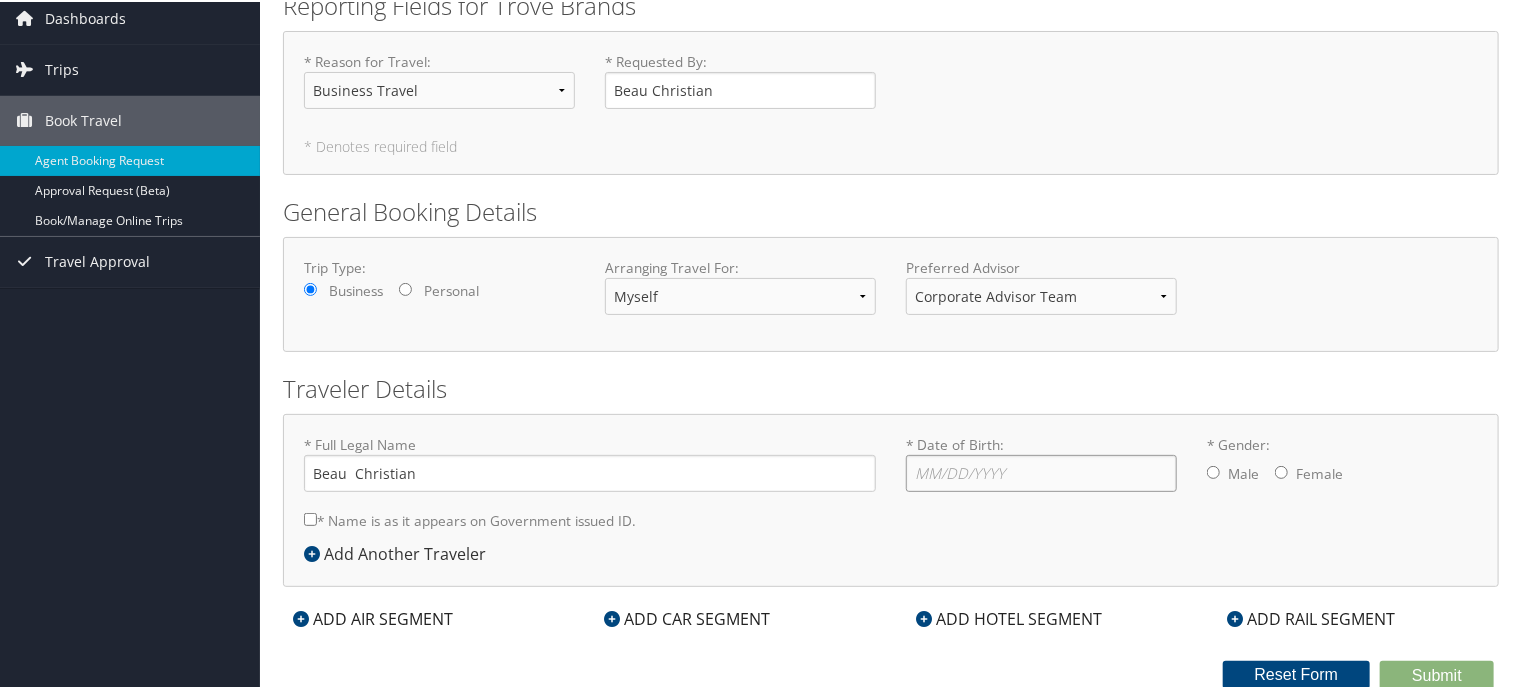 click on "* Date of Birth: Invalid Date" at bounding box center (1041, 471) 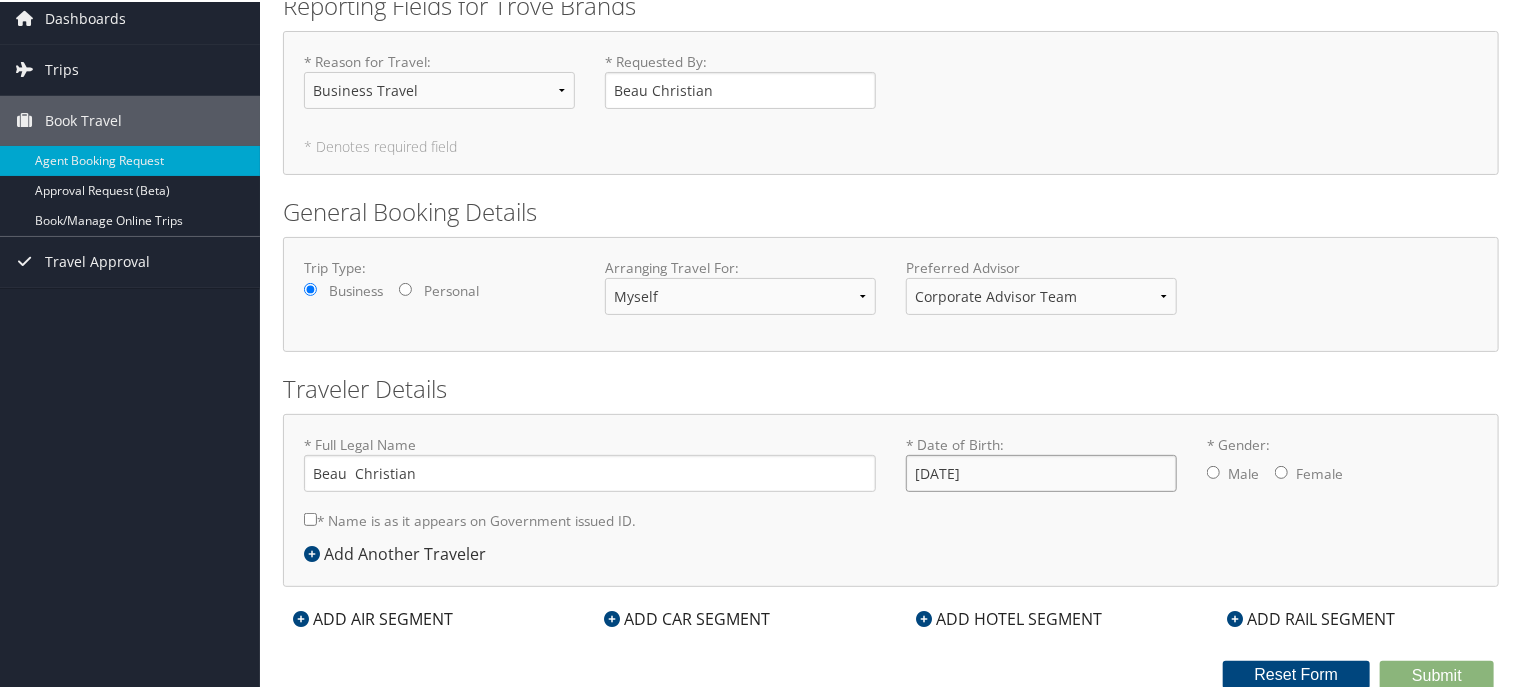 type on "[DATE]" 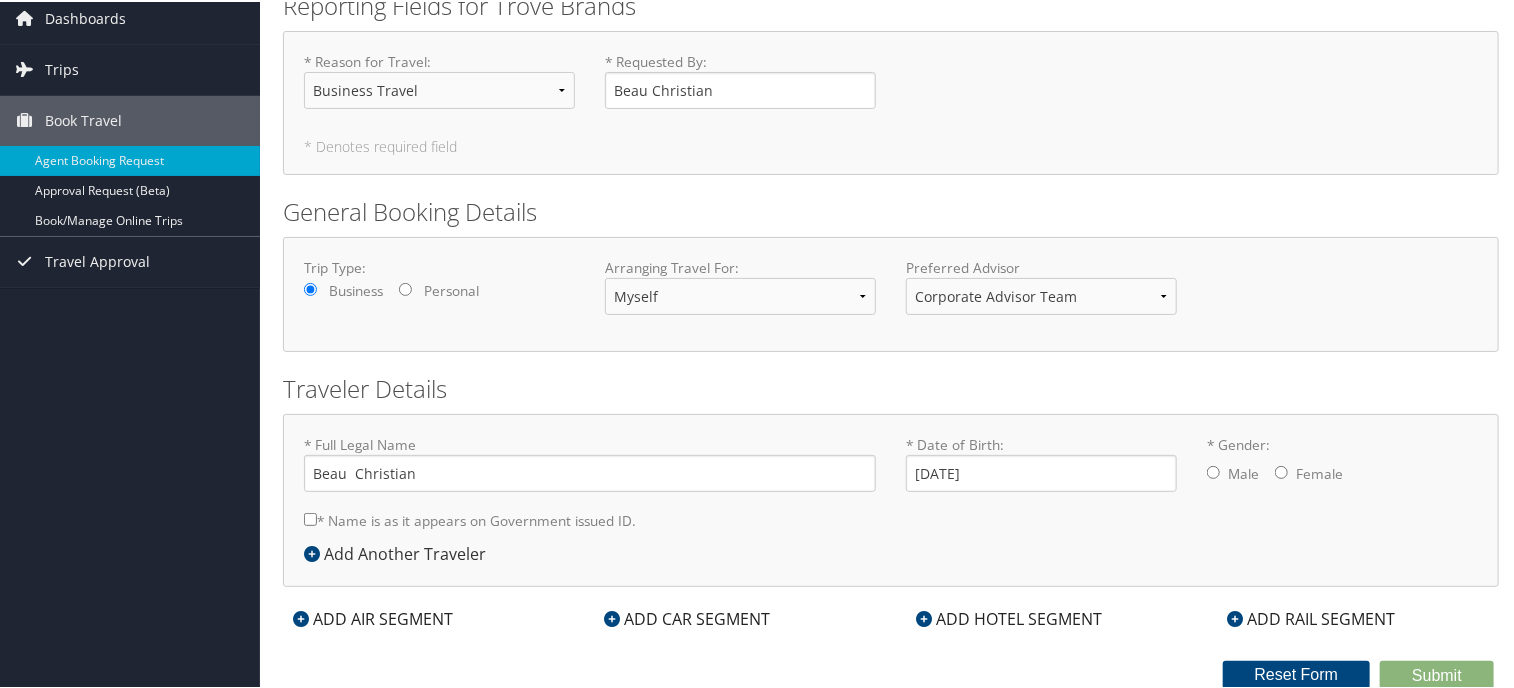 click on "* Gender:  Male Female" at bounding box center [1213, 470] 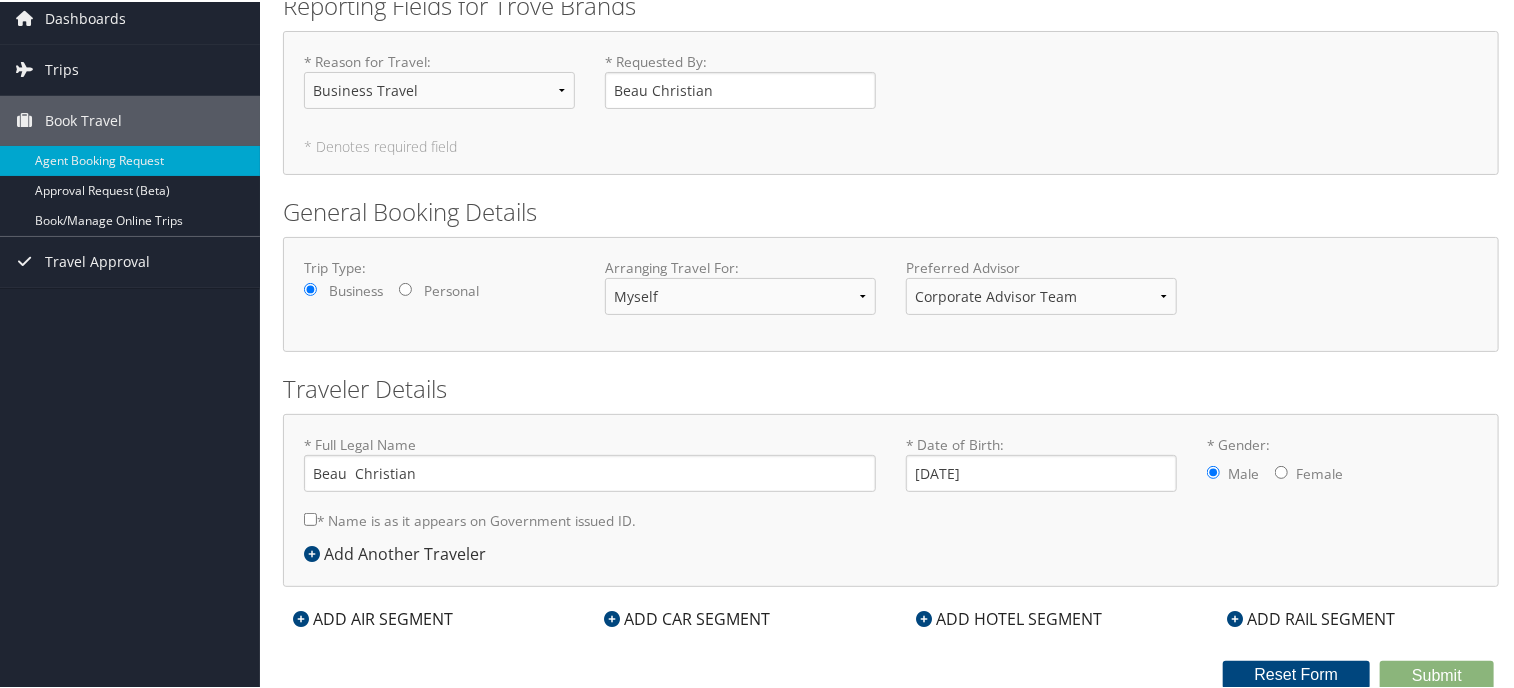 click on "ADD AIR SEGMENT" at bounding box center (373, 617) 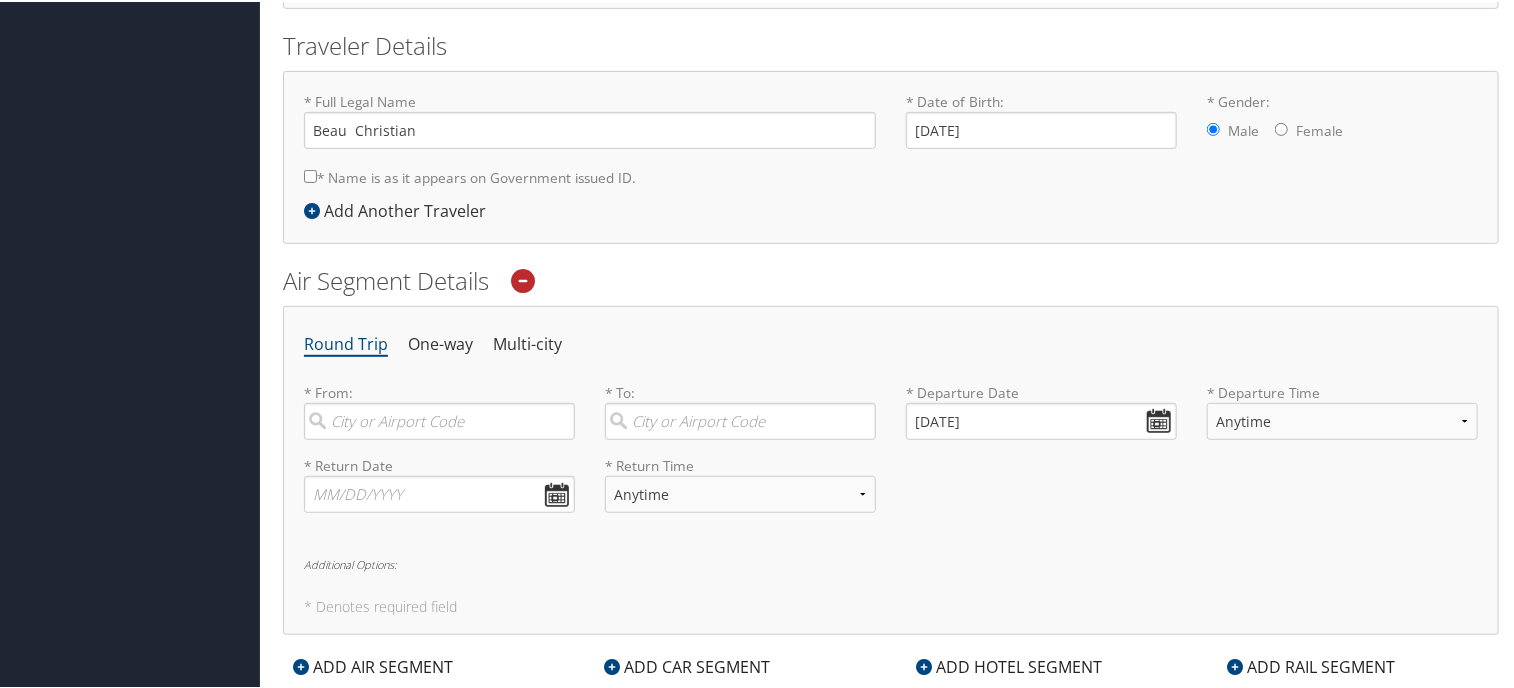 scroll, scrollTop: 423, scrollLeft: 0, axis: vertical 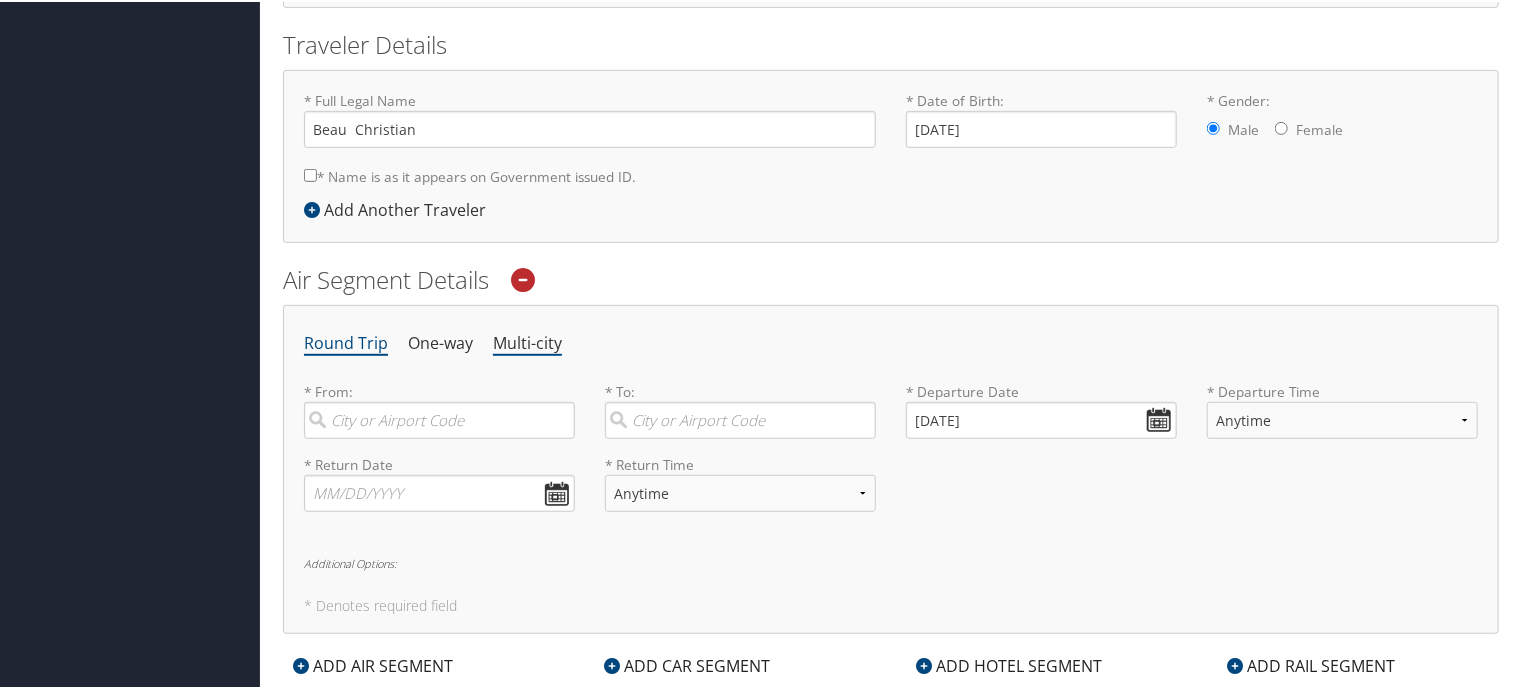 click on "Multi-city" at bounding box center (527, 342) 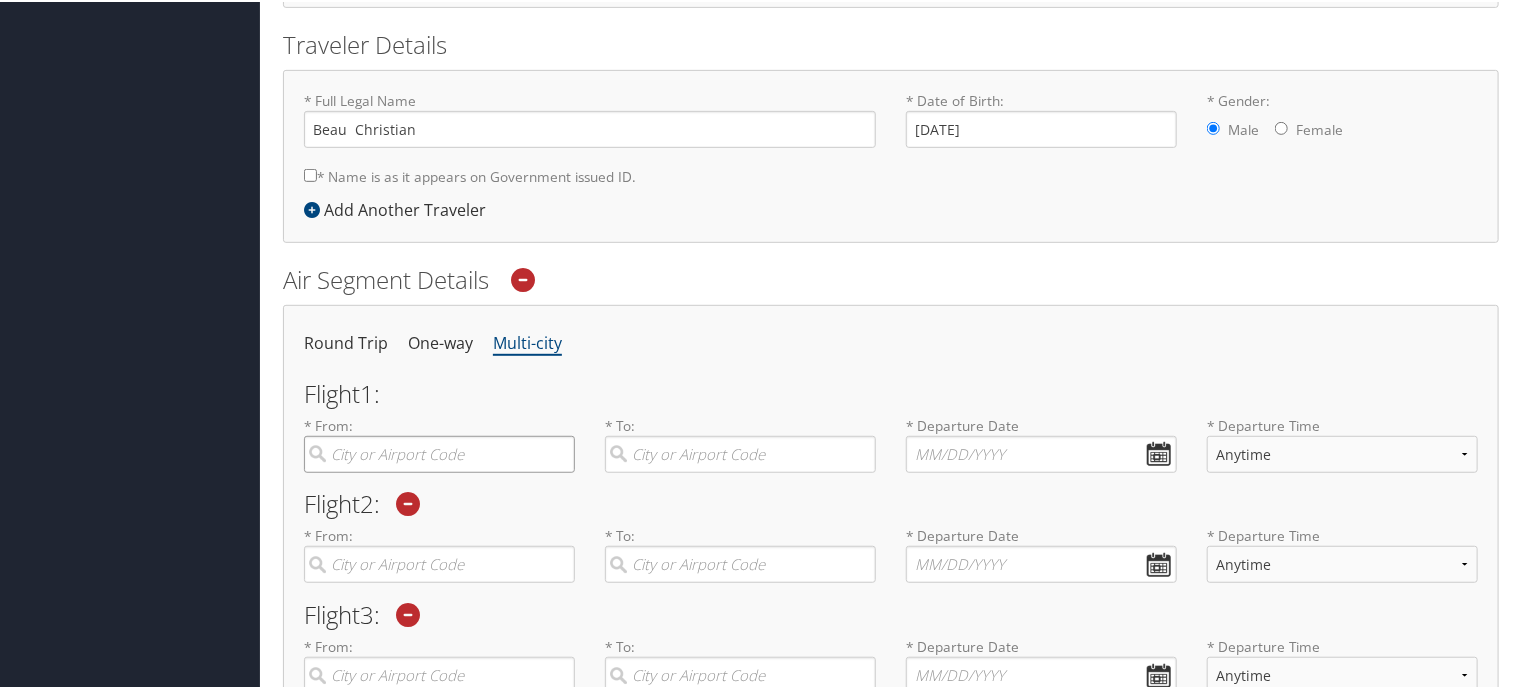 click at bounding box center [439, 452] 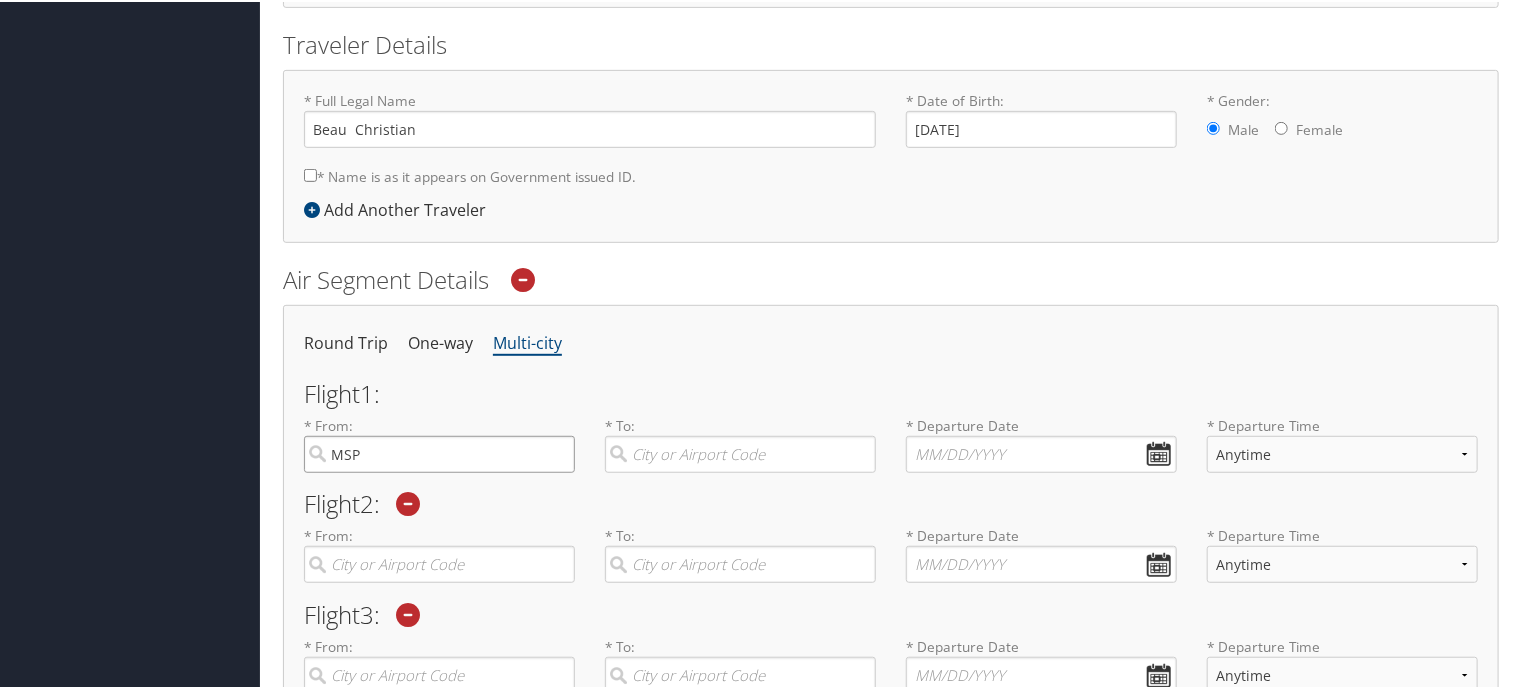 type on "MSP" 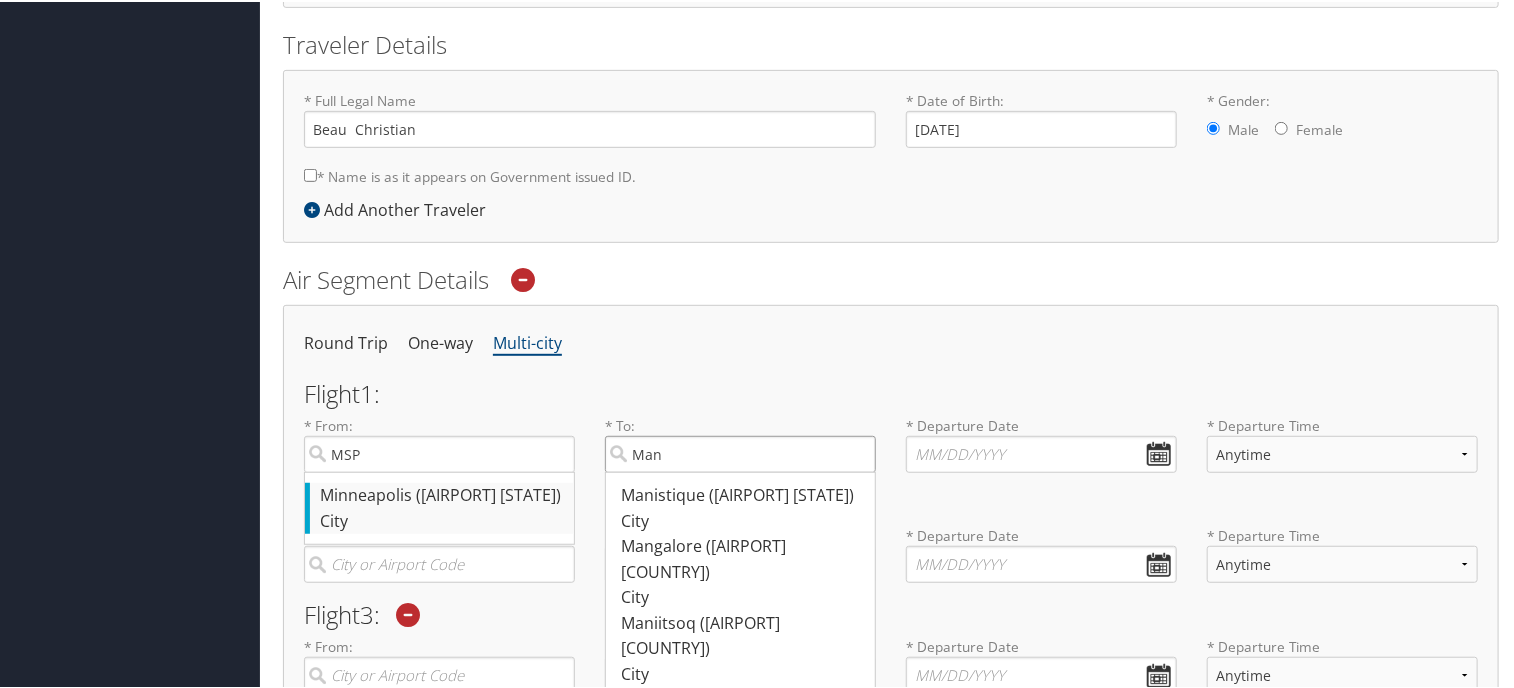 type on "Man" 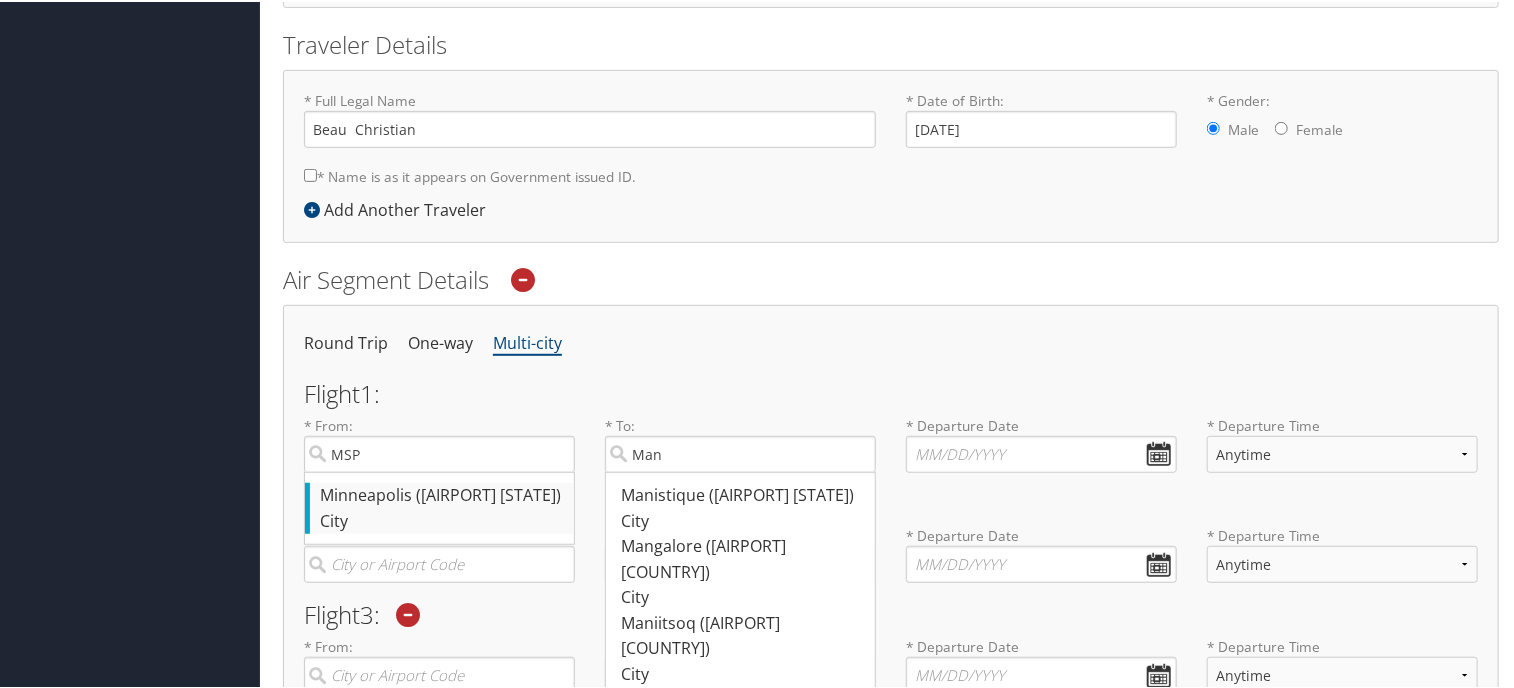 click on "[CITY] ([AIRPORT] [STATE])" at bounding box center (442, 494) 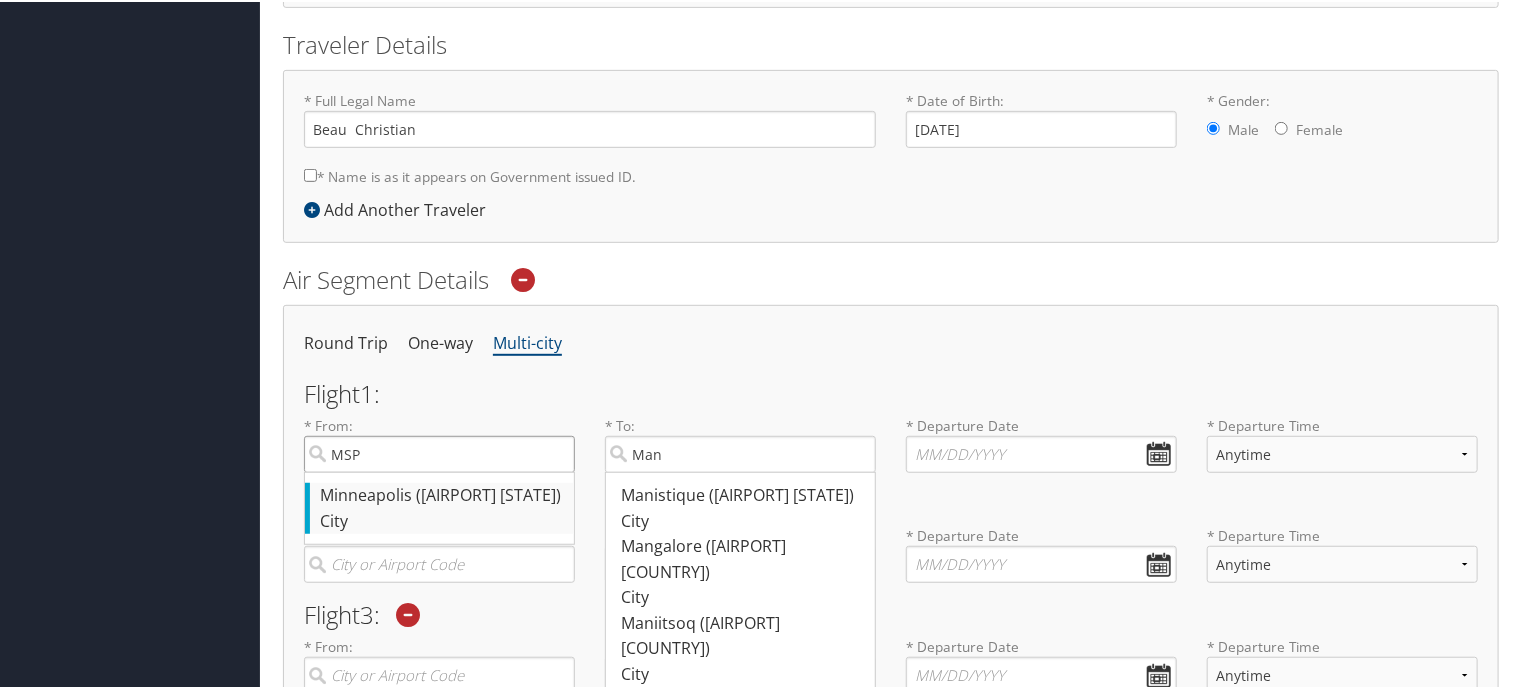 click on "MSP" at bounding box center [439, 452] 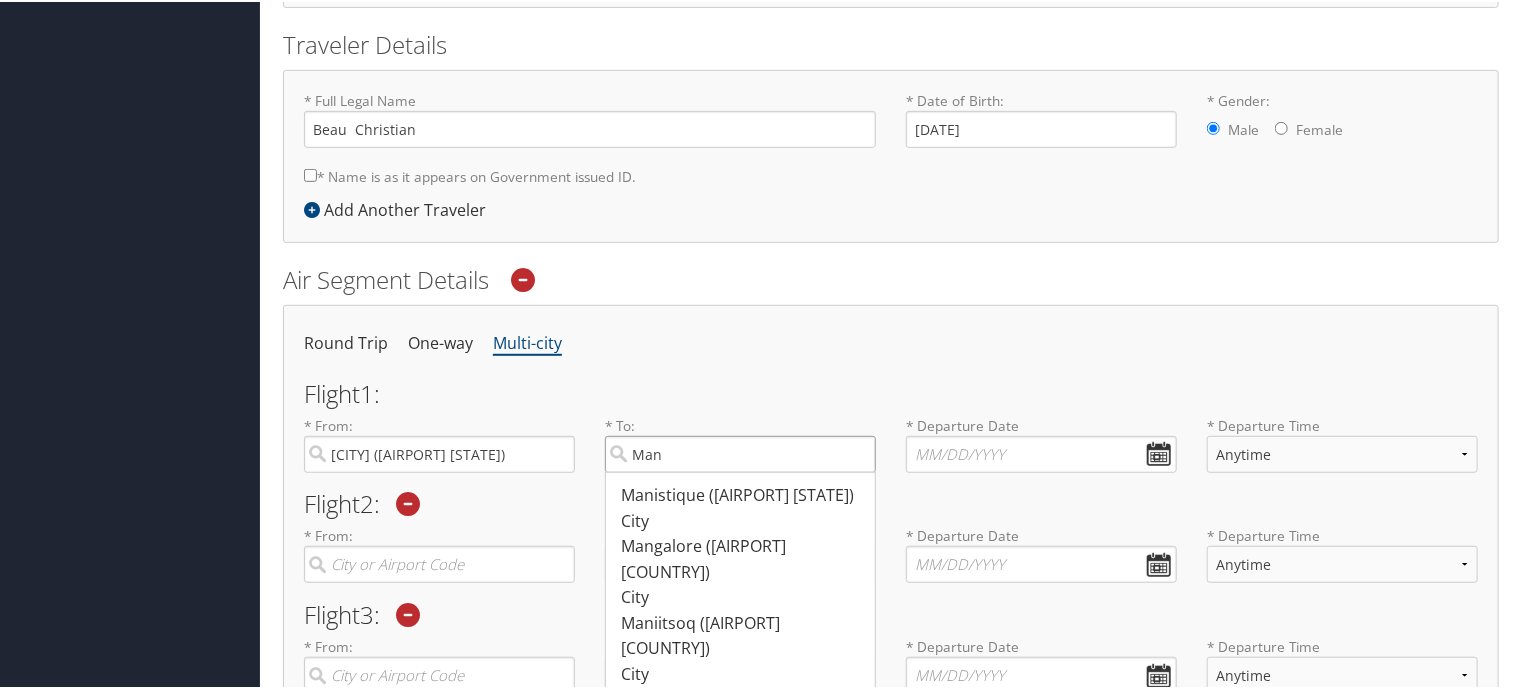 click on "Man" at bounding box center [740, 452] 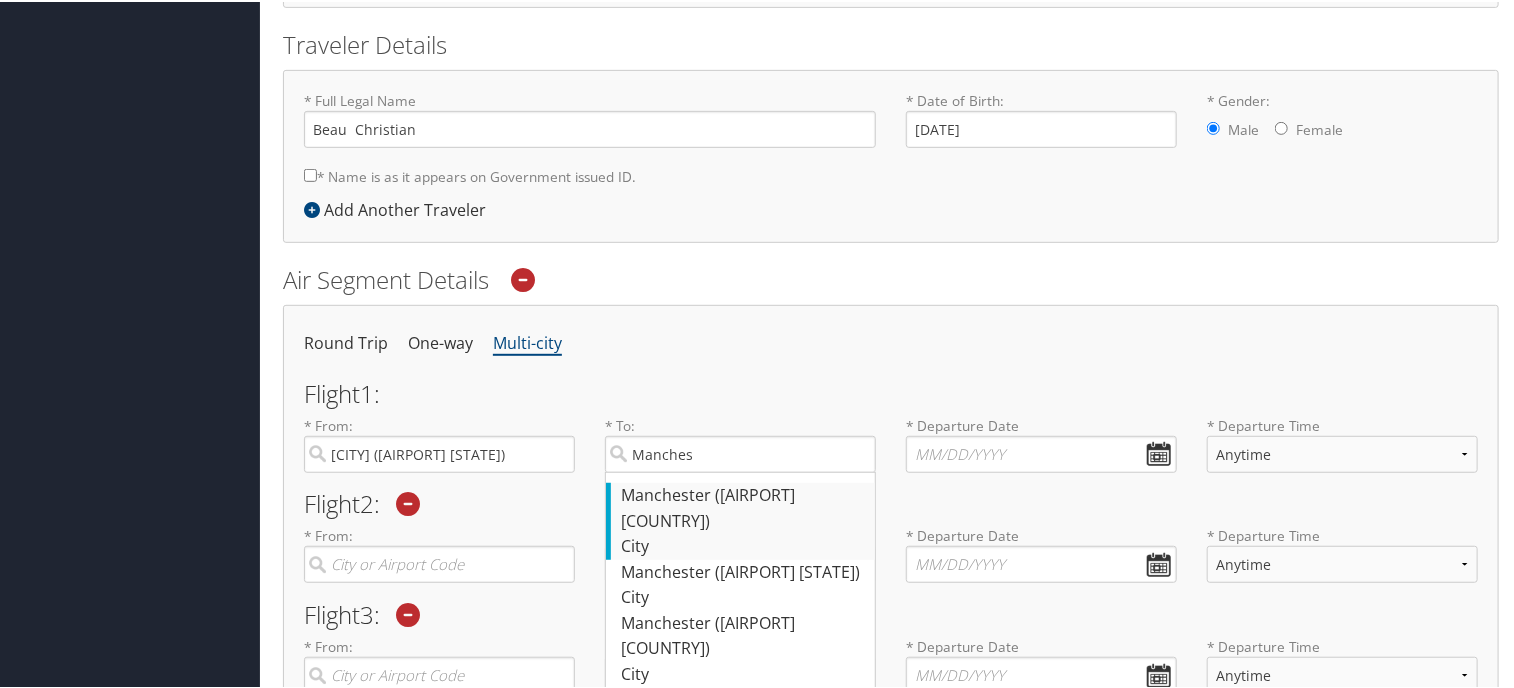 click on "[CITY] ([AIRPORT] [COUNTRY])" at bounding box center [743, 506] 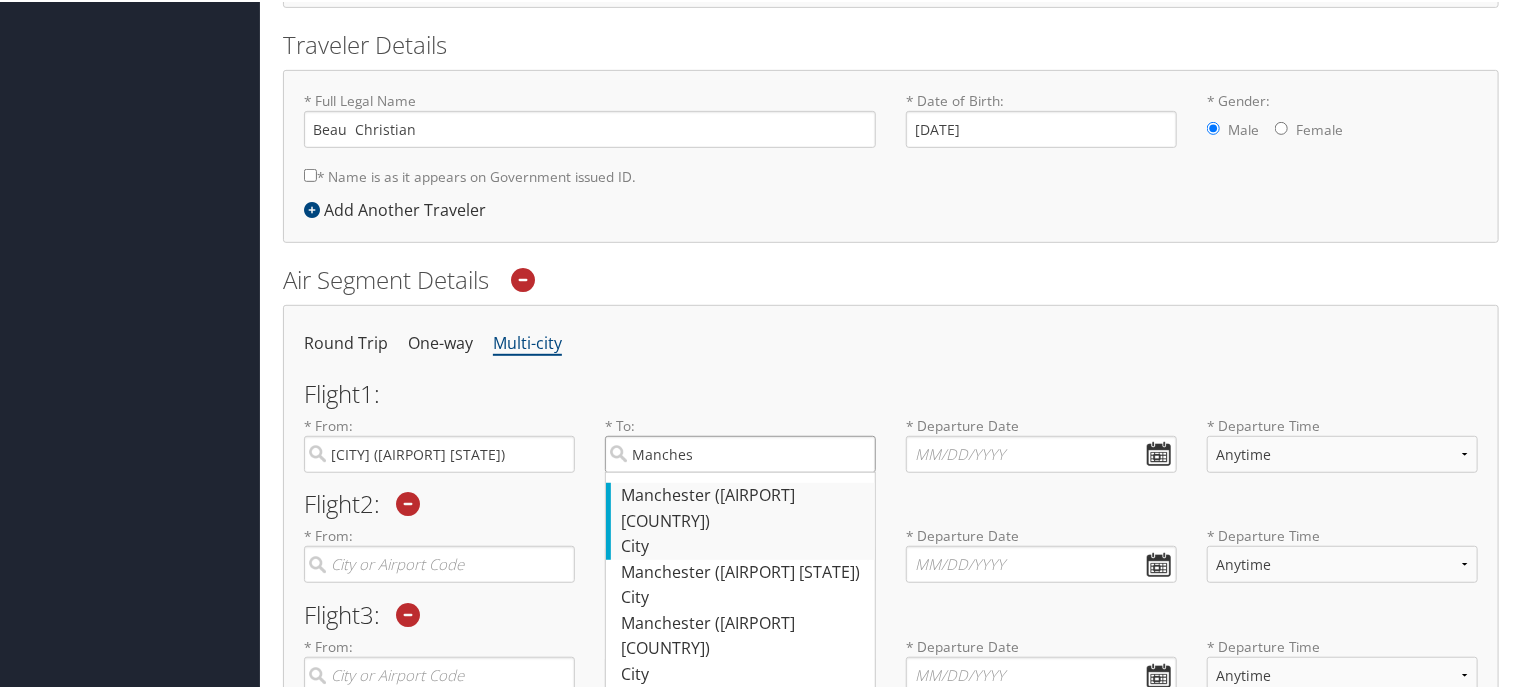 click on "Manches" at bounding box center [740, 452] 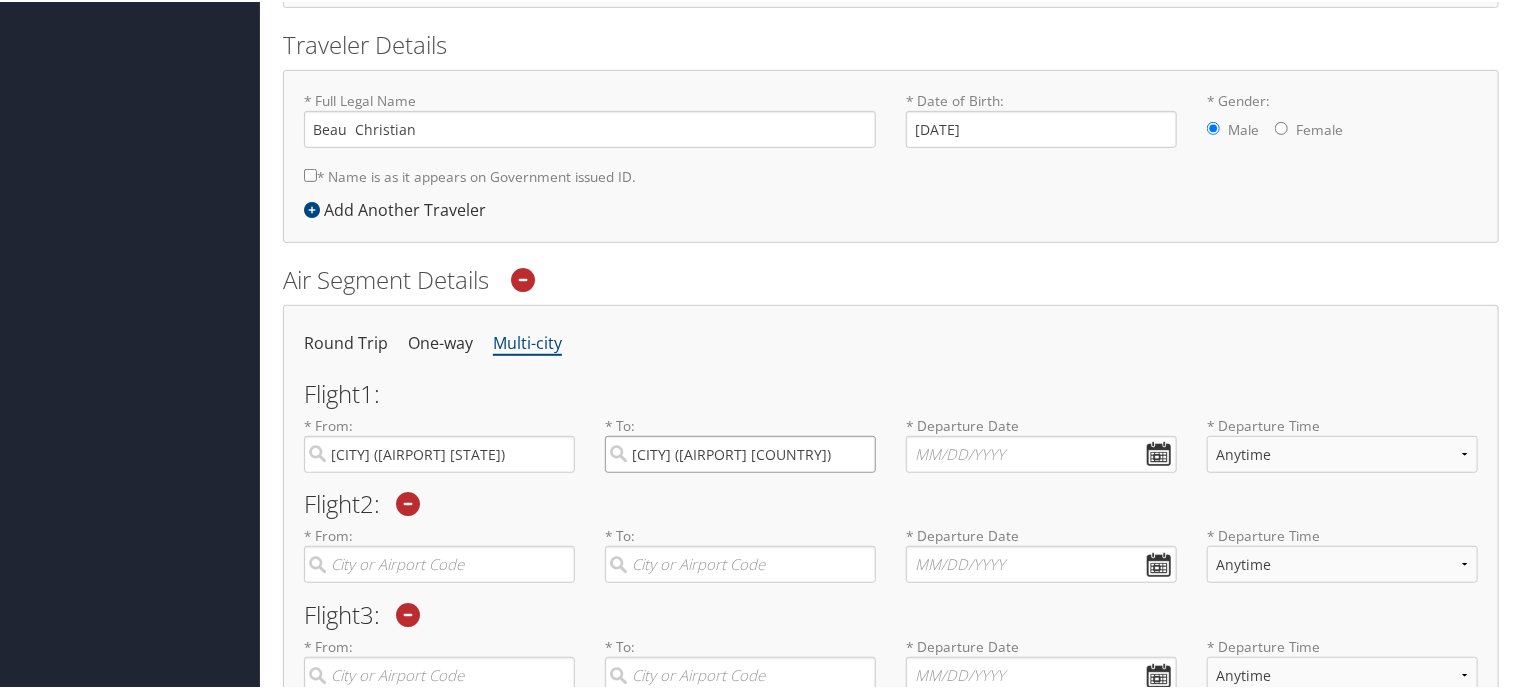 scroll, scrollTop: 0, scrollLeft: 10, axis: horizontal 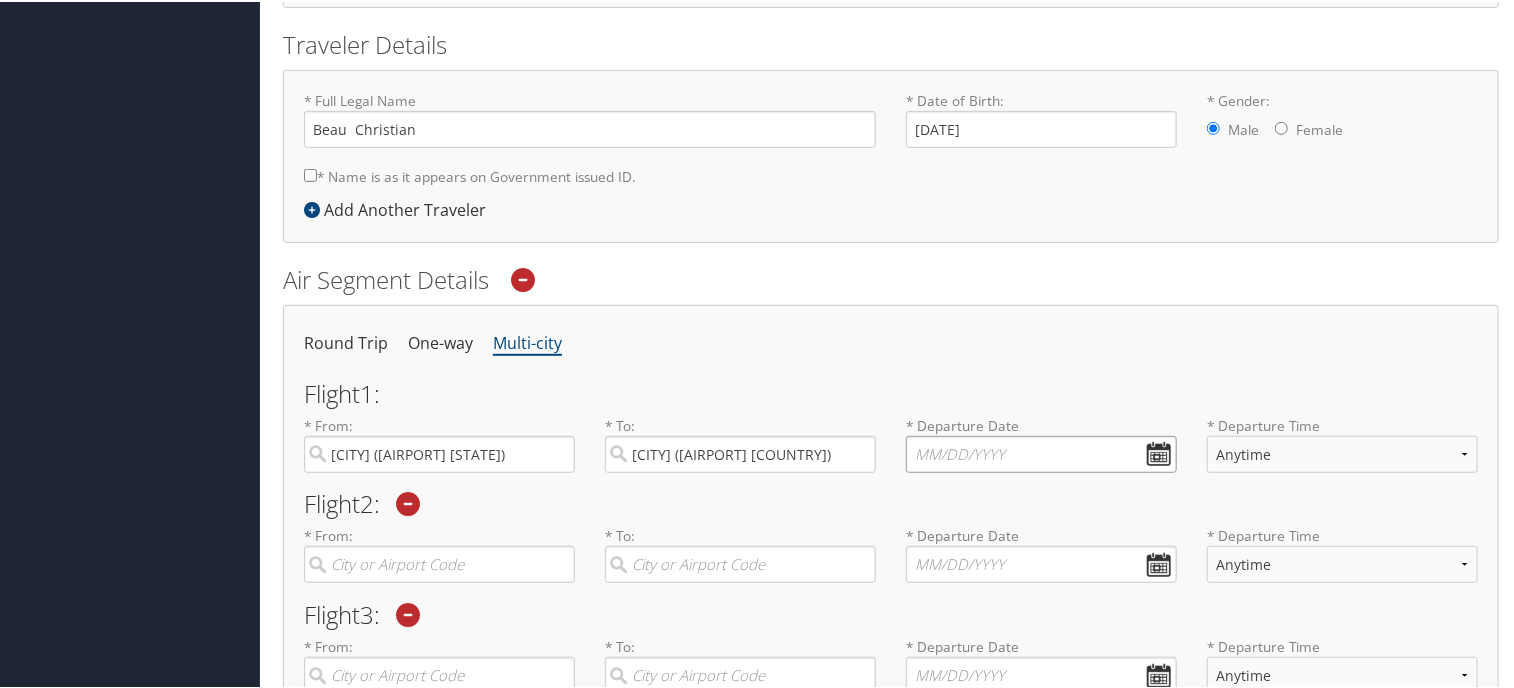 click at bounding box center [1041, 452] 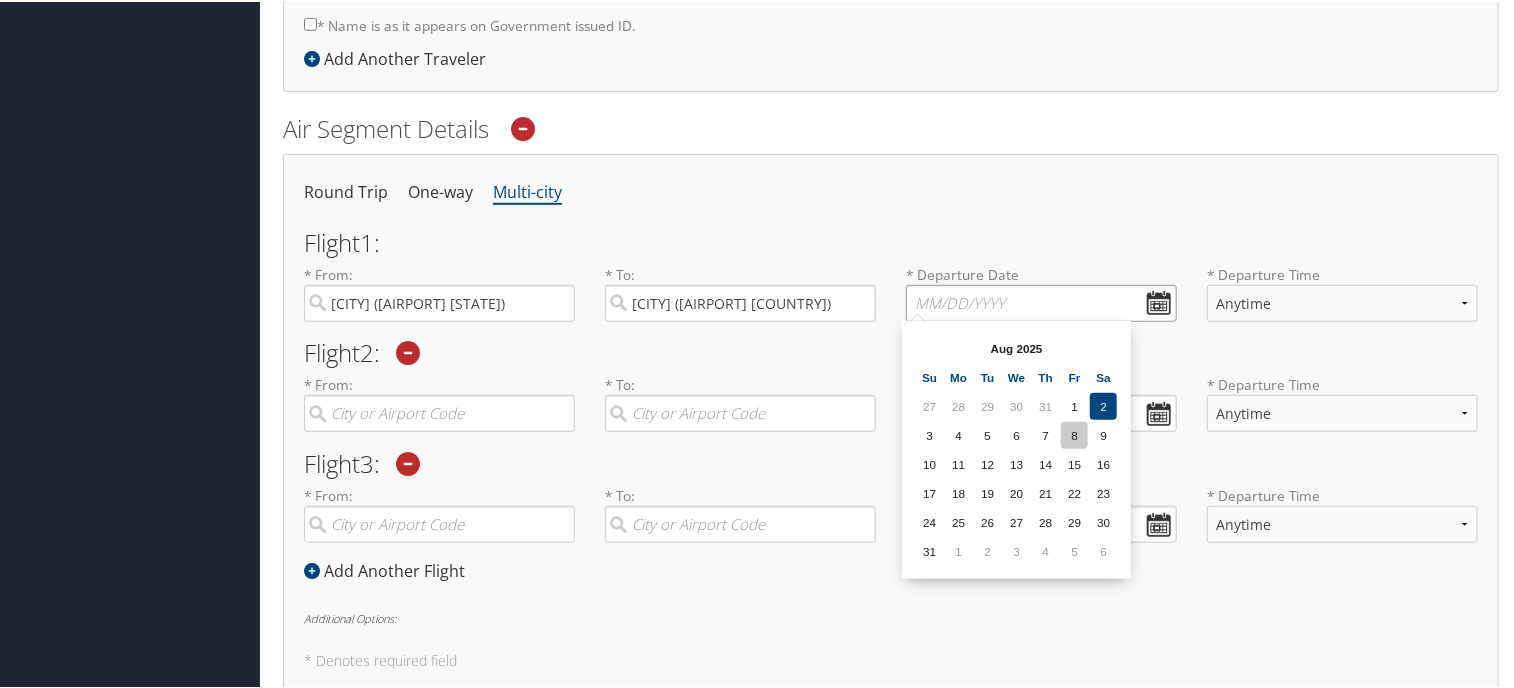 scroll, scrollTop: 575, scrollLeft: 0, axis: vertical 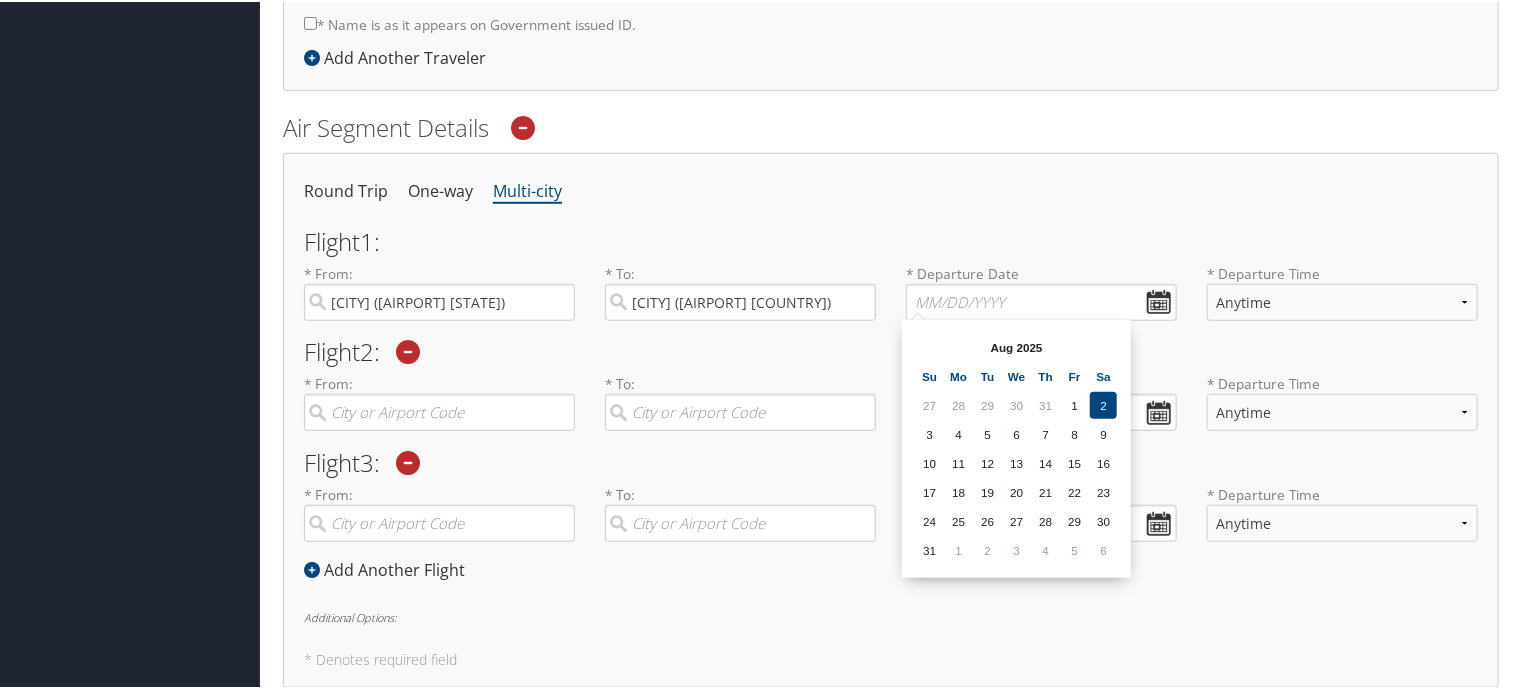 click on "Aug 2025" at bounding box center [1016, 345] 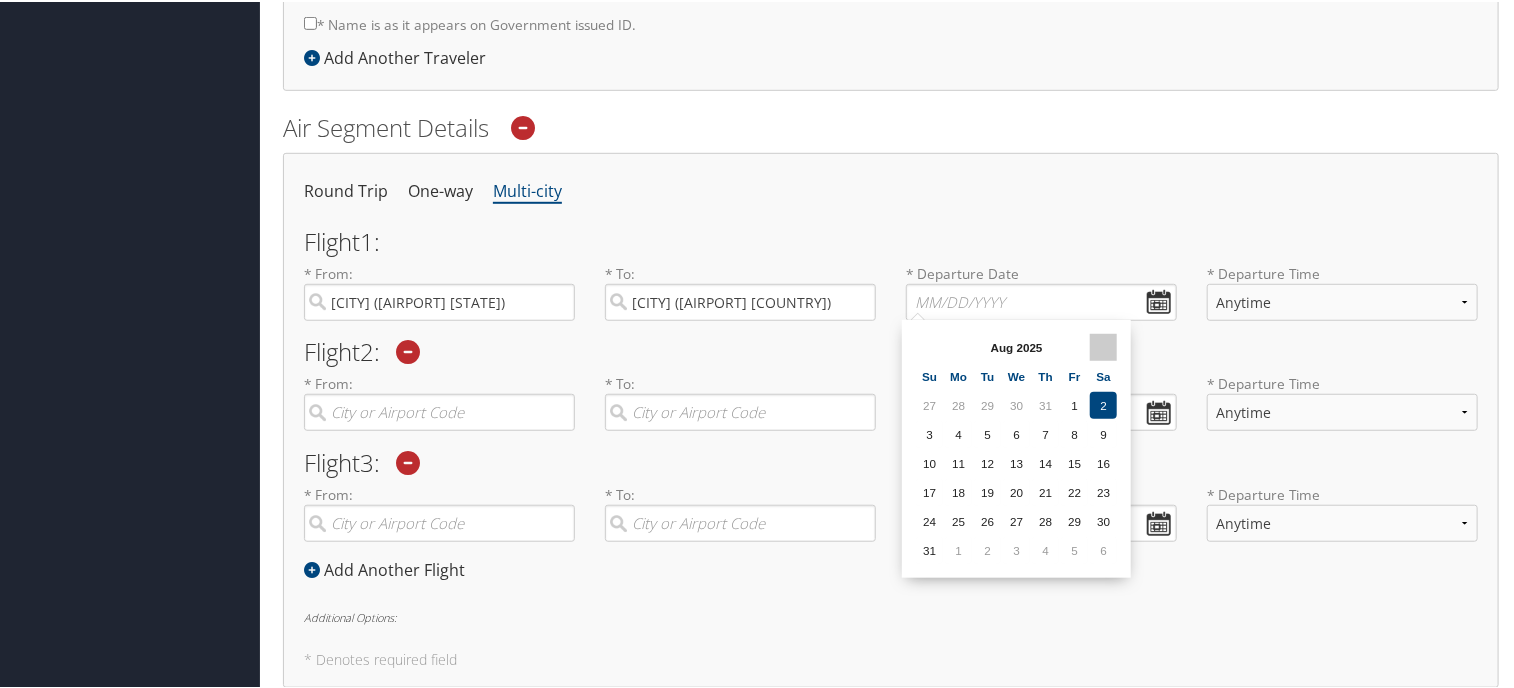 click at bounding box center (1103, 345) 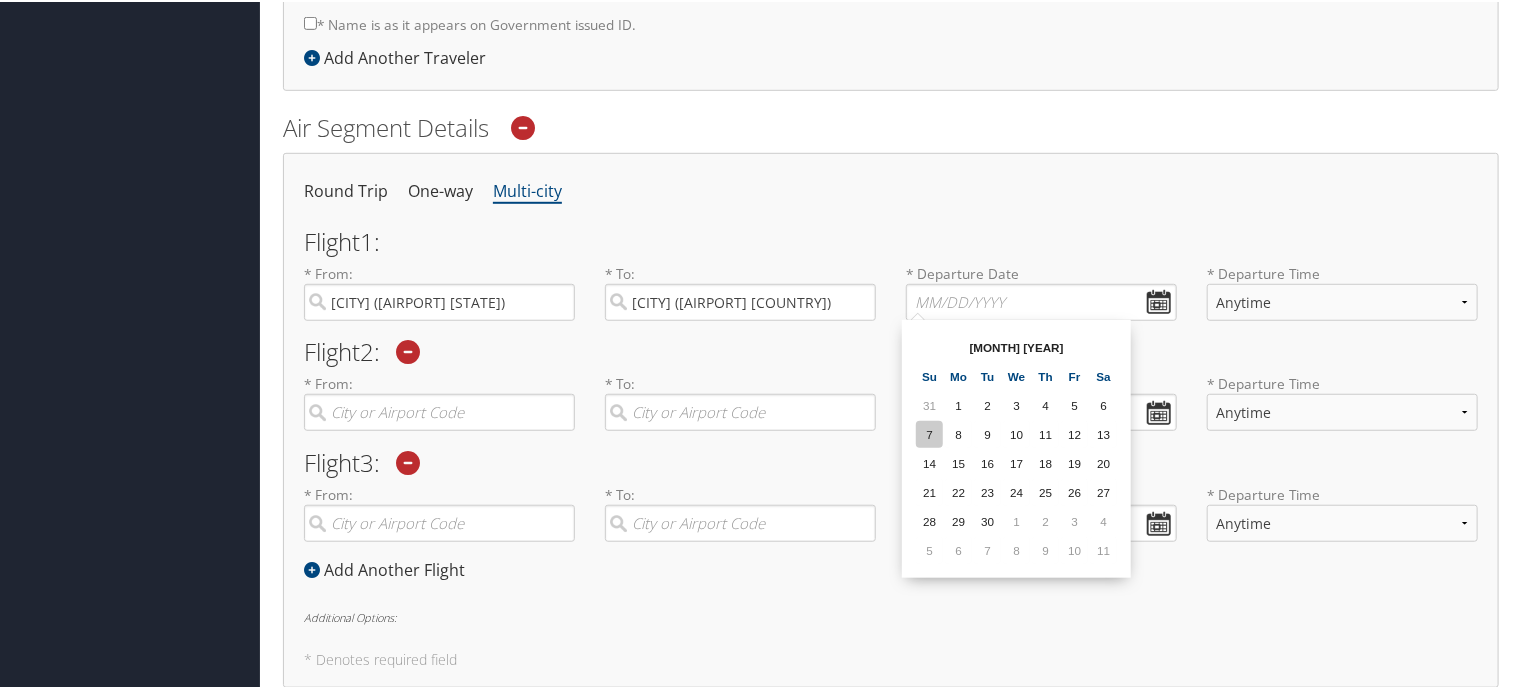 click on "7" at bounding box center [929, 432] 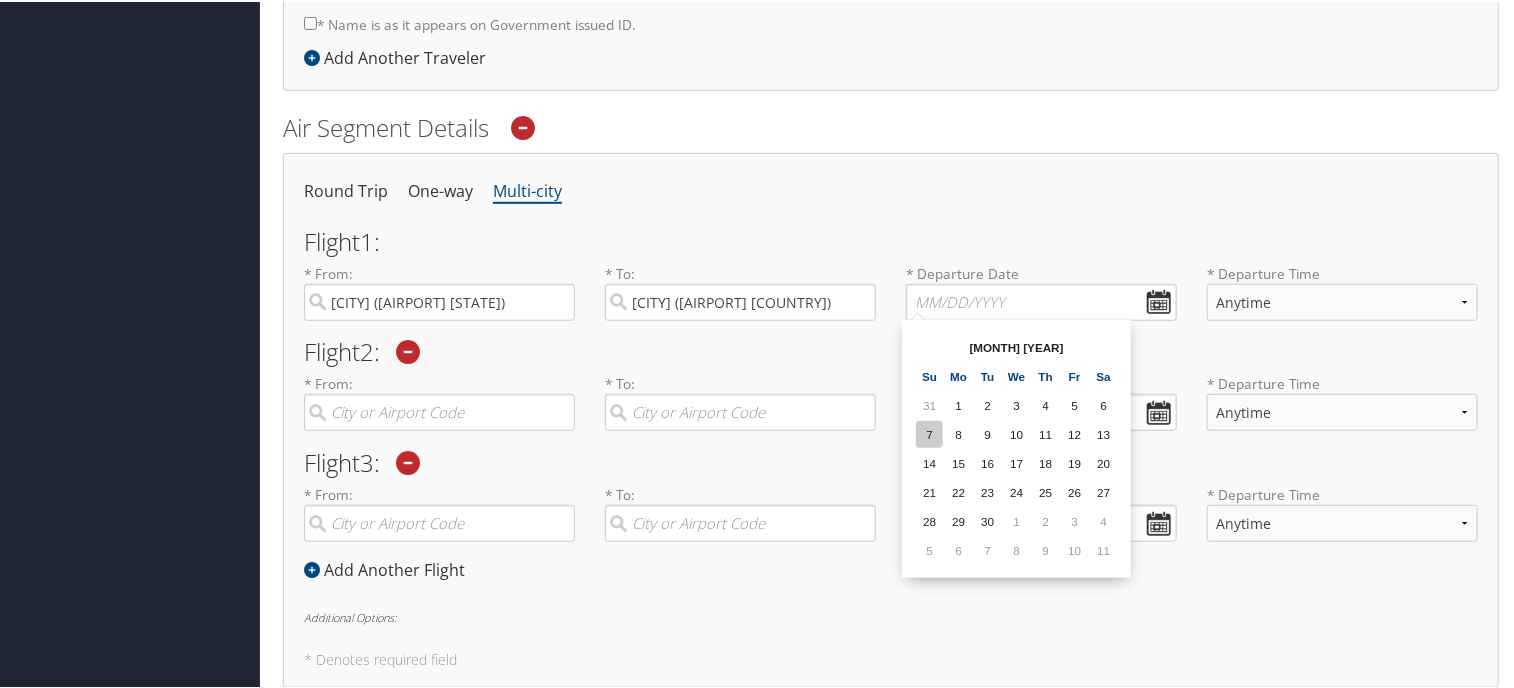 type on "[DATE]" 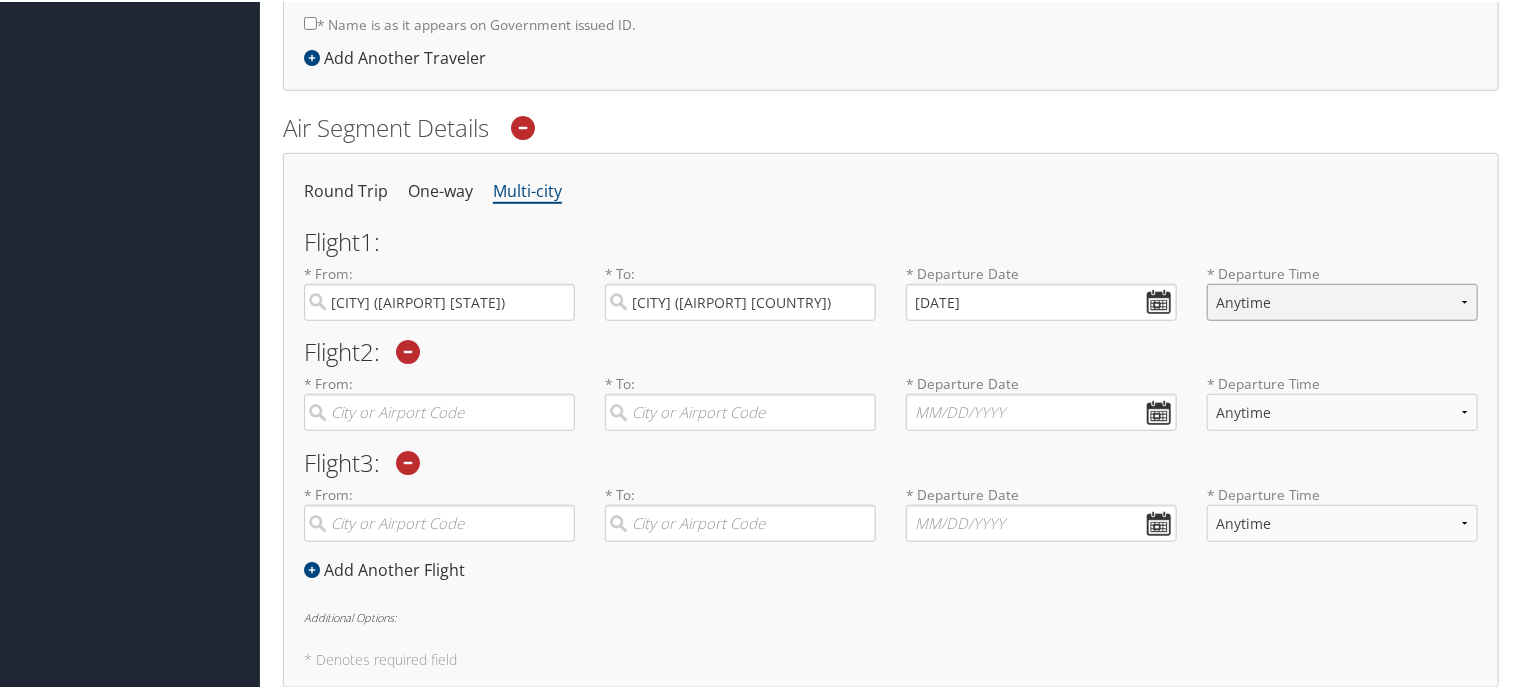 click on "Anytime Early Morning (5AM-7AM) Morning (7AM-12PM) Afternoon (12PM-5PM) Evening (5PM-10PM) Red Eye (10PM-5AM)  12:00 AM   1:00 AM   2:00 AM   3:00 AM   4:00 AM   5:00 AM   6:00 AM   7:00 AM   8:00 AM   9:00 AM   10:00 AM   11:00 AM   12:00 PM (Noon)   1:00 PM   2:00 PM   3:00 PM   4:00 PM   5:00 PM   6:00 PM   7:00 PM   8:00 PM   9:00 PM   10:00 PM   11:00 PM" at bounding box center [1342, 300] 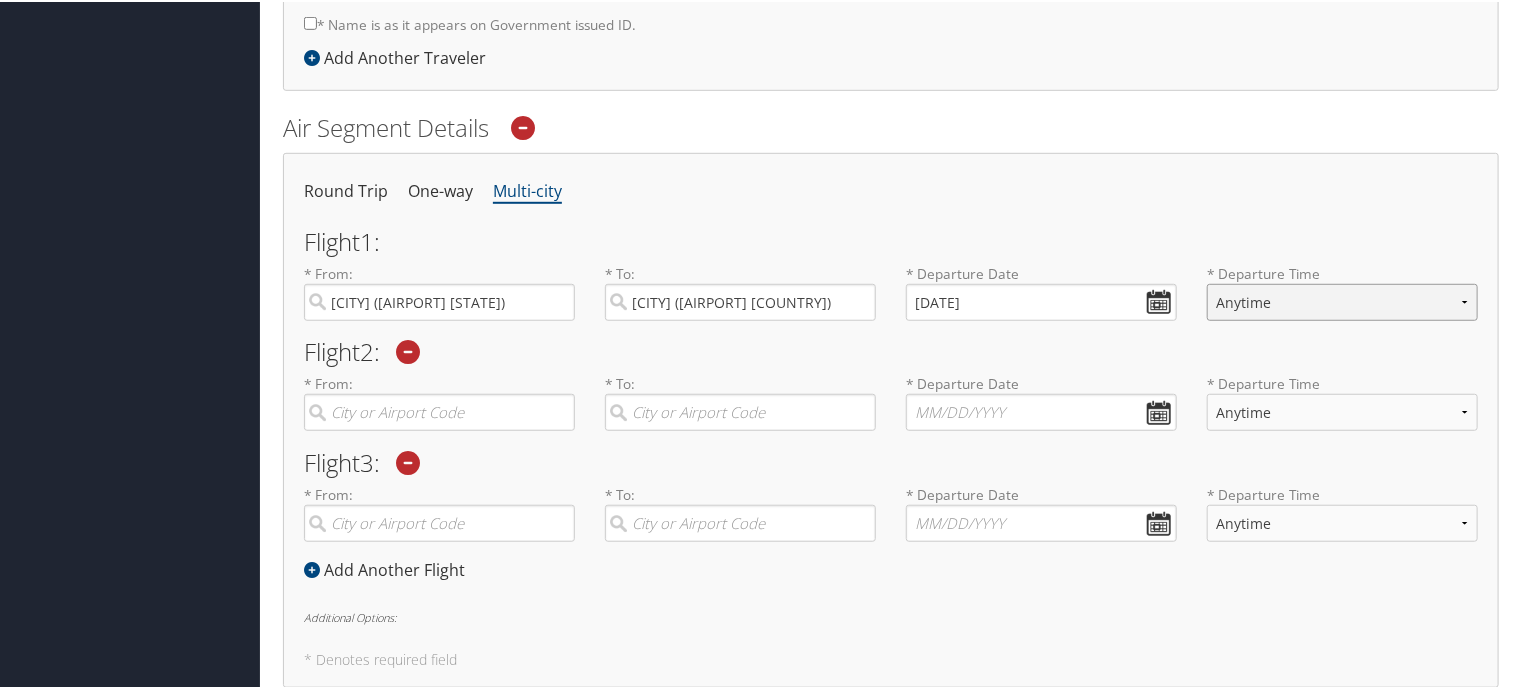select on "5PM-10PM" 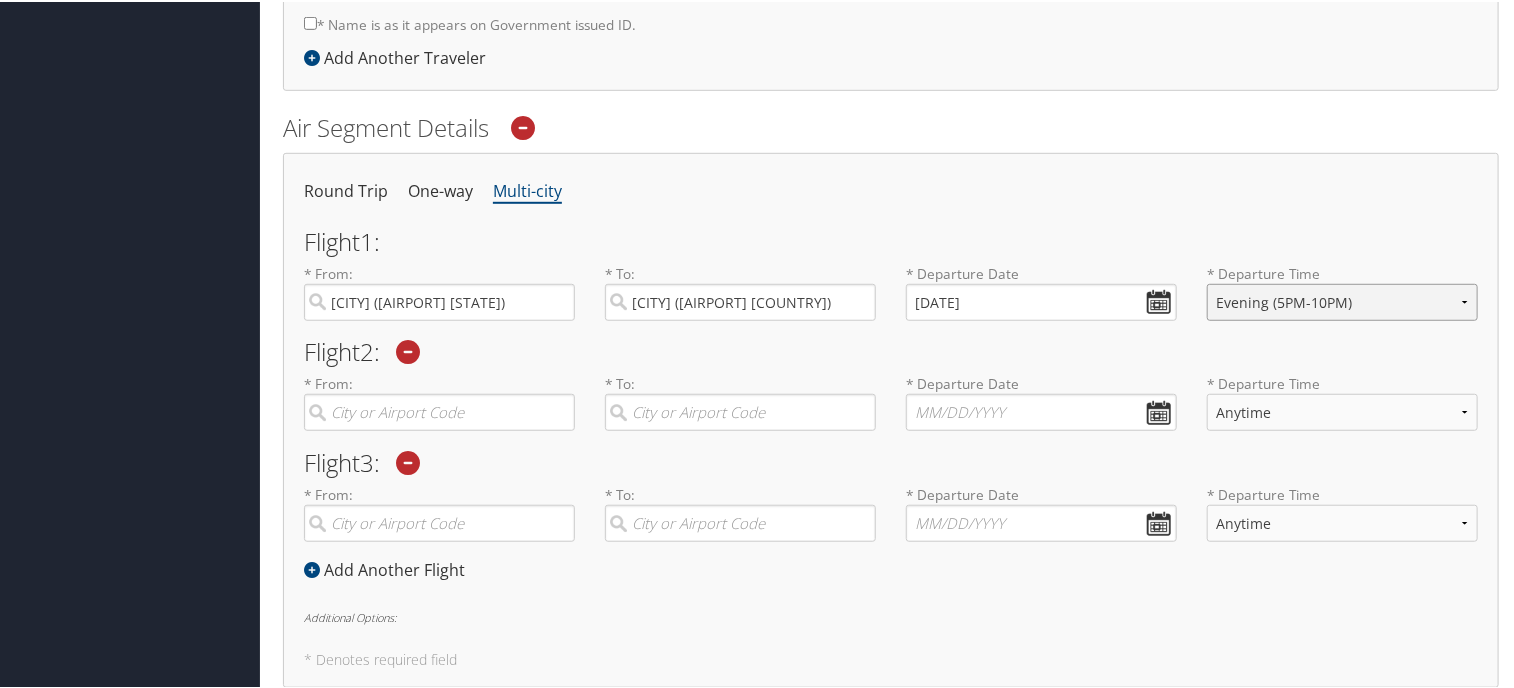 click on "Anytime Early Morning (5AM-7AM) Morning (7AM-12PM) Afternoon (12PM-5PM) Evening (5PM-10PM) Red Eye (10PM-5AM)  12:00 AM   1:00 AM   2:00 AM   3:00 AM   4:00 AM   5:00 AM   6:00 AM   7:00 AM   8:00 AM   9:00 AM   10:00 AM   11:00 AM   12:00 PM (Noon)   1:00 PM   2:00 PM   3:00 PM   4:00 PM   5:00 PM   6:00 PM   7:00 PM   8:00 PM   9:00 PM   10:00 PM   11:00 PM" at bounding box center [1342, 300] 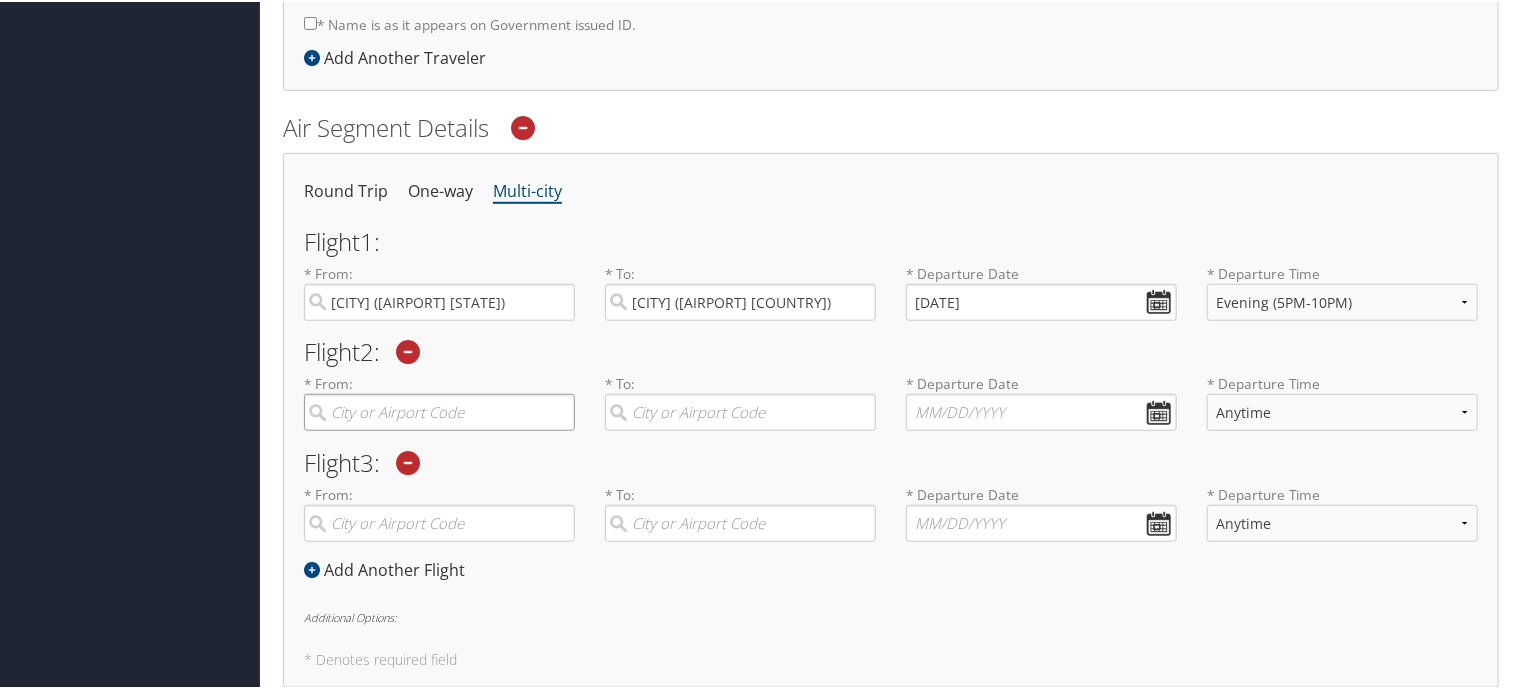 click at bounding box center [439, 410] 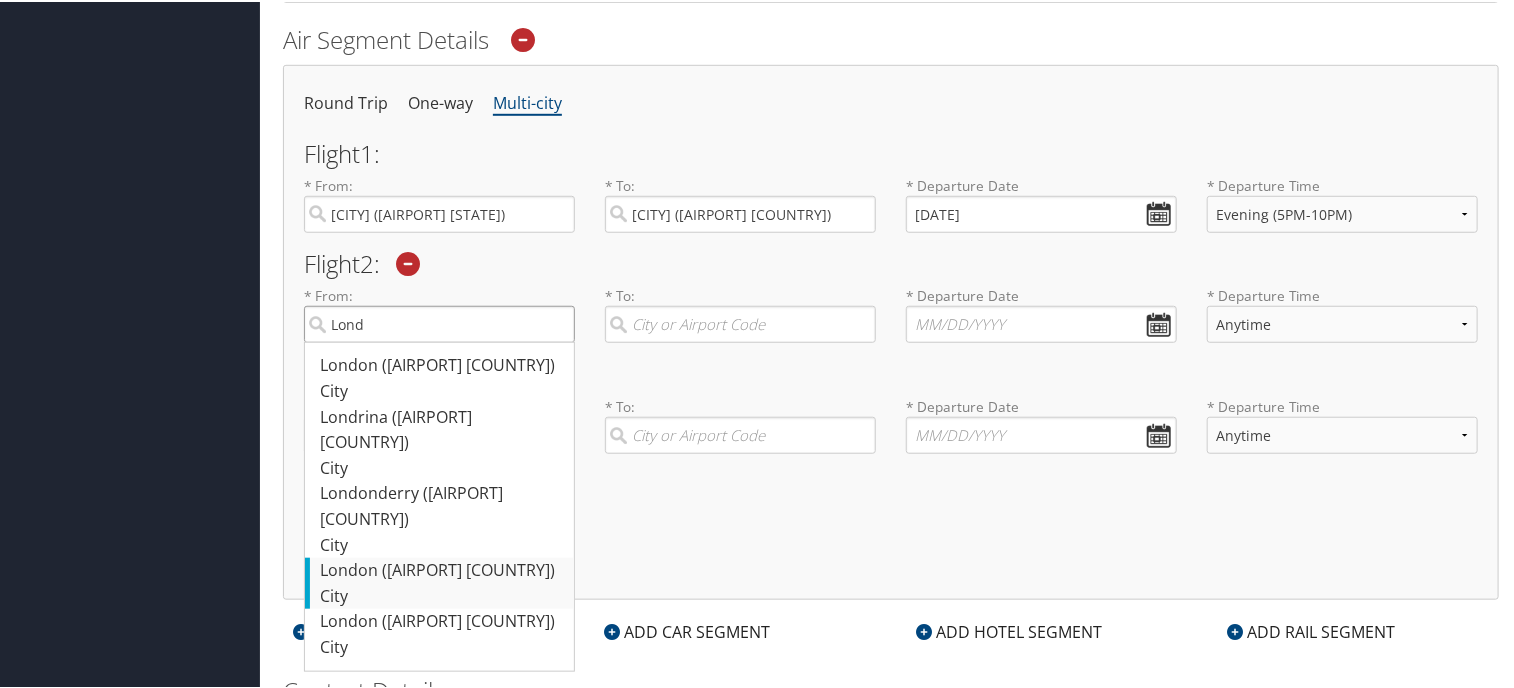 scroll, scrollTop: 667, scrollLeft: 0, axis: vertical 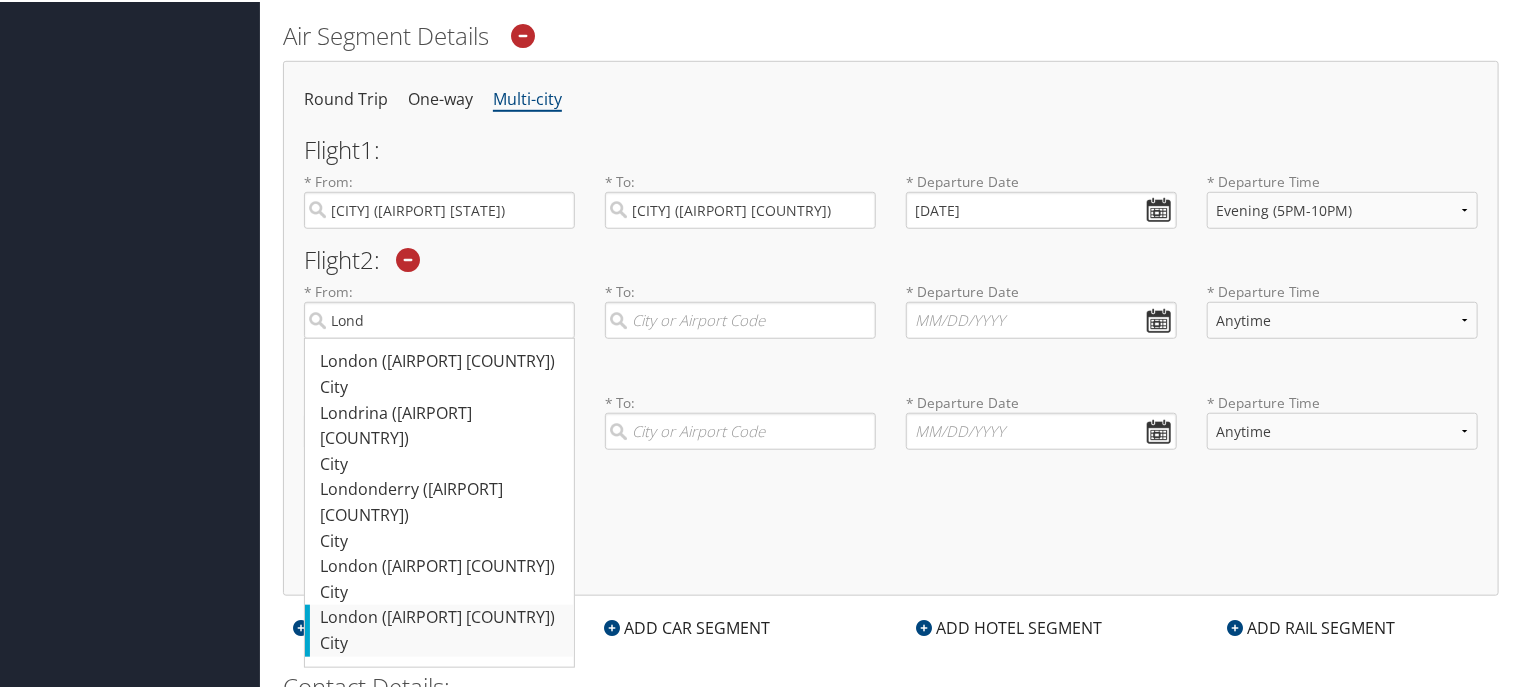 click on "[CITY] ([AIRPORT] [COUNTRY])" at bounding box center (442, 616) 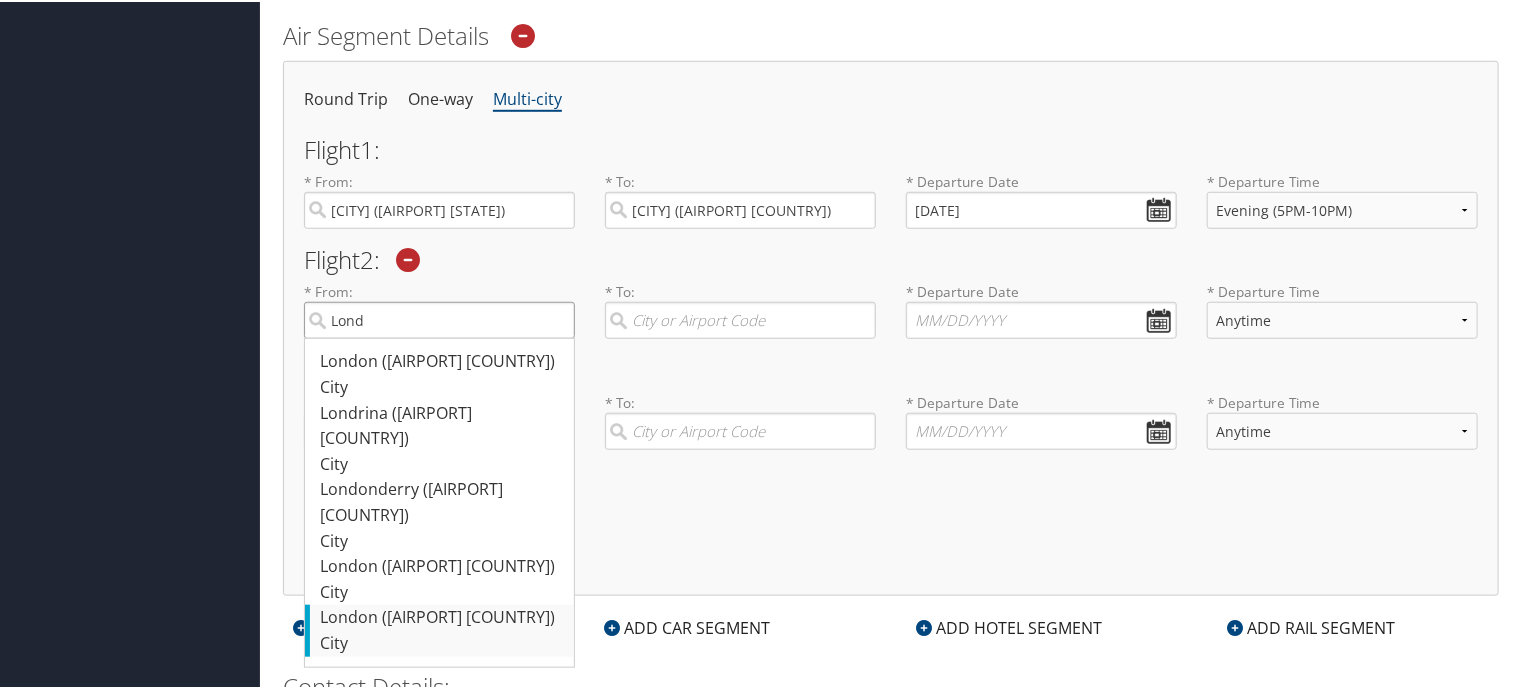 click on "Lond" at bounding box center [439, 318] 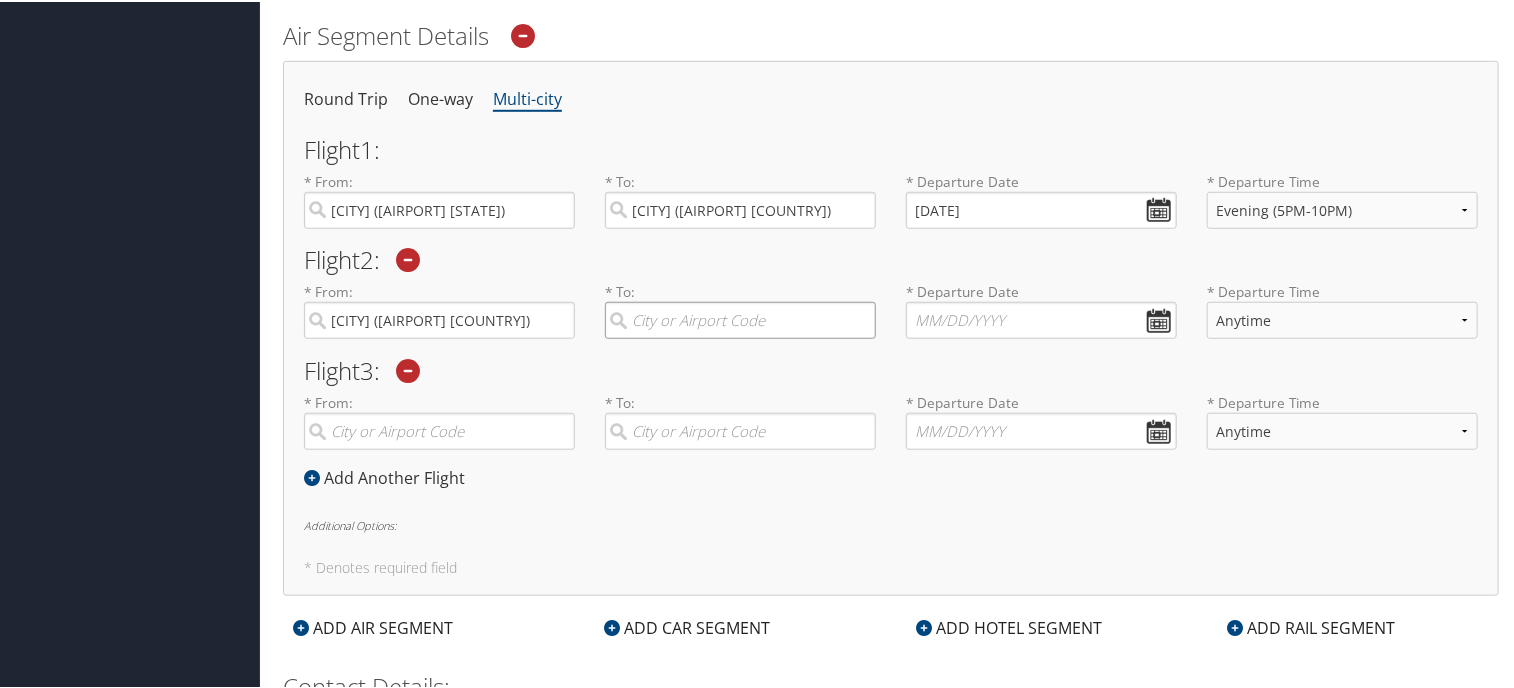 click at bounding box center (740, 318) 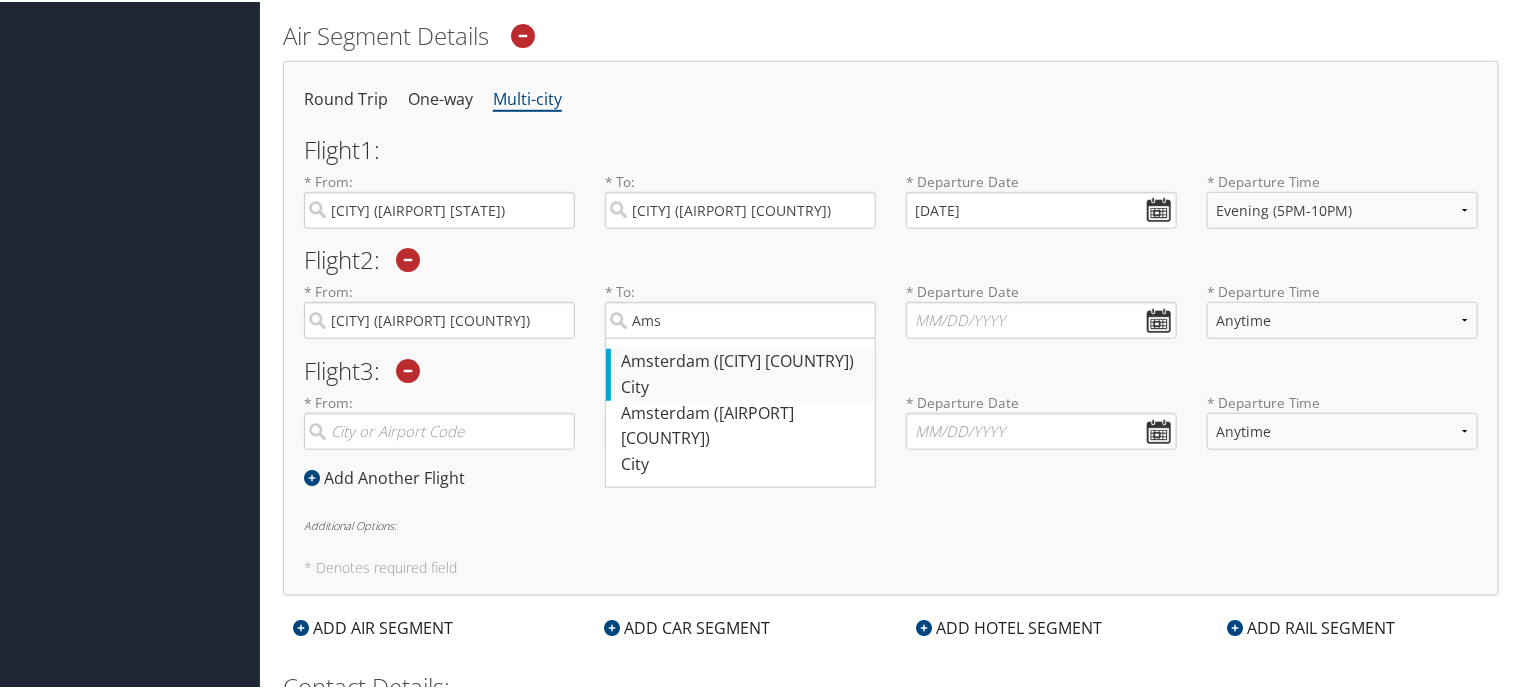 click on "[CITY] ([AIRPORT] [COUNTRY])" at bounding box center [743, 360] 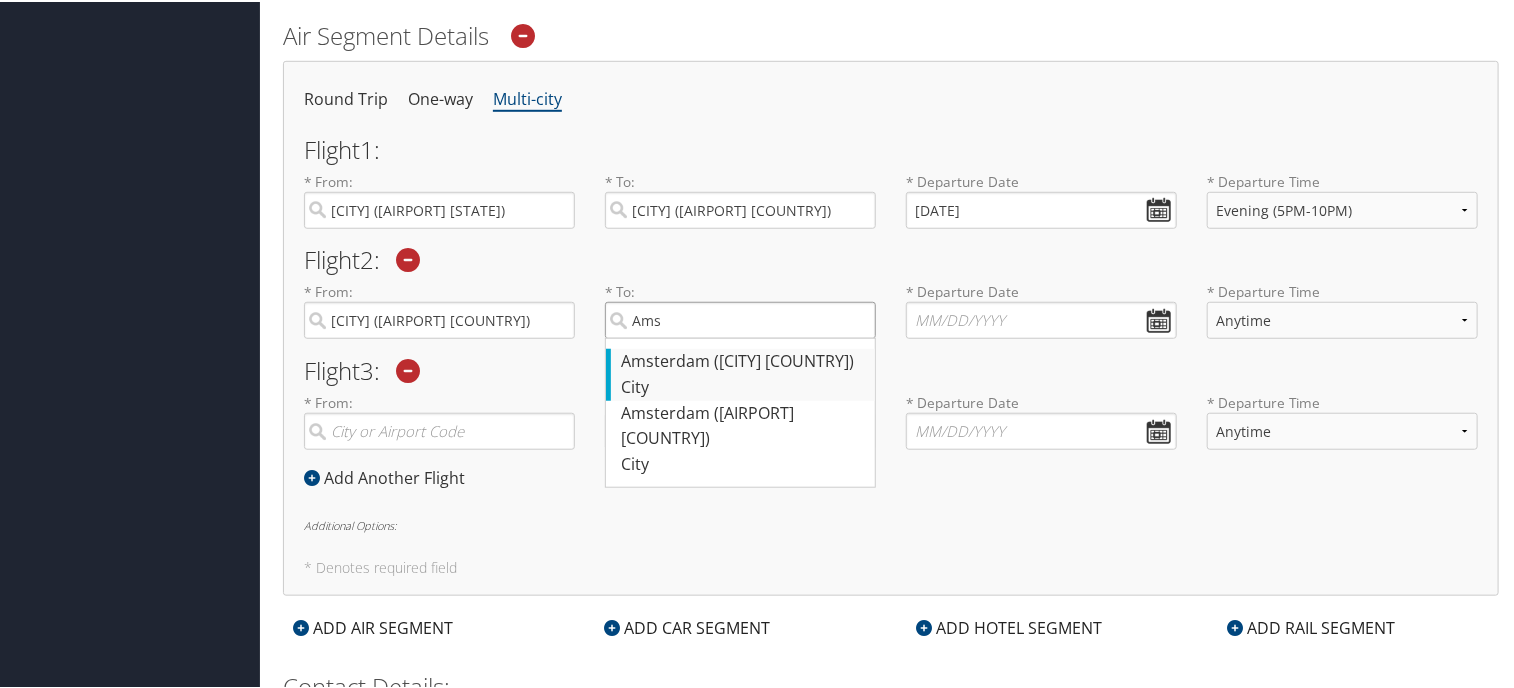 click on "Ams" at bounding box center [740, 318] 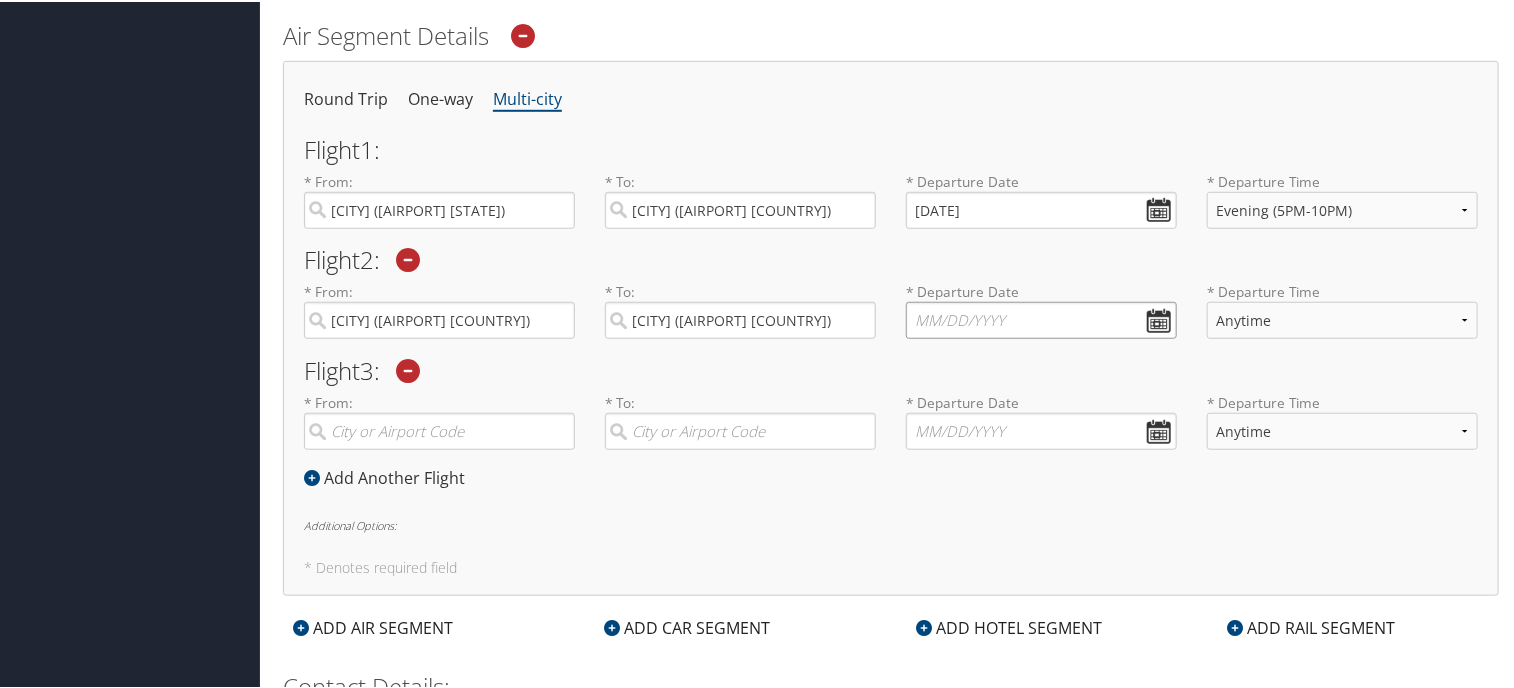 click at bounding box center (1041, 318) 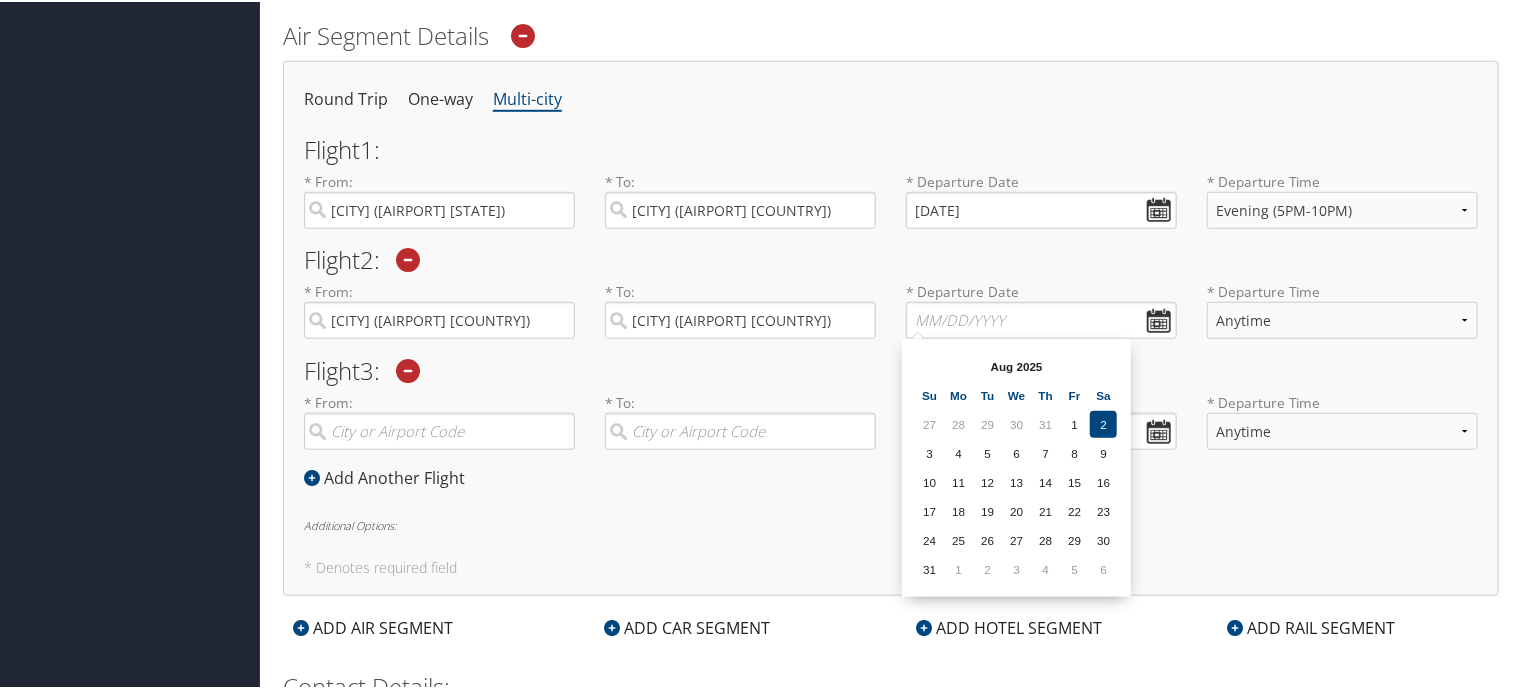 click on "[MONTH] [YEAR] [DAYS]" at bounding box center [1016, 466] 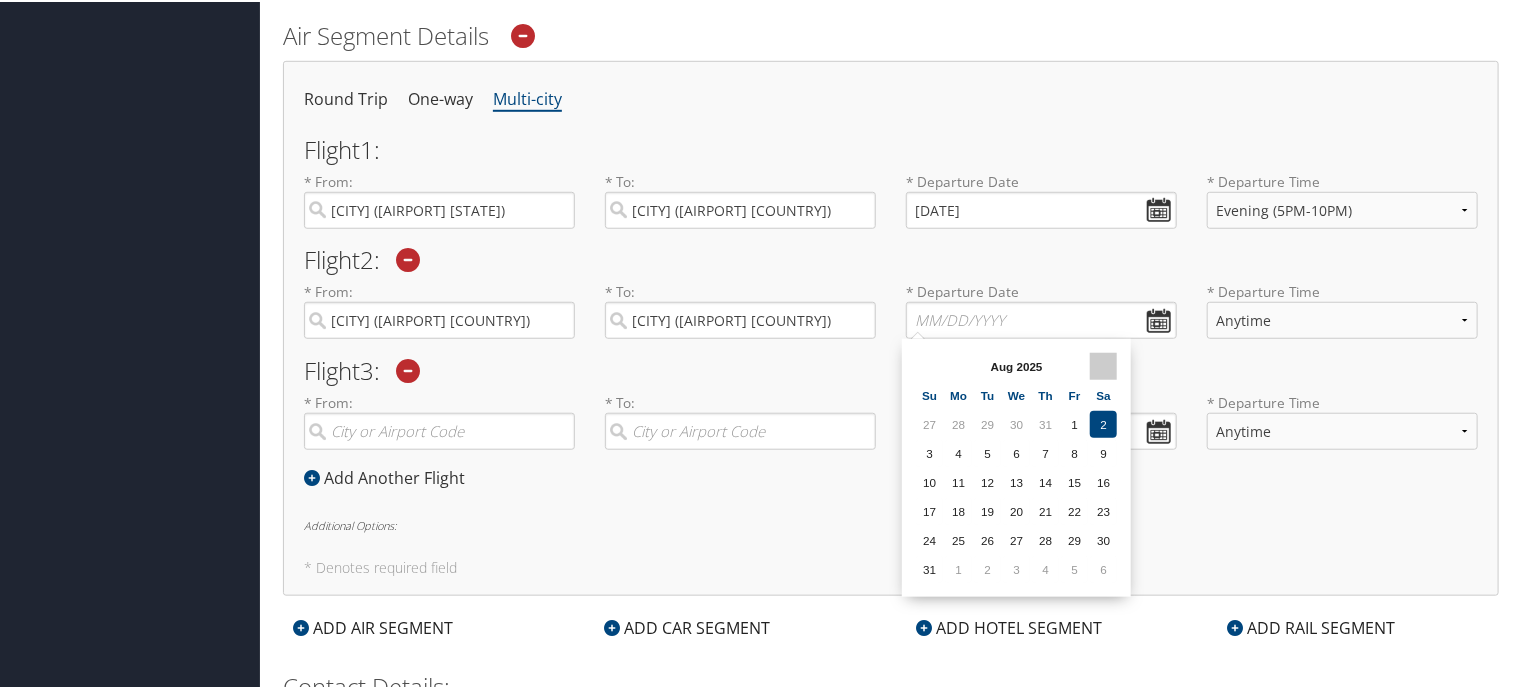 click at bounding box center [1103, 364] 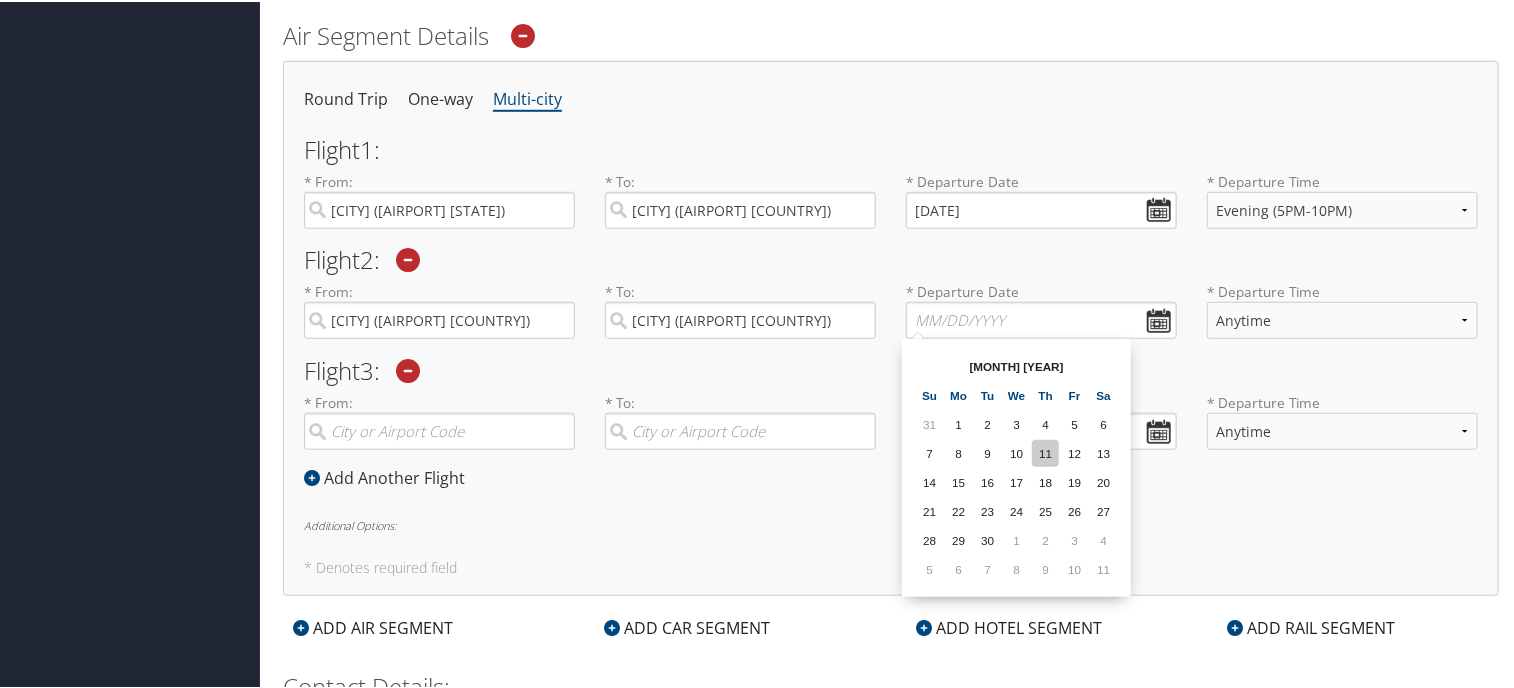 click on "11" at bounding box center [1045, 451] 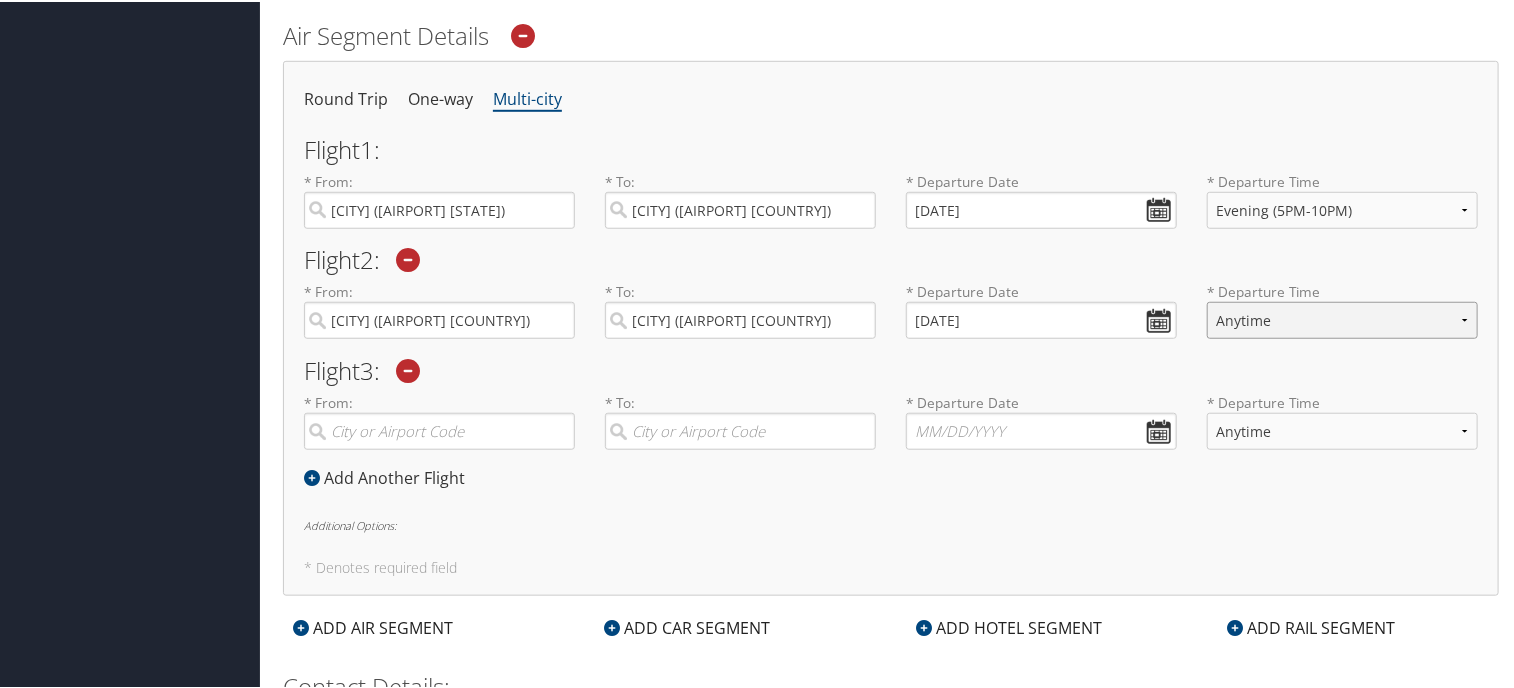 click on "Anytime Early Morning (5AM-7AM) Morning (7AM-12PM) Afternoon (12PM-5PM) Evening (5PM-10PM) Red Eye (10PM-5AM)  12:00 AM   1:00 AM   2:00 AM   3:00 AM   4:00 AM   5:00 AM   6:00 AM   7:00 AM   8:00 AM   9:00 AM   10:00 AM   11:00 AM   12:00 PM (Noon)   1:00 PM   2:00 PM   3:00 PM   4:00 PM   5:00 PM   6:00 PM   7:00 PM   8:00 PM   9:00 PM   10:00 PM   11:00 PM" at bounding box center (1342, 318) 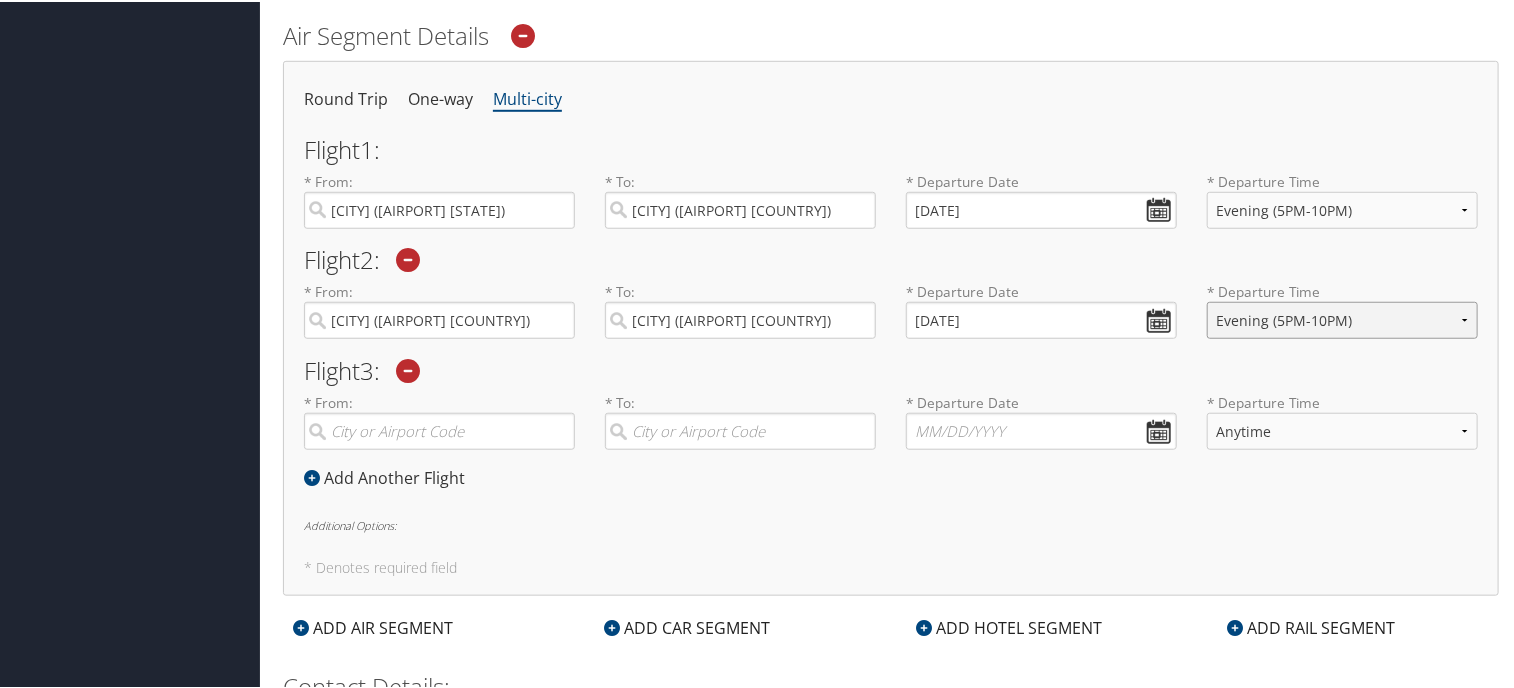 click on "Anytime Early Morning (5AM-7AM) Morning (7AM-12PM) Afternoon (12PM-5PM) Evening (5PM-10PM) Red Eye (10PM-5AM)  12:00 AM   1:00 AM   2:00 AM   3:00 AM   4:00 AM   5:00 AM   6:00 AM   7:00 AM   8:00 AM   9:00 AM   10:00 AM   11:00 AM   12:00 PM (Noon)   1:00 PM   2:00 PM   3:00 PM   4:00 PM   5:00 PM   6:00 PM   7:00 PM   8:00 PM   9:00 PM   10:00 PM   11:00 PM" at bounding box center (1342, 318) 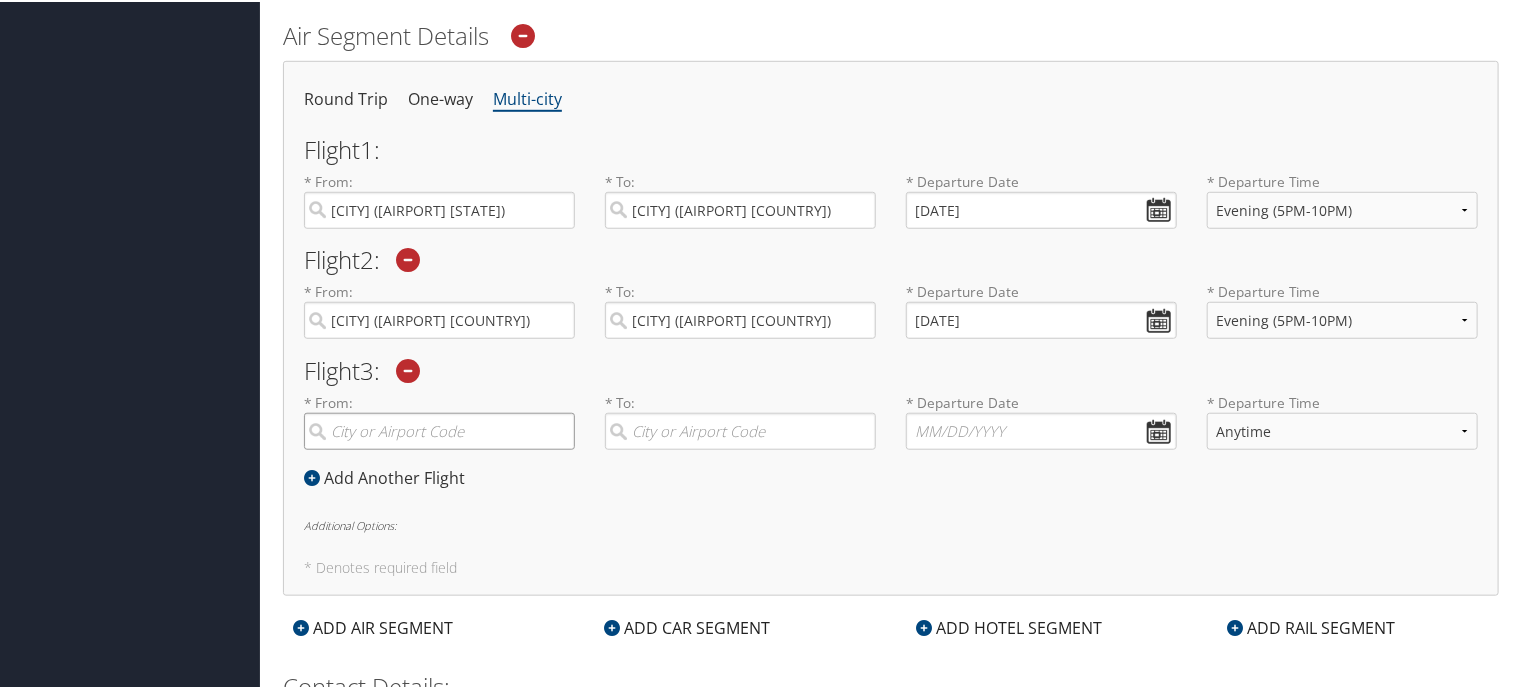 click at bounding box center [439, 429] 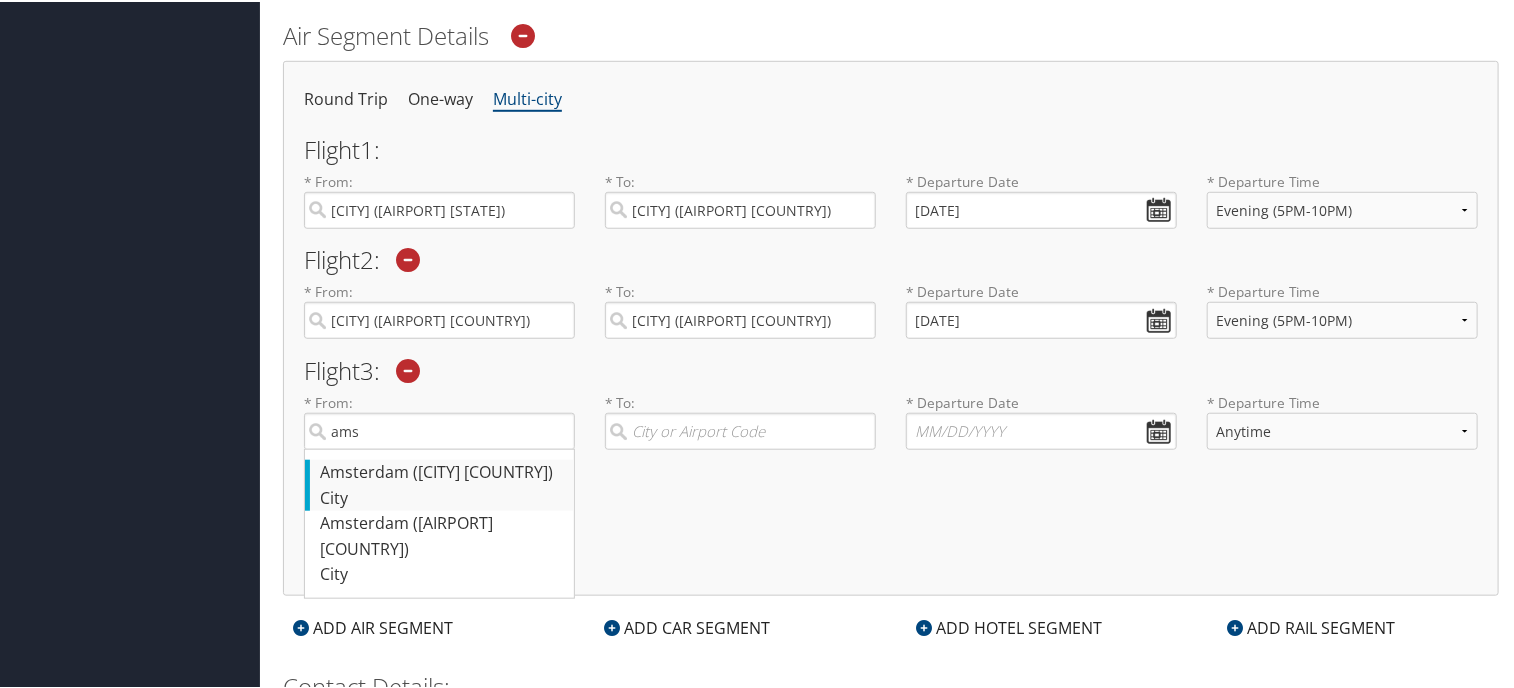 click on "[CITY] ([AIRPORT] [COUNTRY])" at bounding box center (442, 471) 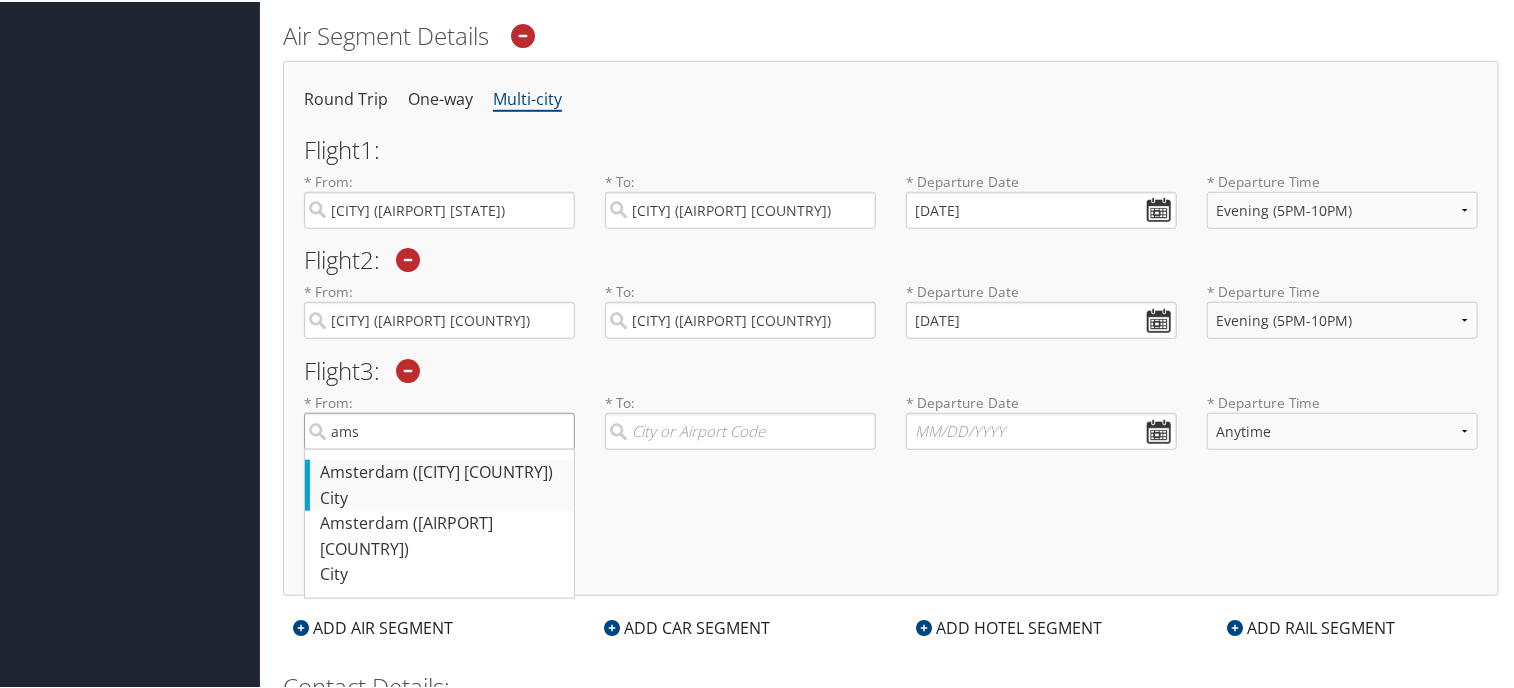 click on "ams" at bounding box center [439, 429] 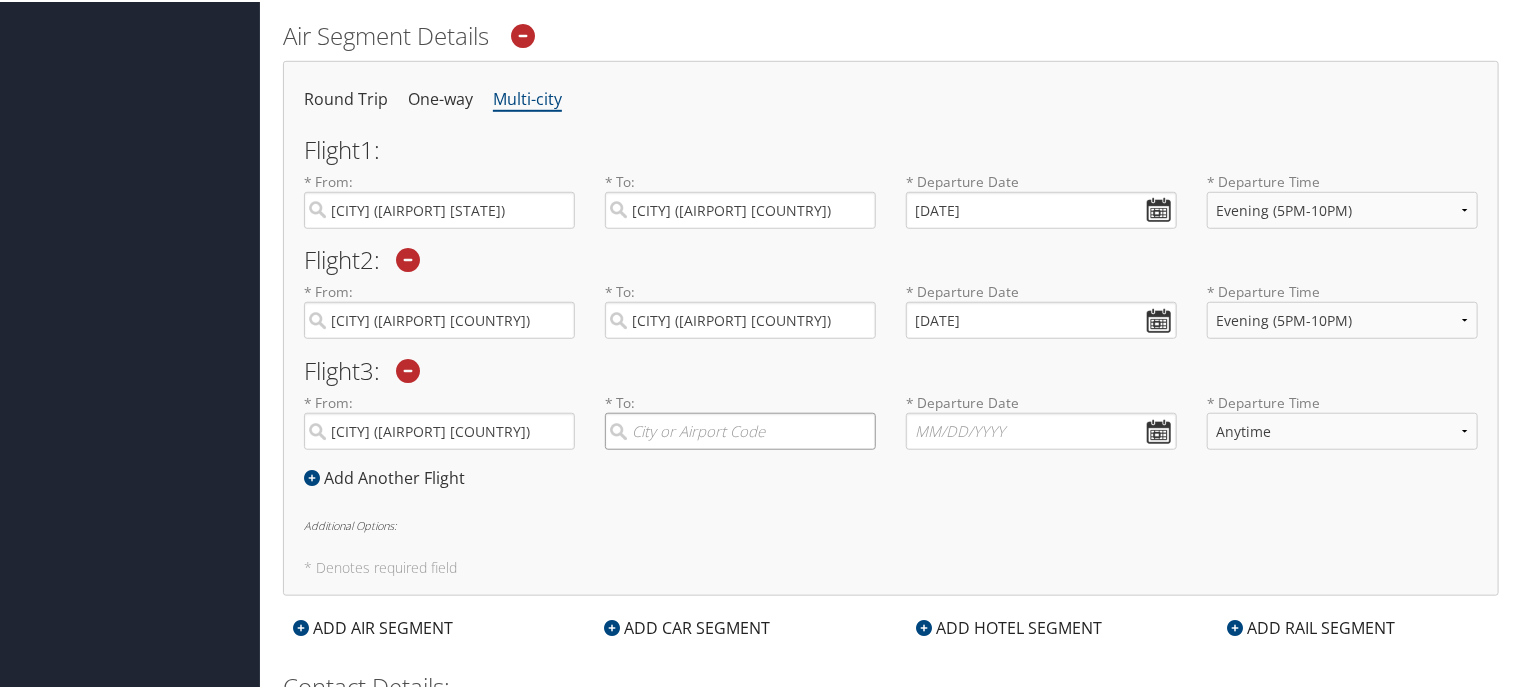 click at bounding box center (740, 429) 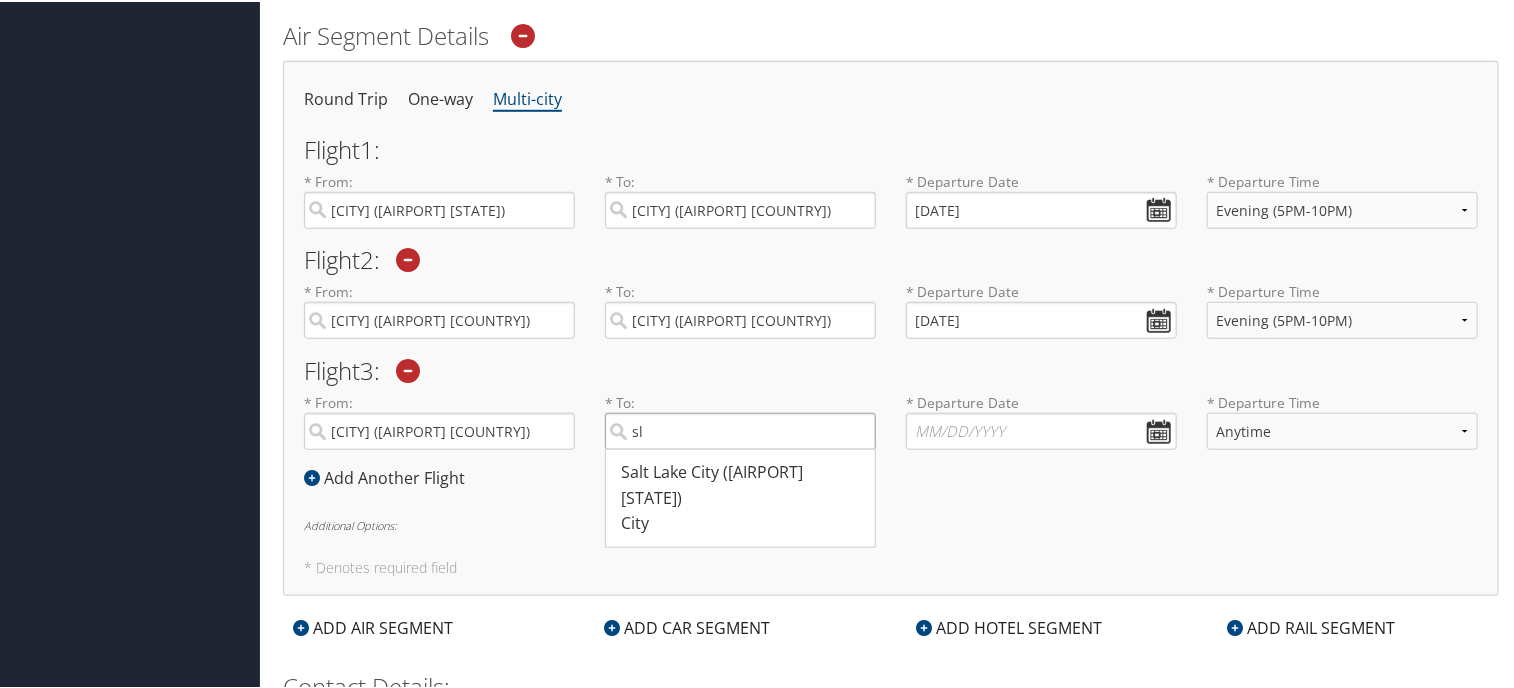 type on "s" 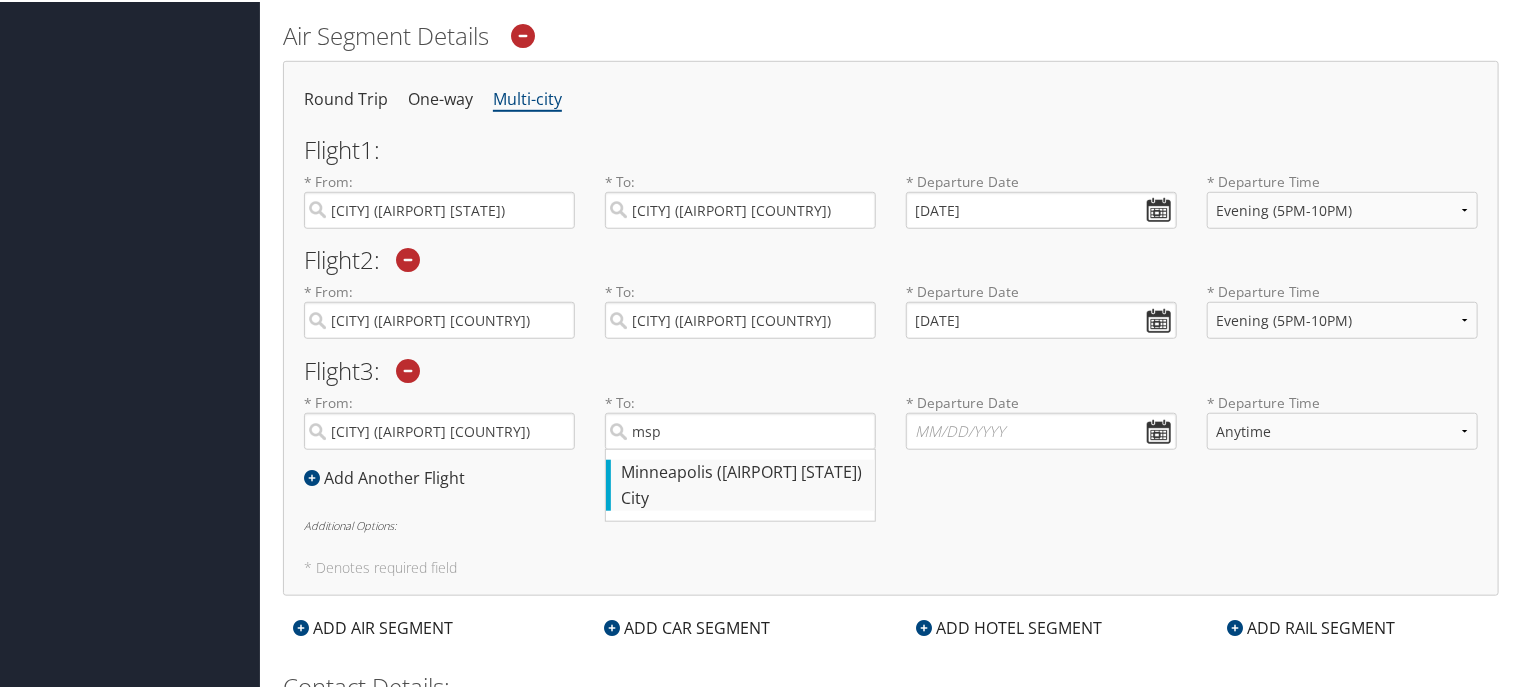 click on "[CITY] ([AIRPORT] [STATE])" at bounding box center [743, 471] 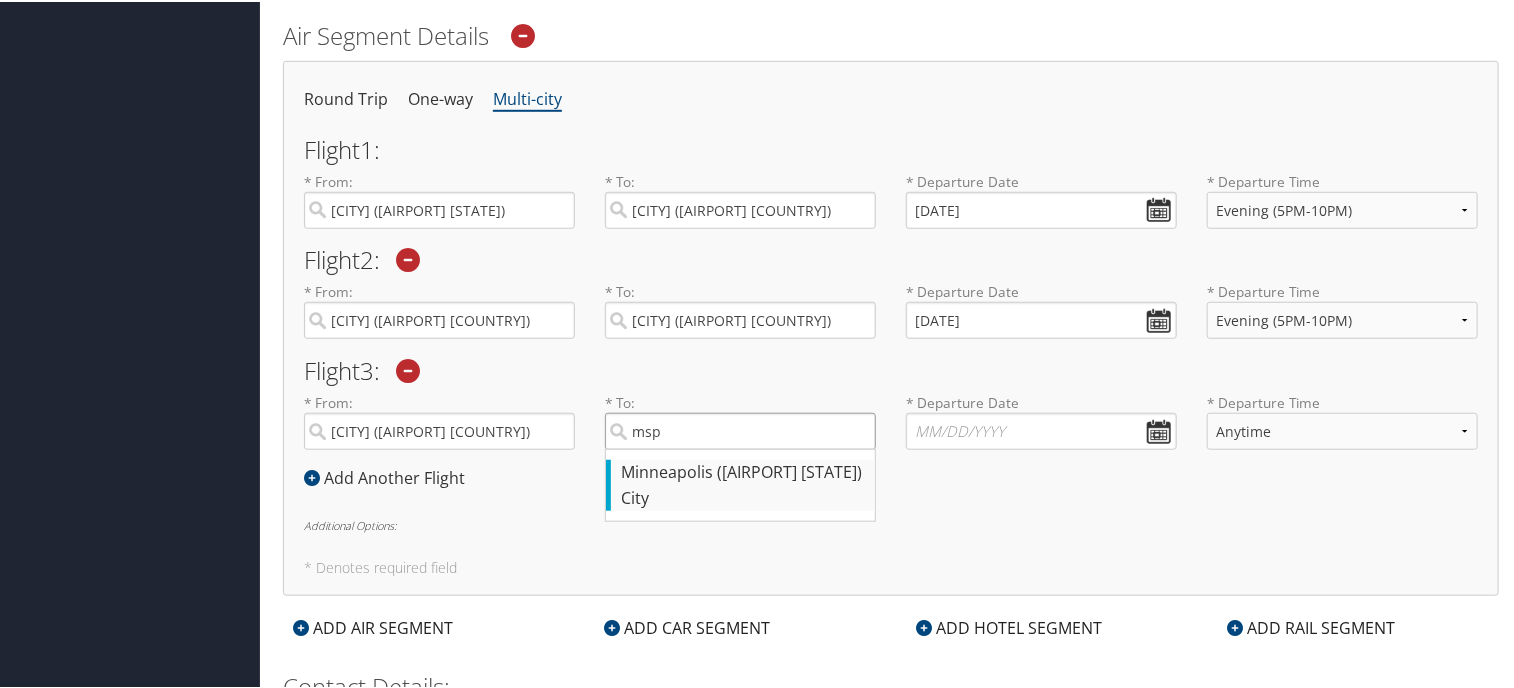 click on "msp" at bounding box center (740, 429) 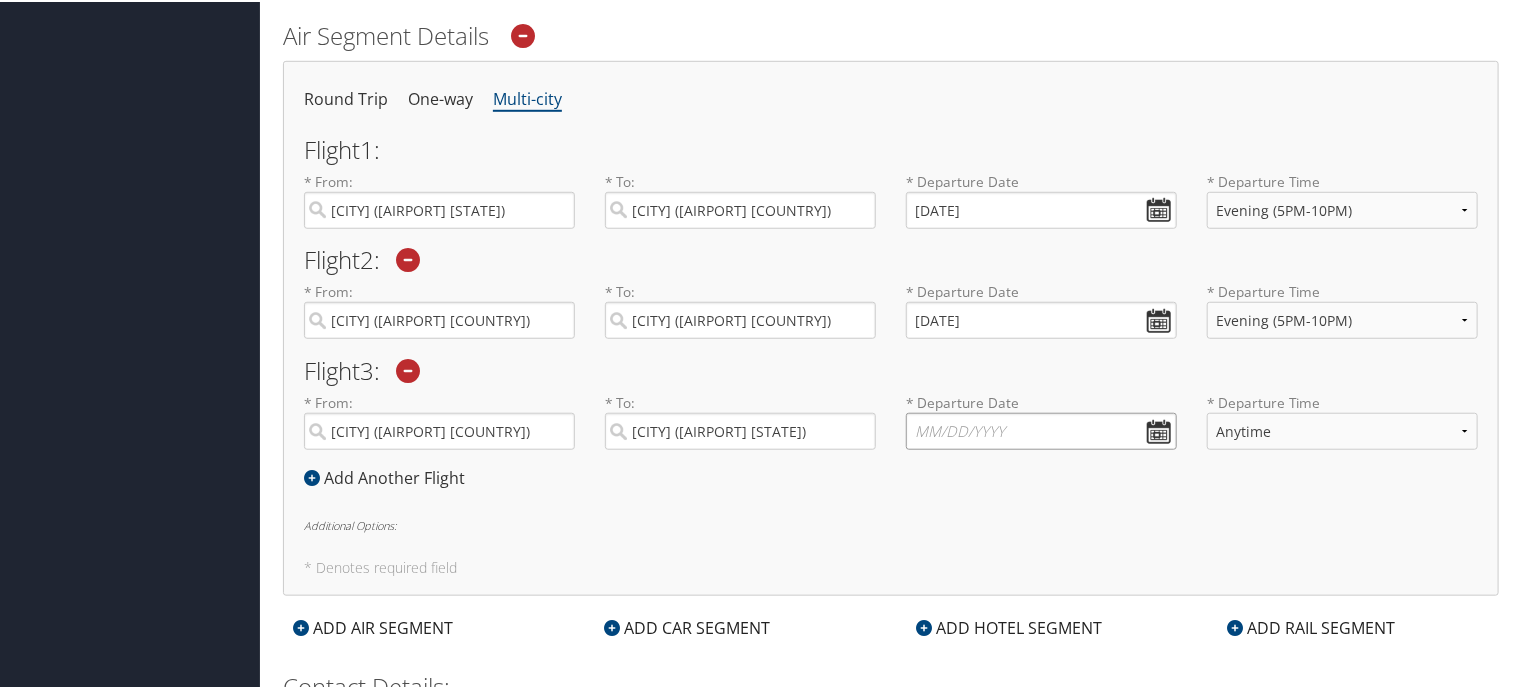 click at bounding box center (1041, 429) 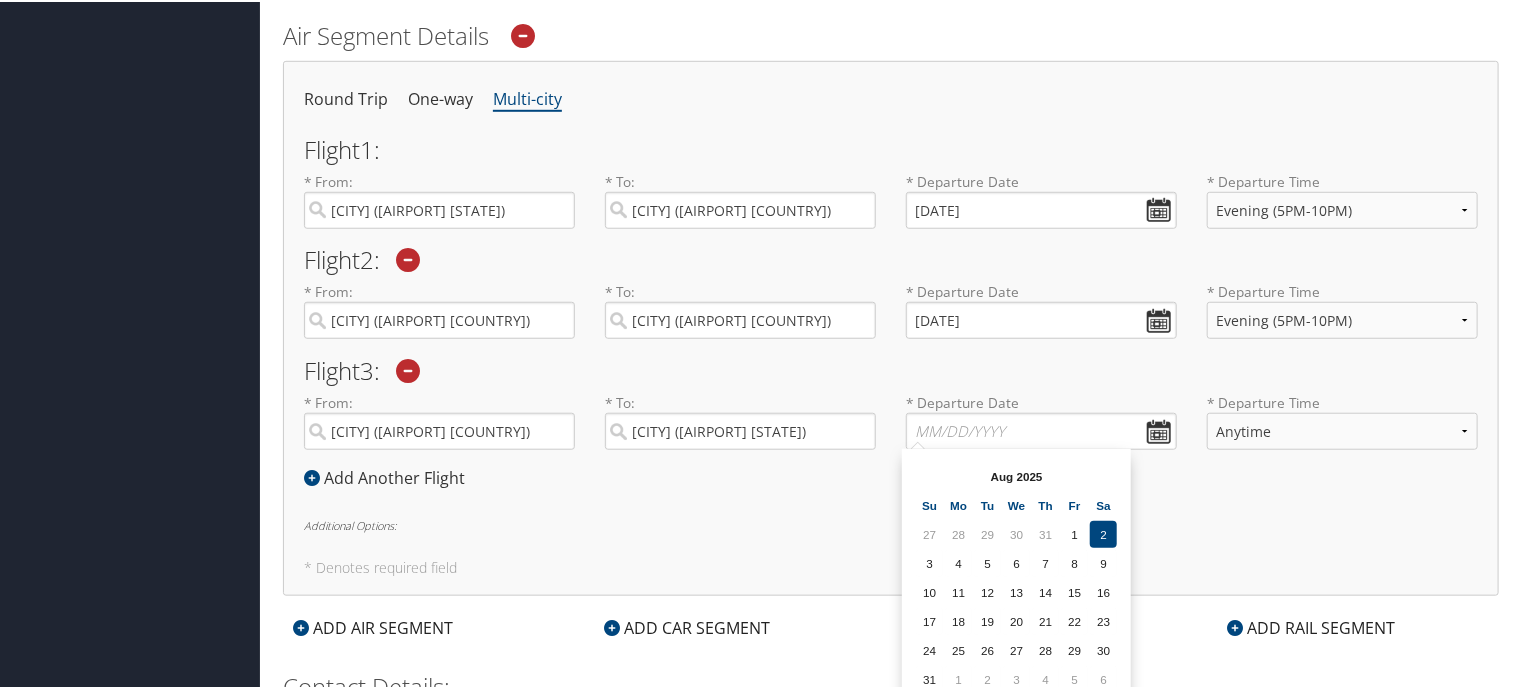 click on "[MONTH] [YEAR] [DAYS]" at bounding box center (1016, 576) 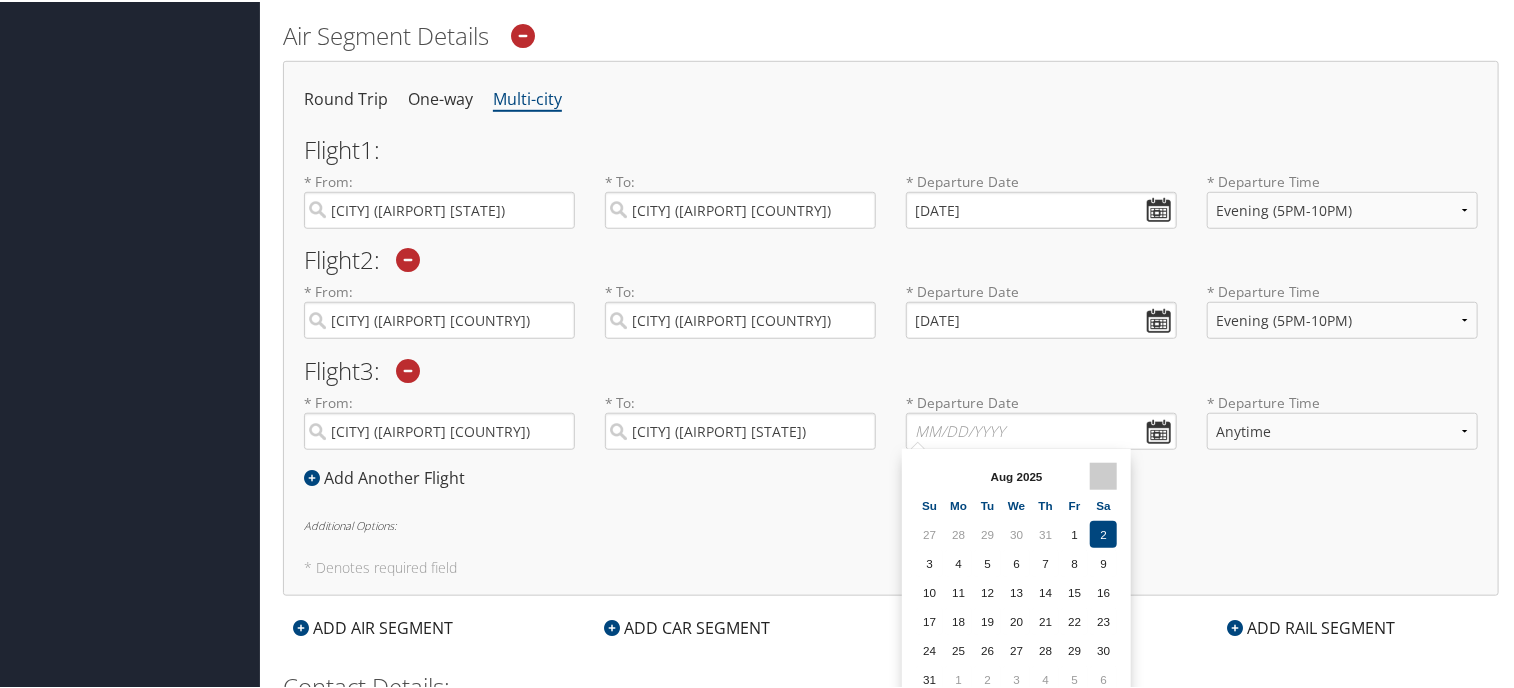 click at bounding box center (1103, 474) 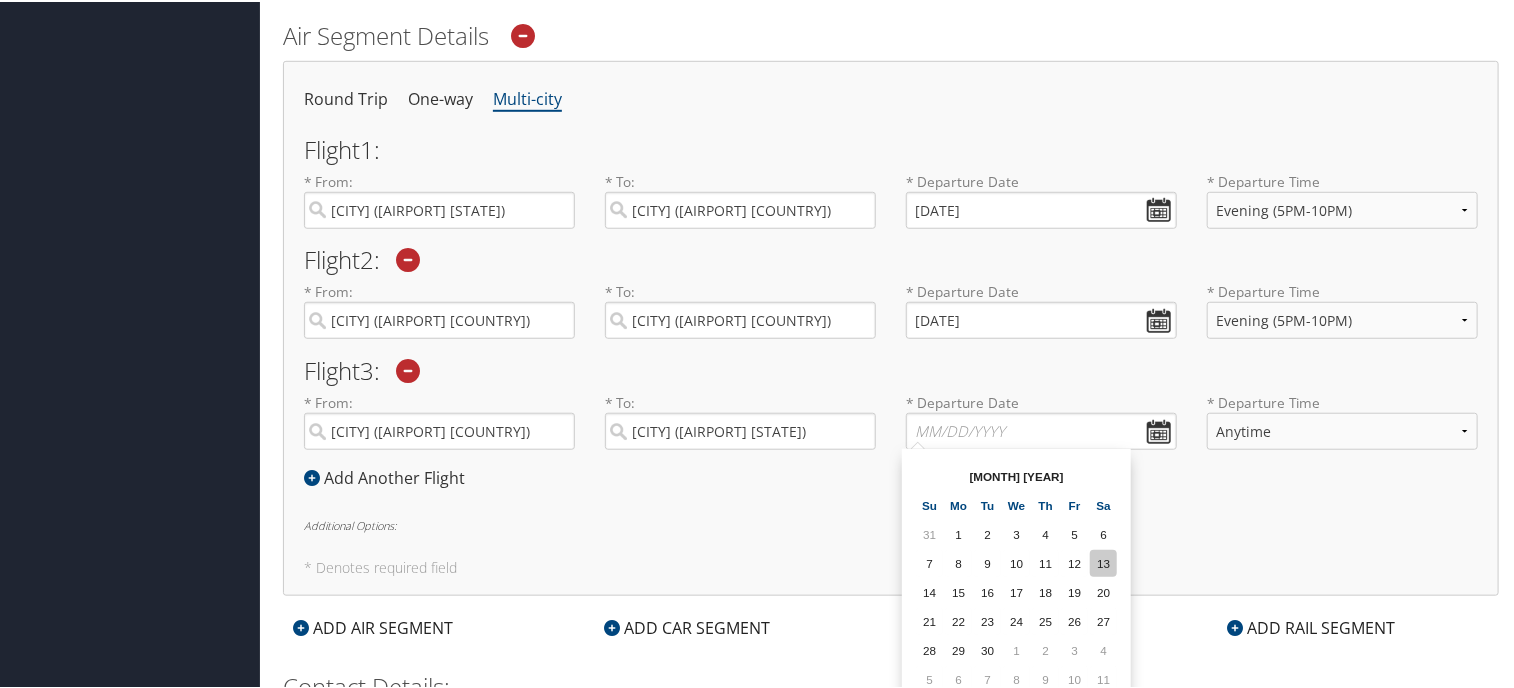 click on "13" at bounding box center (1103, 561) 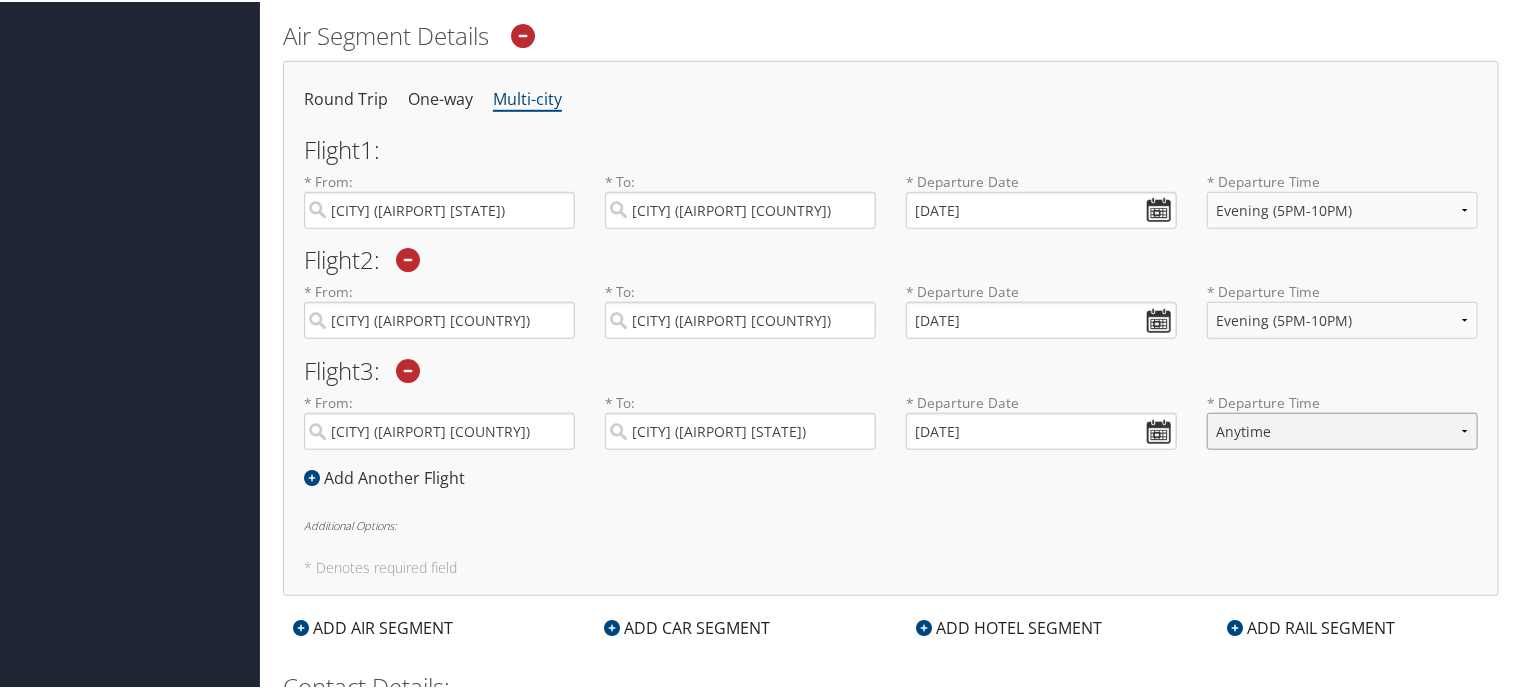 click on "Anytime Early Morning (5AM-7AM) Morning (7AM-12PM) Afternoon (12PM-5PM) Evening (5PM-10PM) Red Eye (10PM-5AM)  12:00 AM   1:00 AM   2:00 AM   3:00 AM   4:00 AM   5:00 AM   6:00 AM   7:00 AM   8:00 AM   9:00 AM   10:00 AM   11:00 AM   12:00 PM (Noon)   1:00 PM   2:00 PM   3:00 PM   4:00 PM   5:00 PM   6:00 PM   7:00 PM   8:00 PM   9:00 PM   10:00 PM   11:00 PM" at bounding box center (1342, 429) 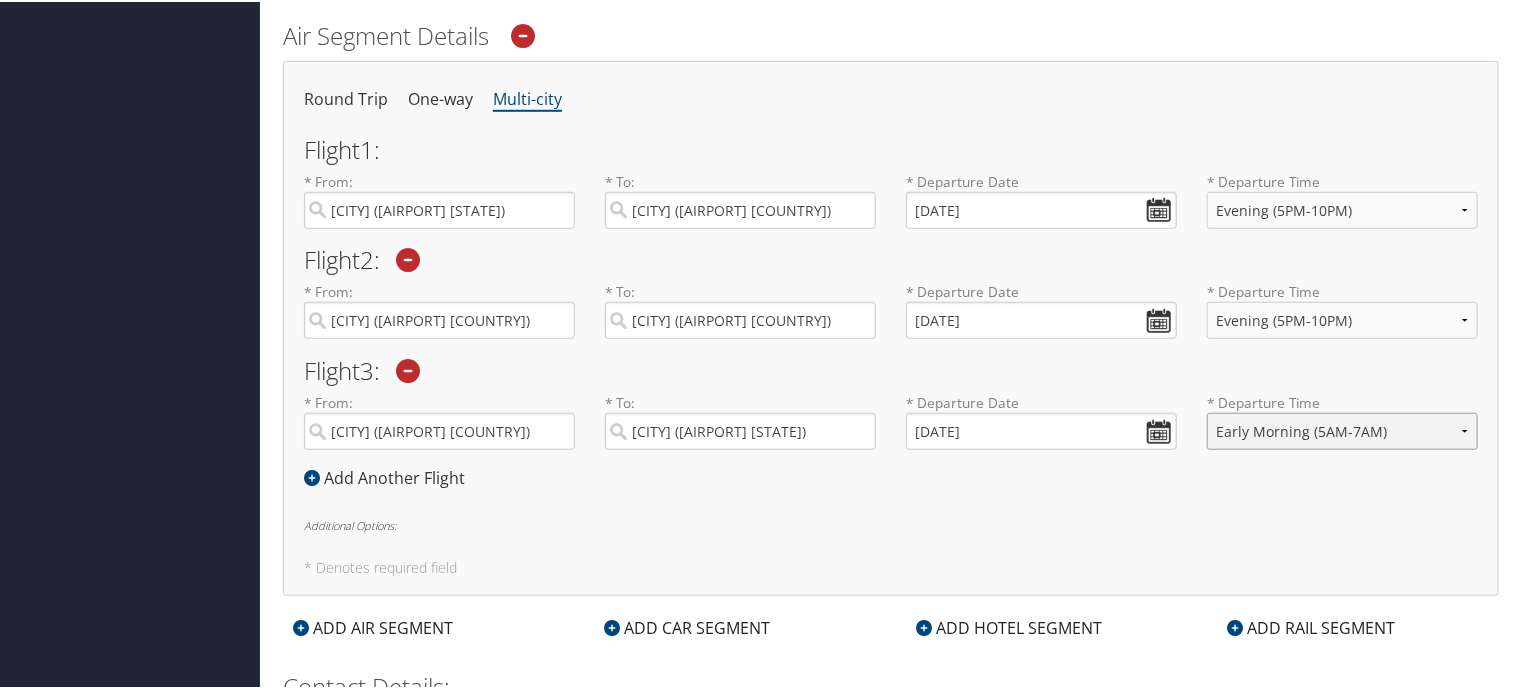 click on "Anytime Early Morning (5AM-7AM) Morning (7AM-12PM) Afternoon (12PM-5PM) Evening (5PM-10PM) Red Eye (10PM-5AM)  12:00 AM   1:00 AM   2:00 AM   3:00 AM   4:00 AM   5:00 AM   6:00 AM   7:00 AM   8:00 AM   9:00 AM   10:00 AM   11:00 AM   12:00 PM (Noon)   1:00 PM   2:00 PM   3:00 PM   4:00 PM   5:00 PM   6:00 PM   7:00 PM   8:00 PM   9:00 PM   10:00 PM   11:00 PM" at bounding box center [1342, 429] 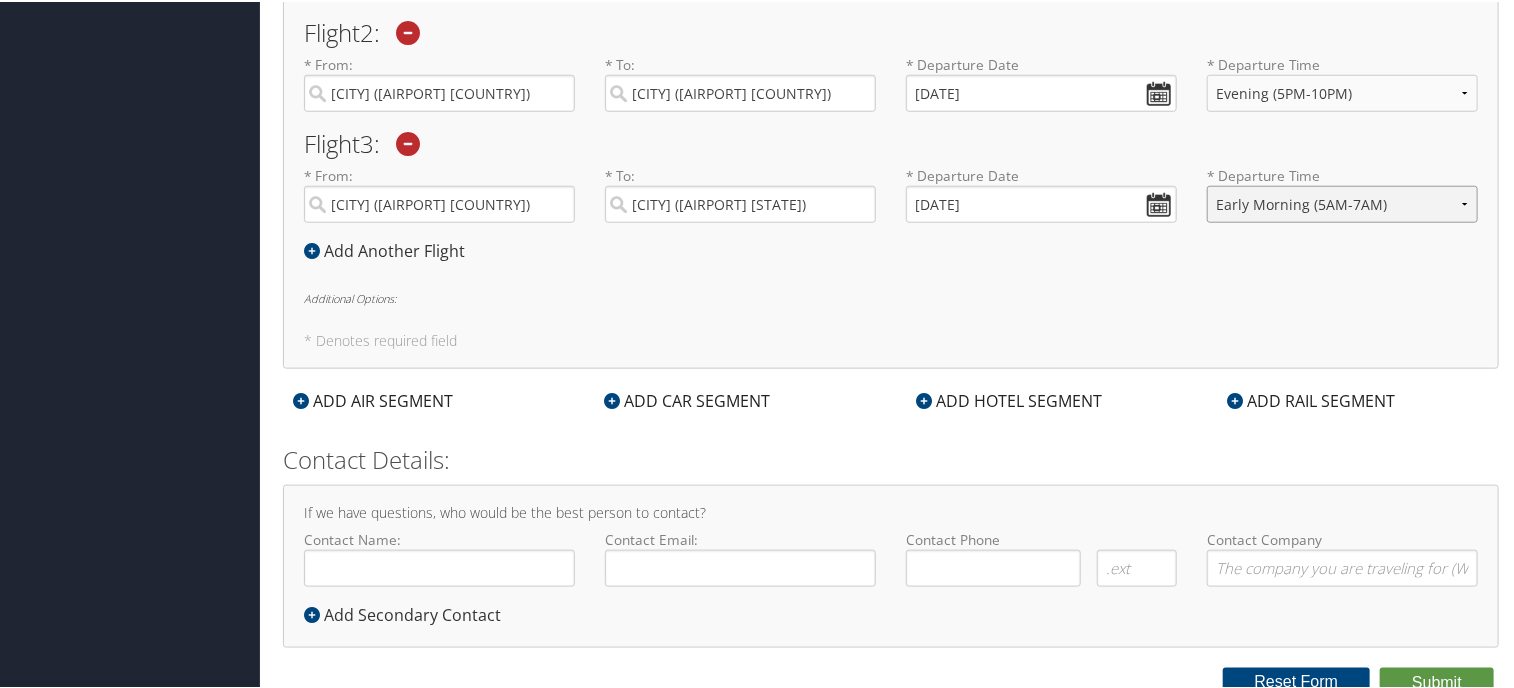scroll, scrollTop: 900, scrollLeft: 0, axis: vertical 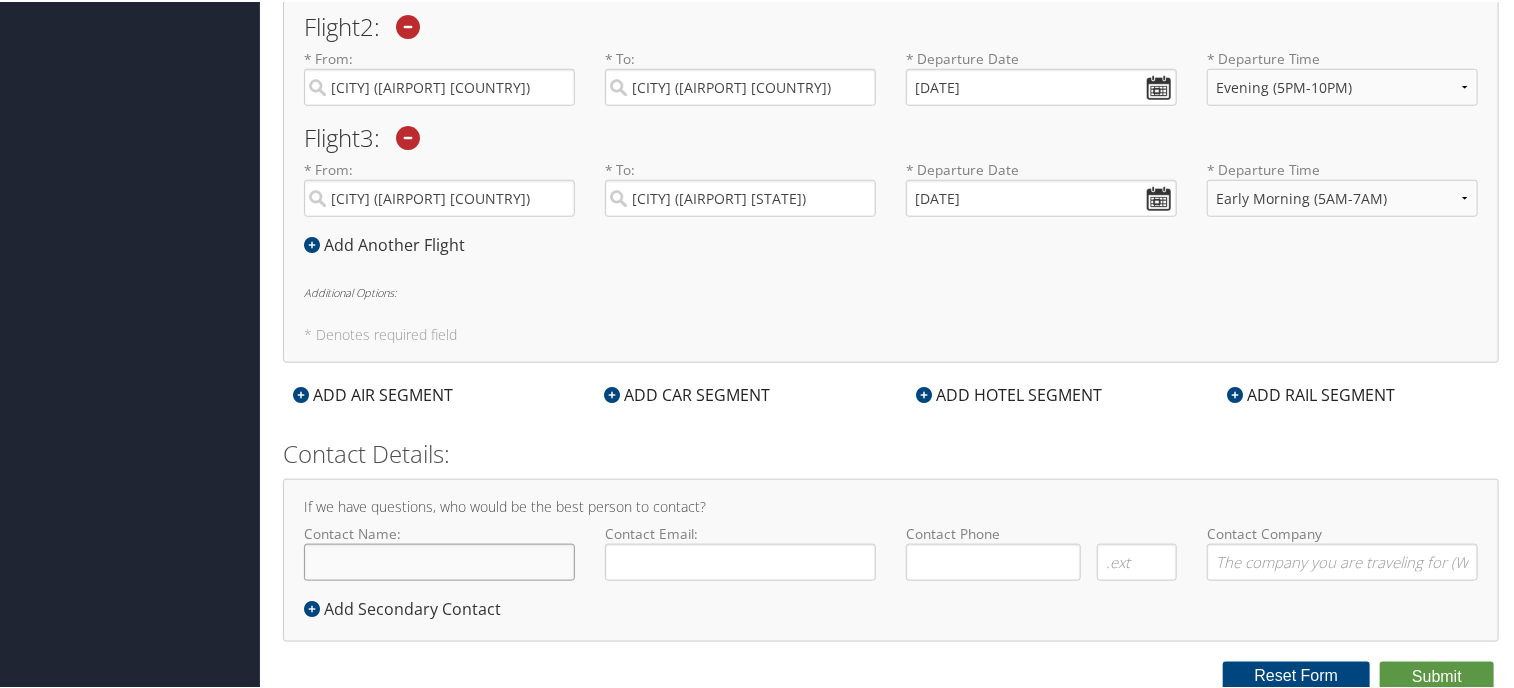click on "Contact Name:" 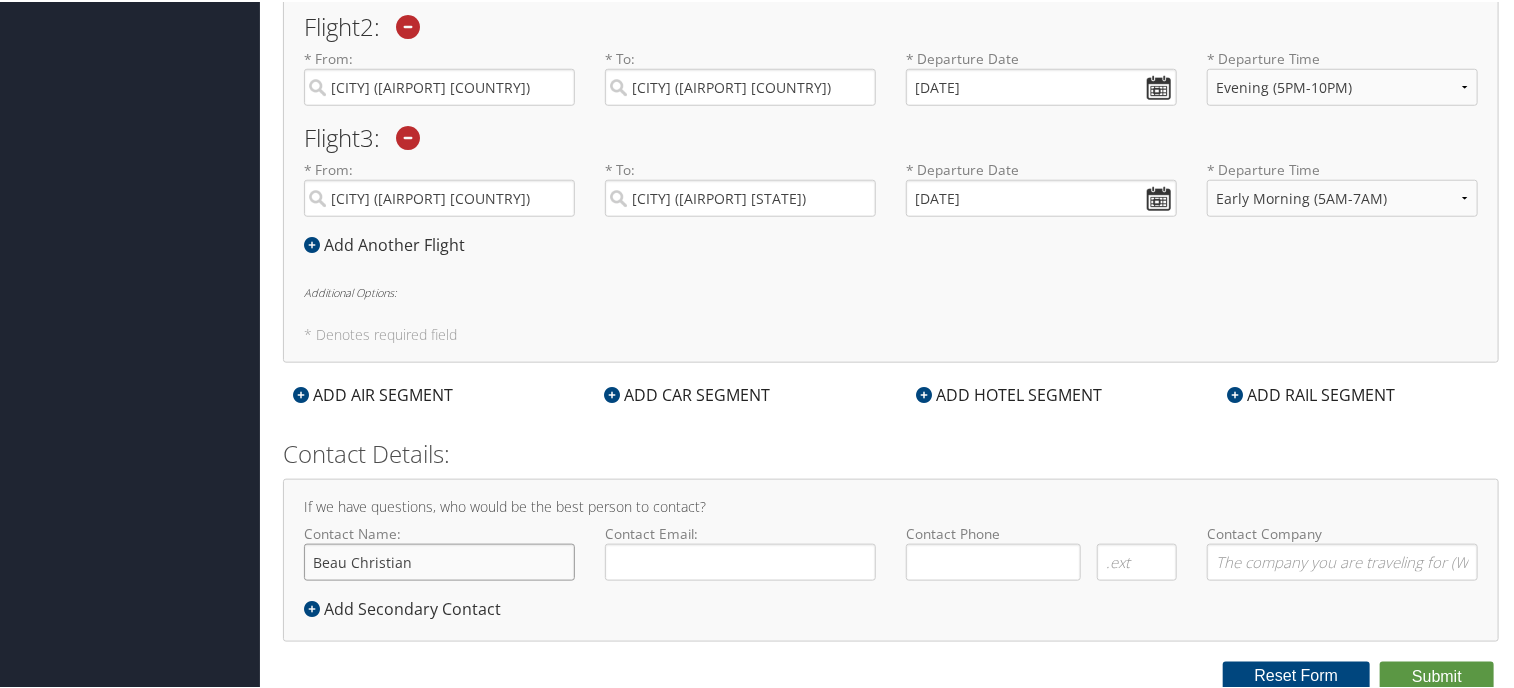 type on "Beau Christian" 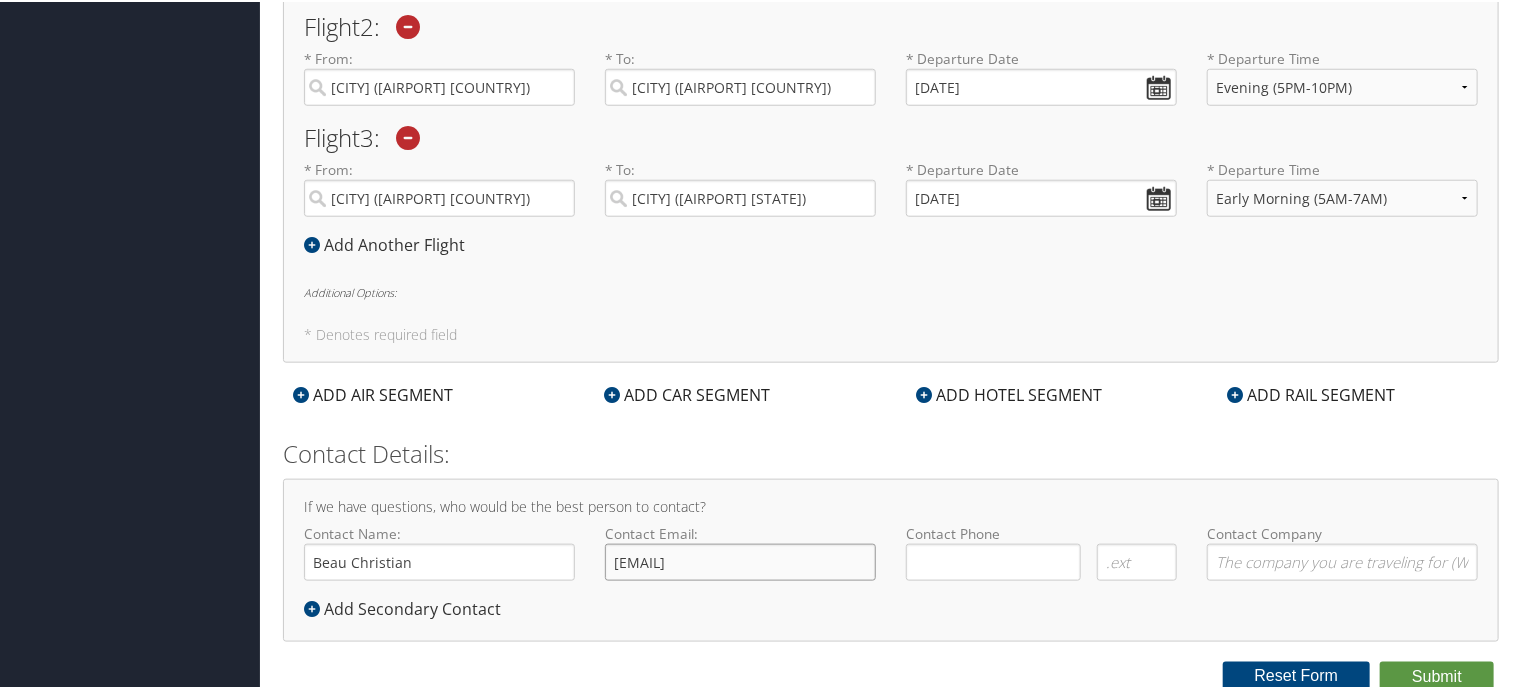 type on "[EMAIL]" 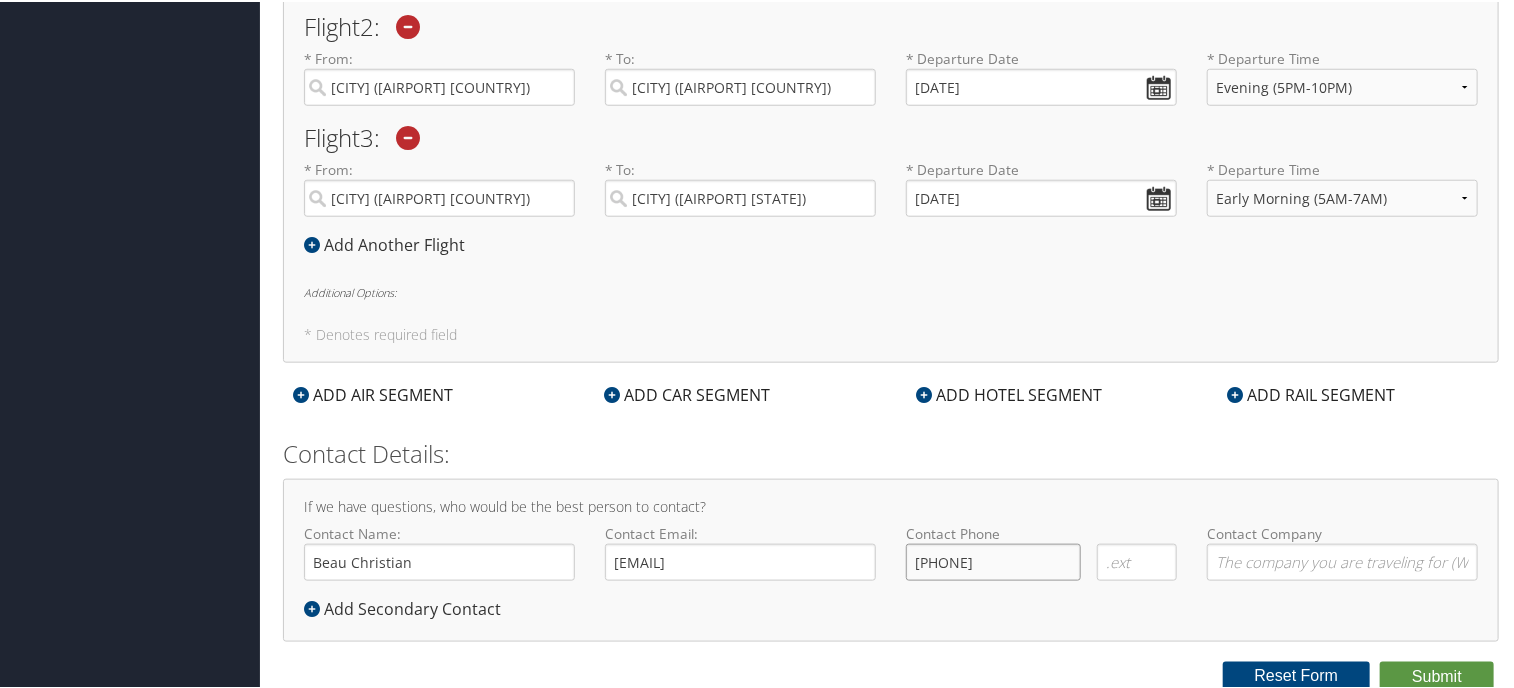 type on "[PHONE]" 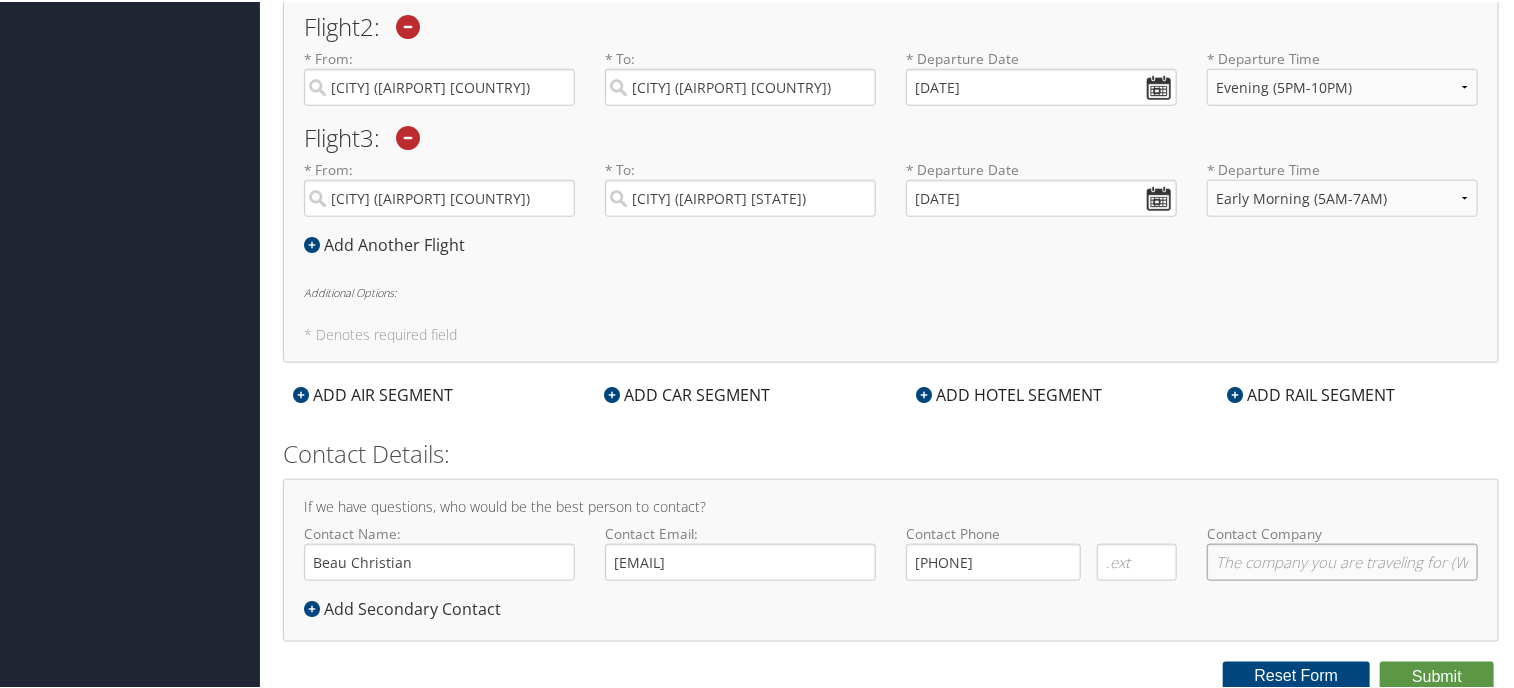 click on "Contact Company" 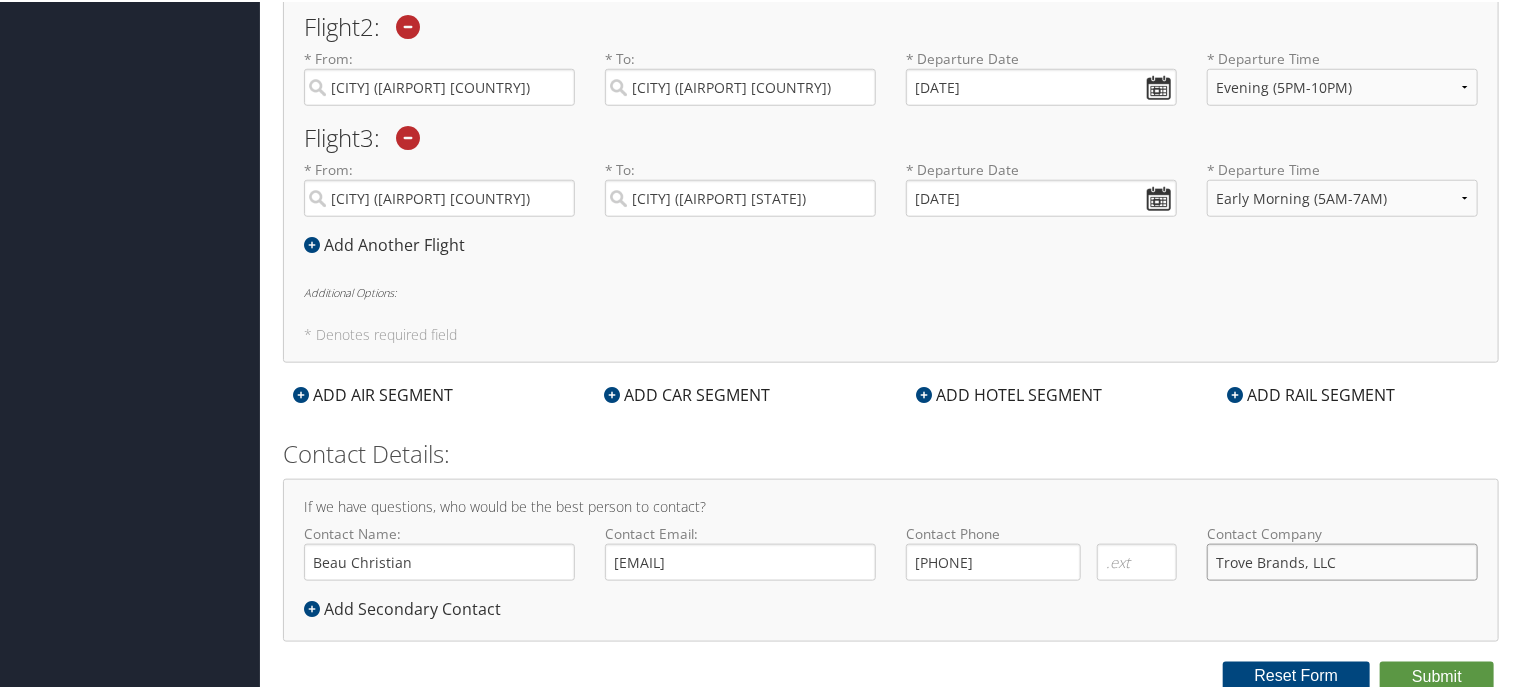 type on "Trove Brands, LLC" 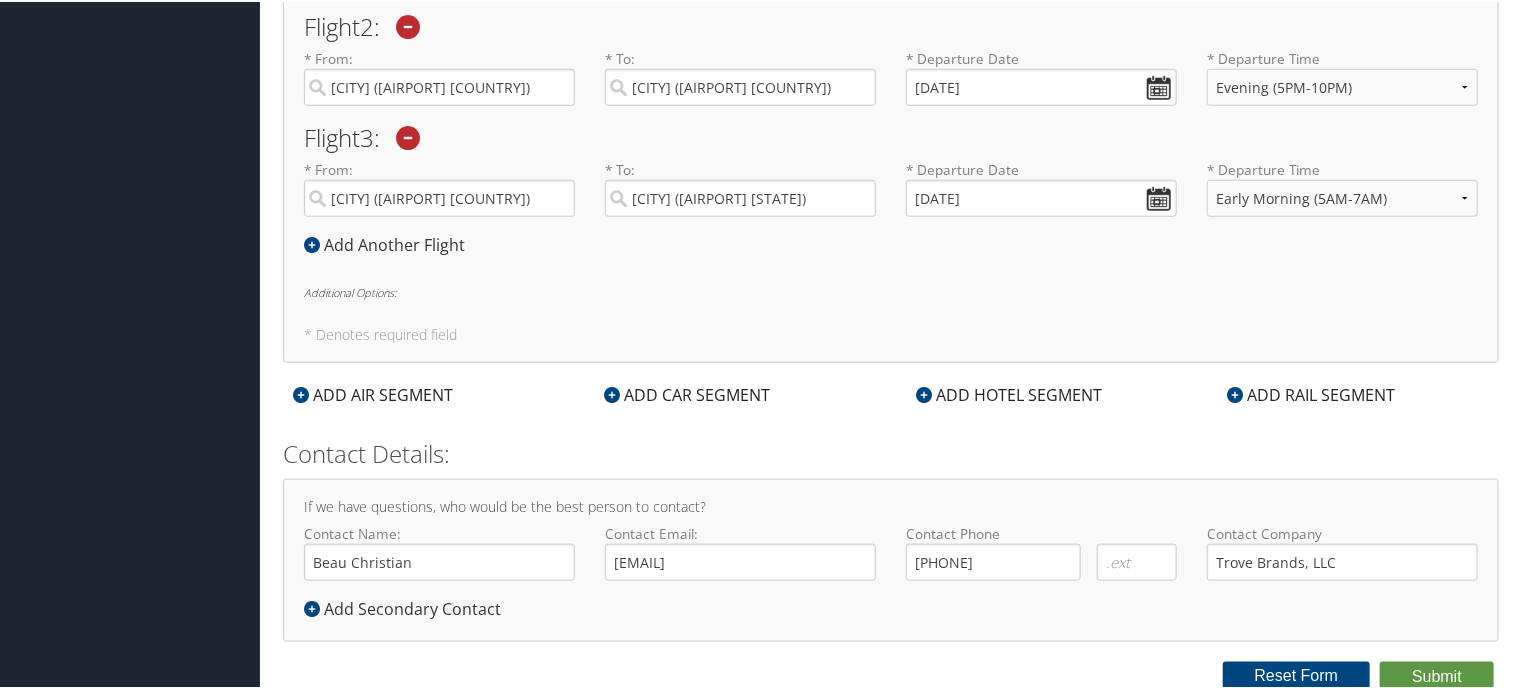 click on "ADD HOTEL SEGMENT" at bounding box center (1009, 393) 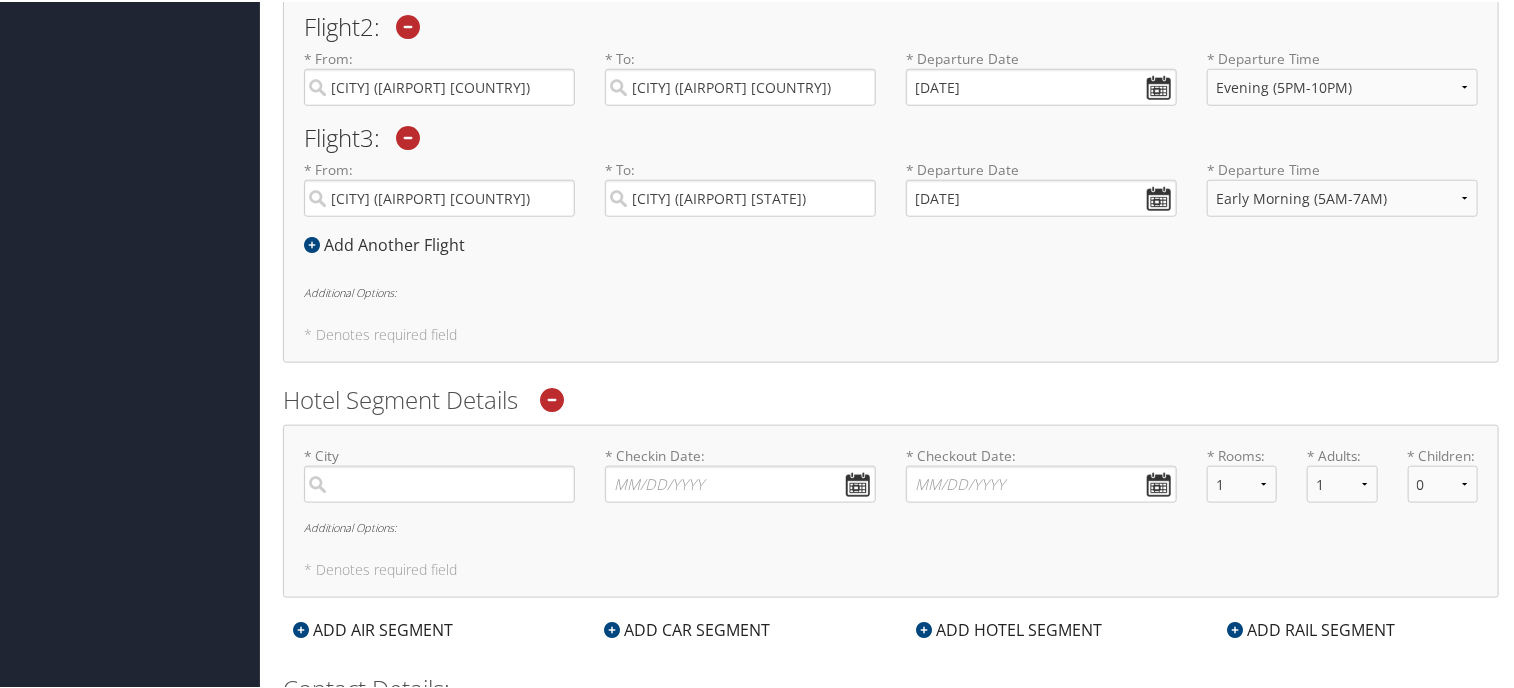 scroll, scrollTop: 1091, scrollLeft: 0, axis: vertical 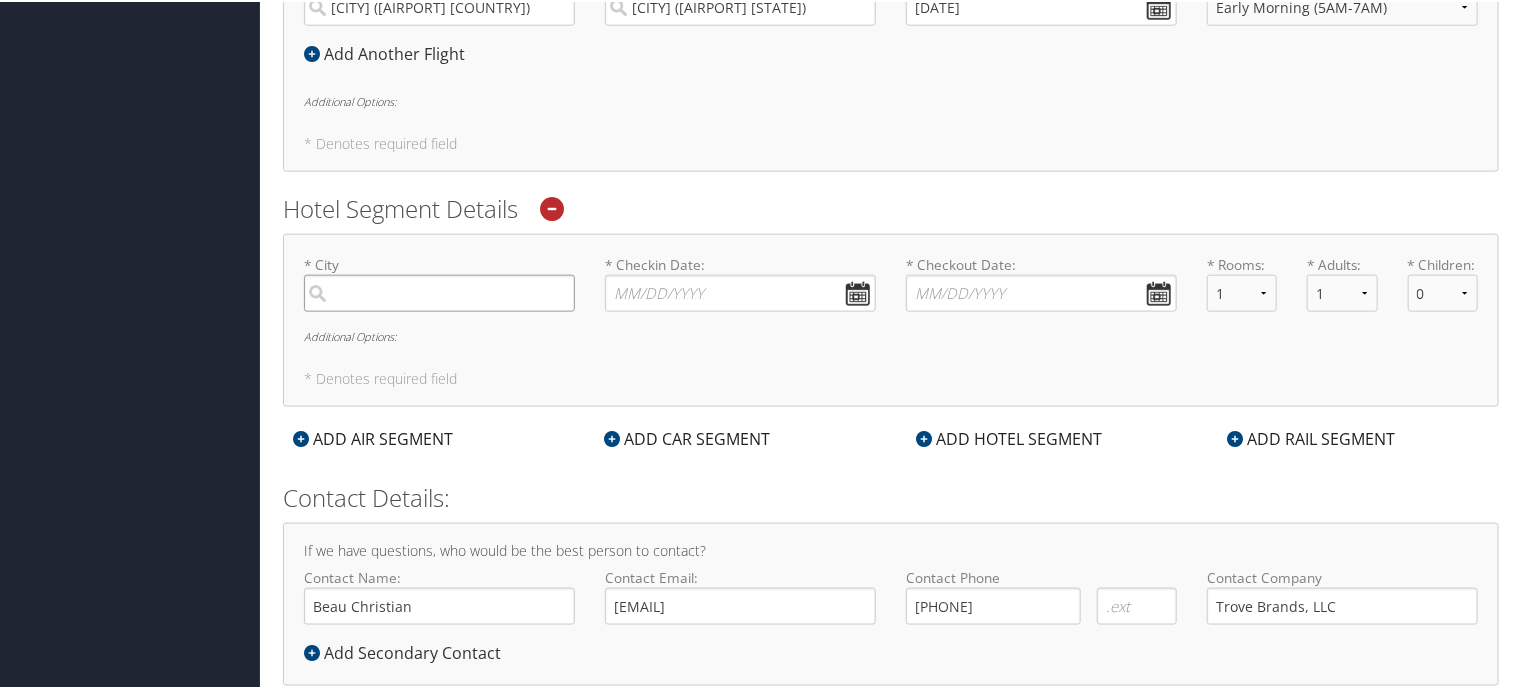 click at bounding box center [439, 291] 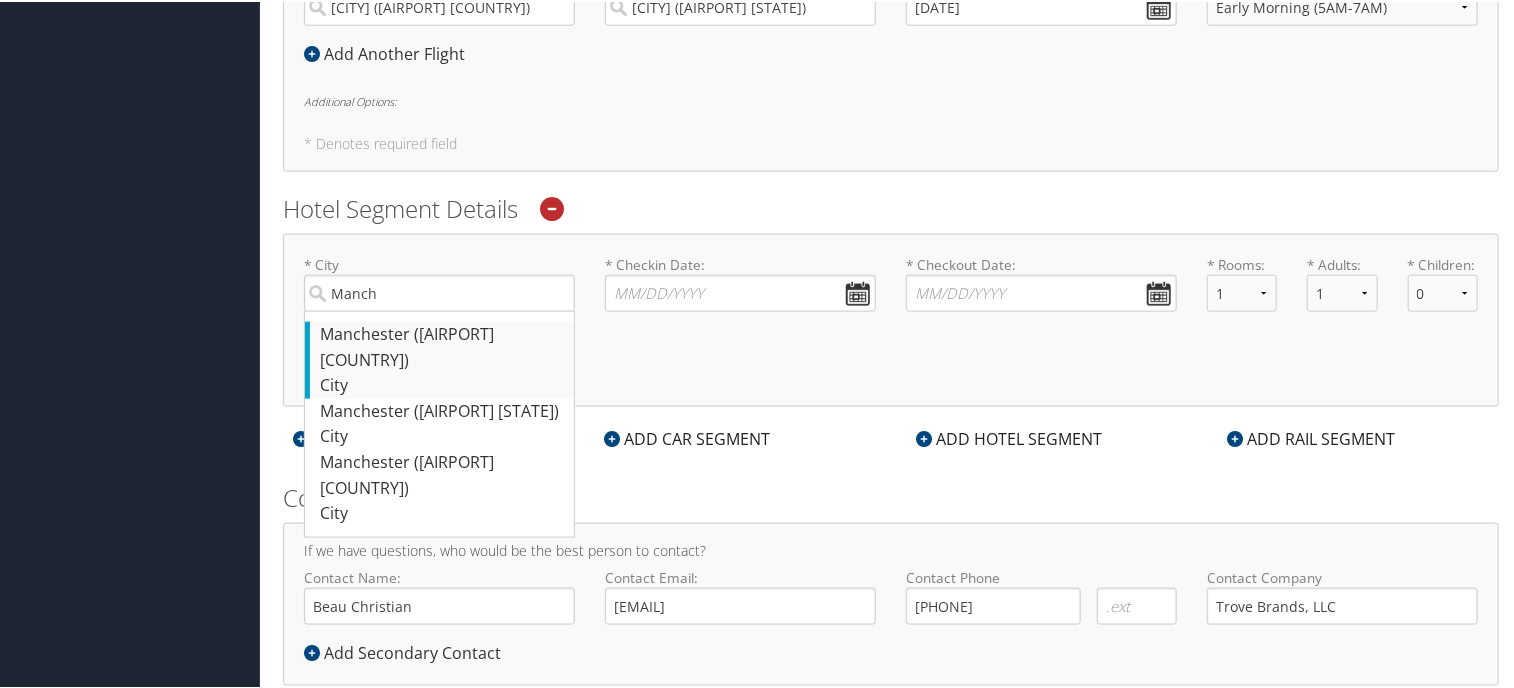 click on "[CITY] ([AIRPORT] [COUNTRY])" at bounding box center [442, 345] 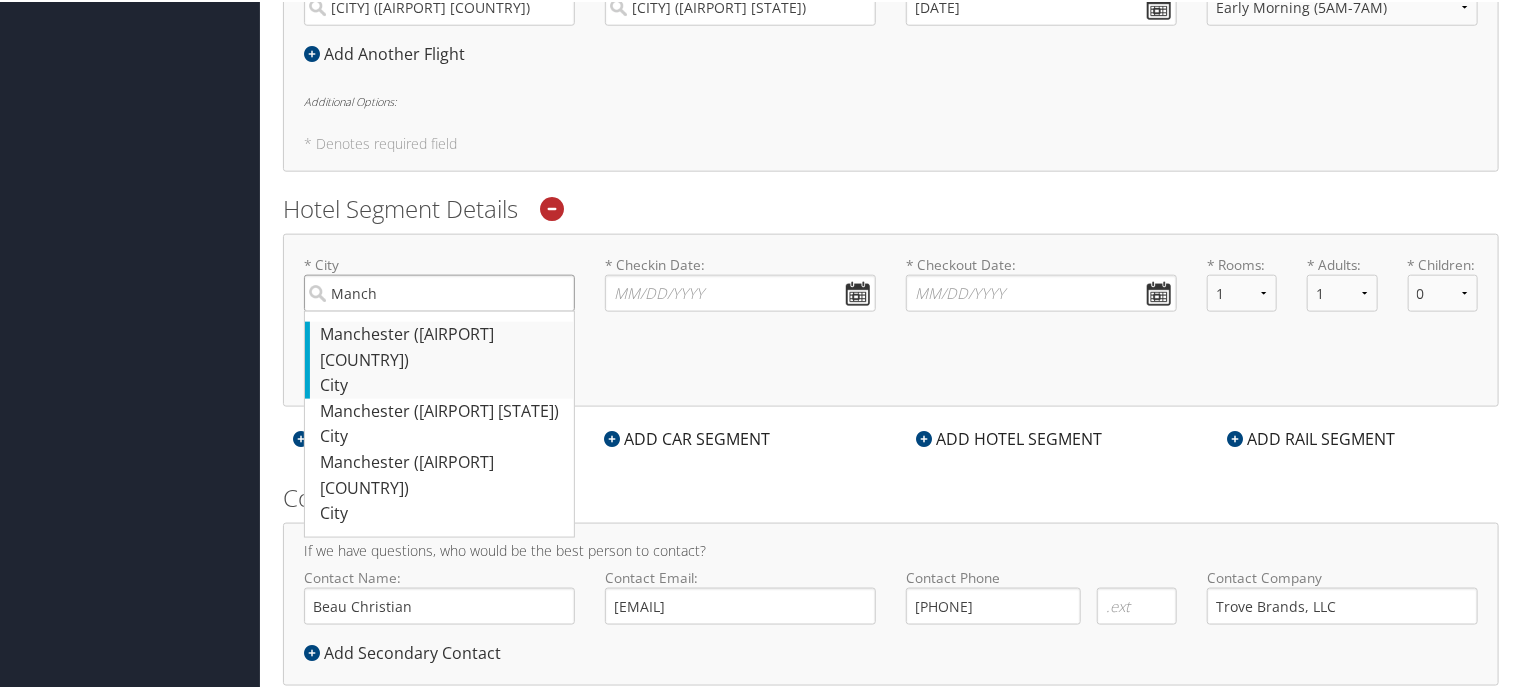 click on "Manch" at bounding box center (439, 291) 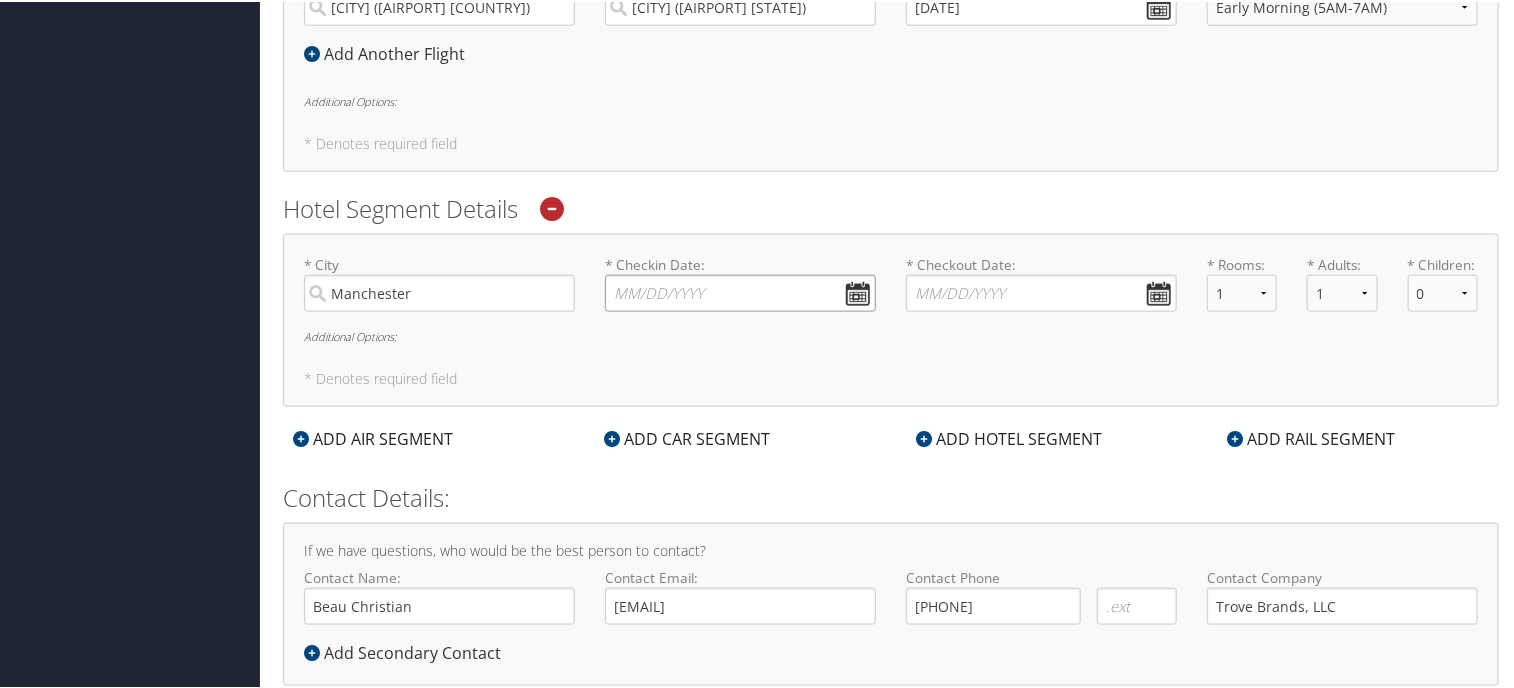 click on "* Checkin Date: Dates must be valid" at bounding box center (740, 291) 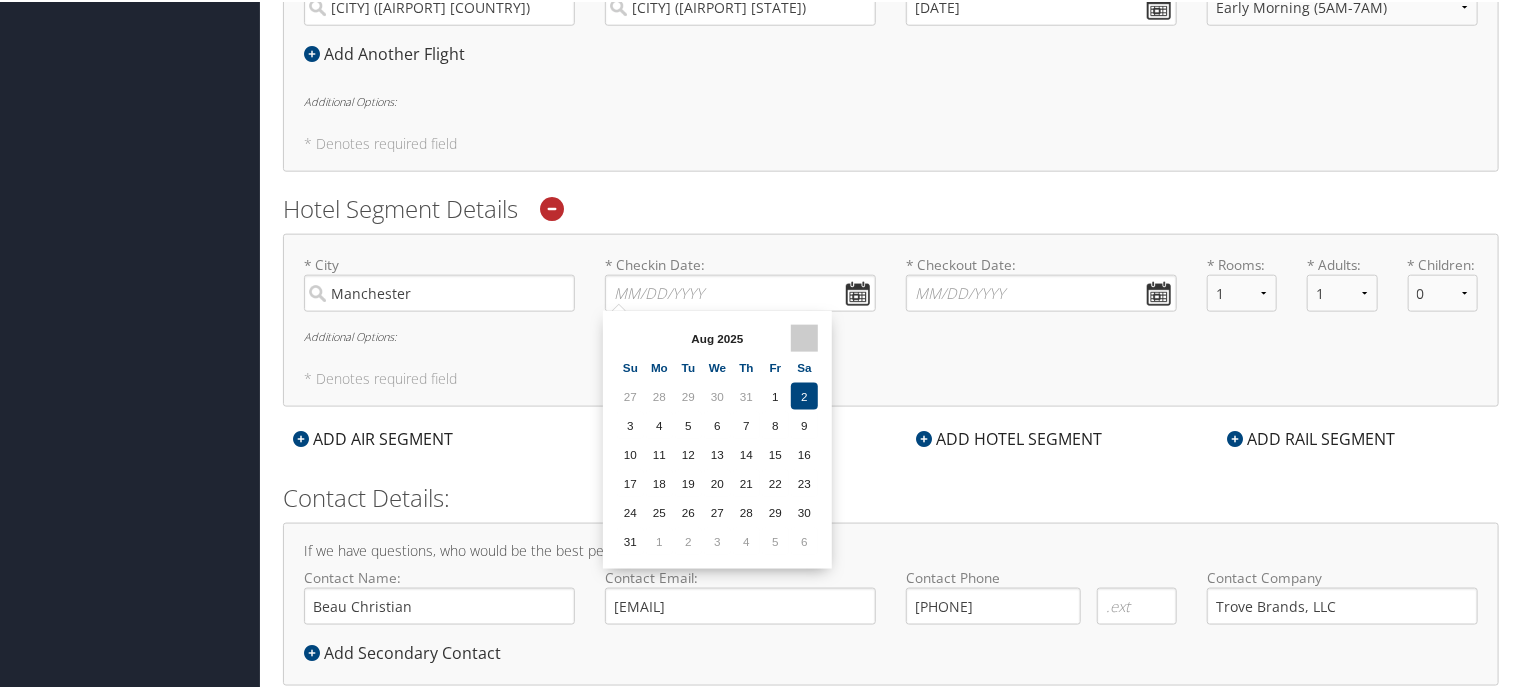 click at bounding box center [804, 336] 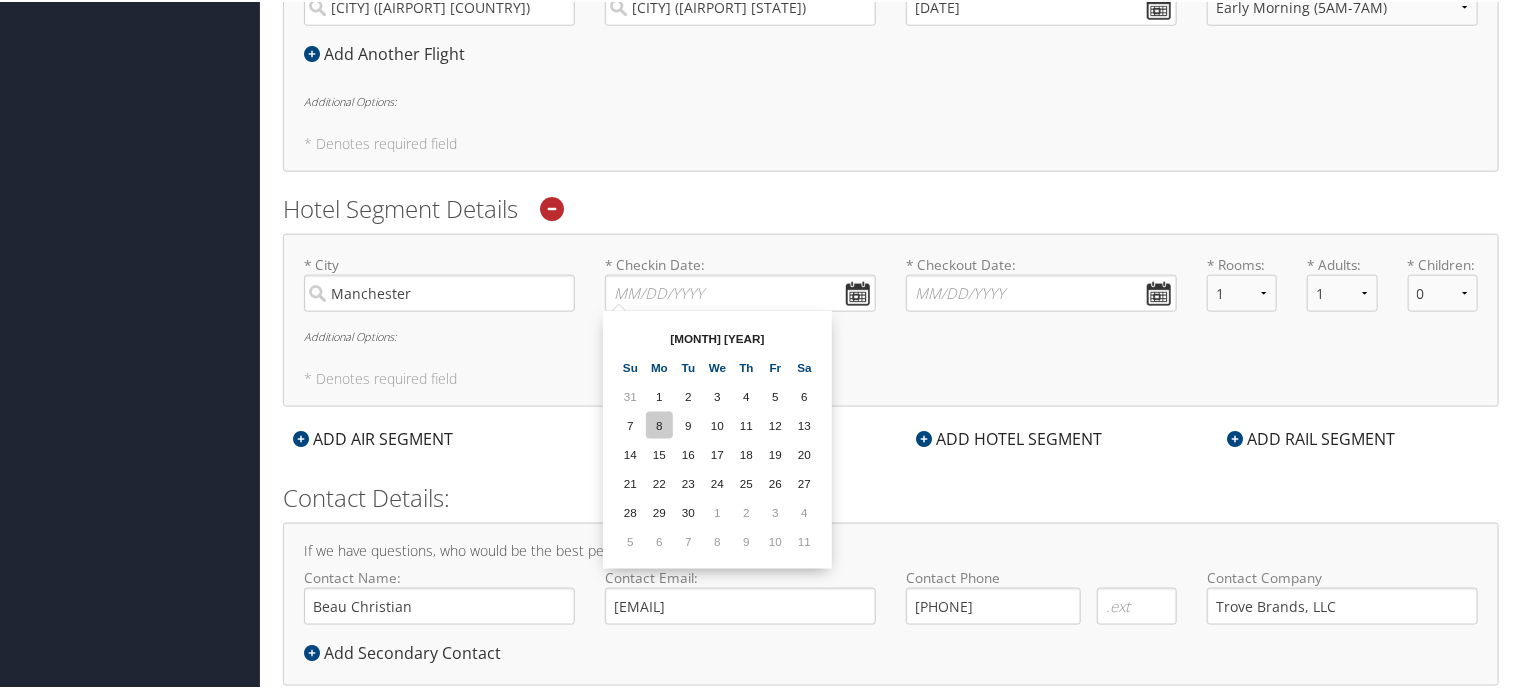 click on "8" at bounding box center (659, 423) 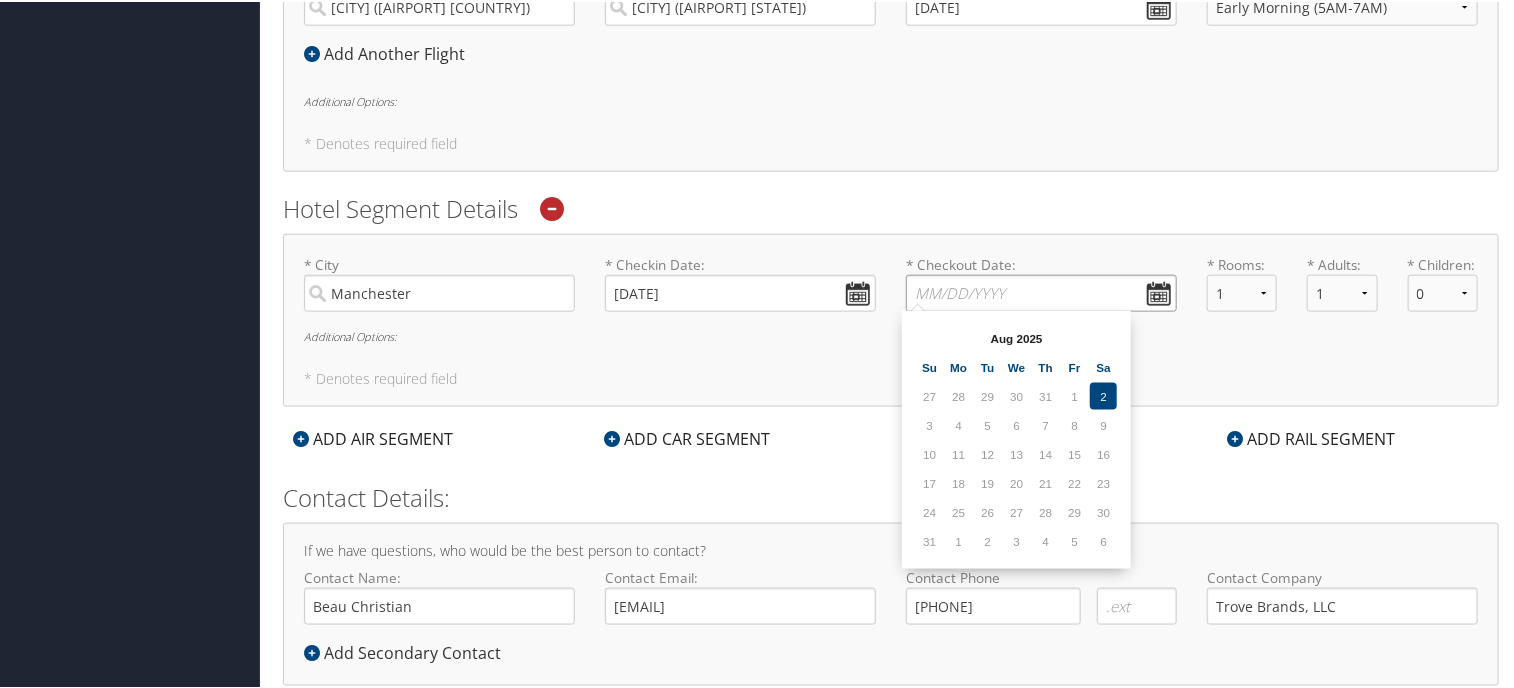 click on "* Checkout Date: Dates must be valid" at bounding box center [1041, 291] 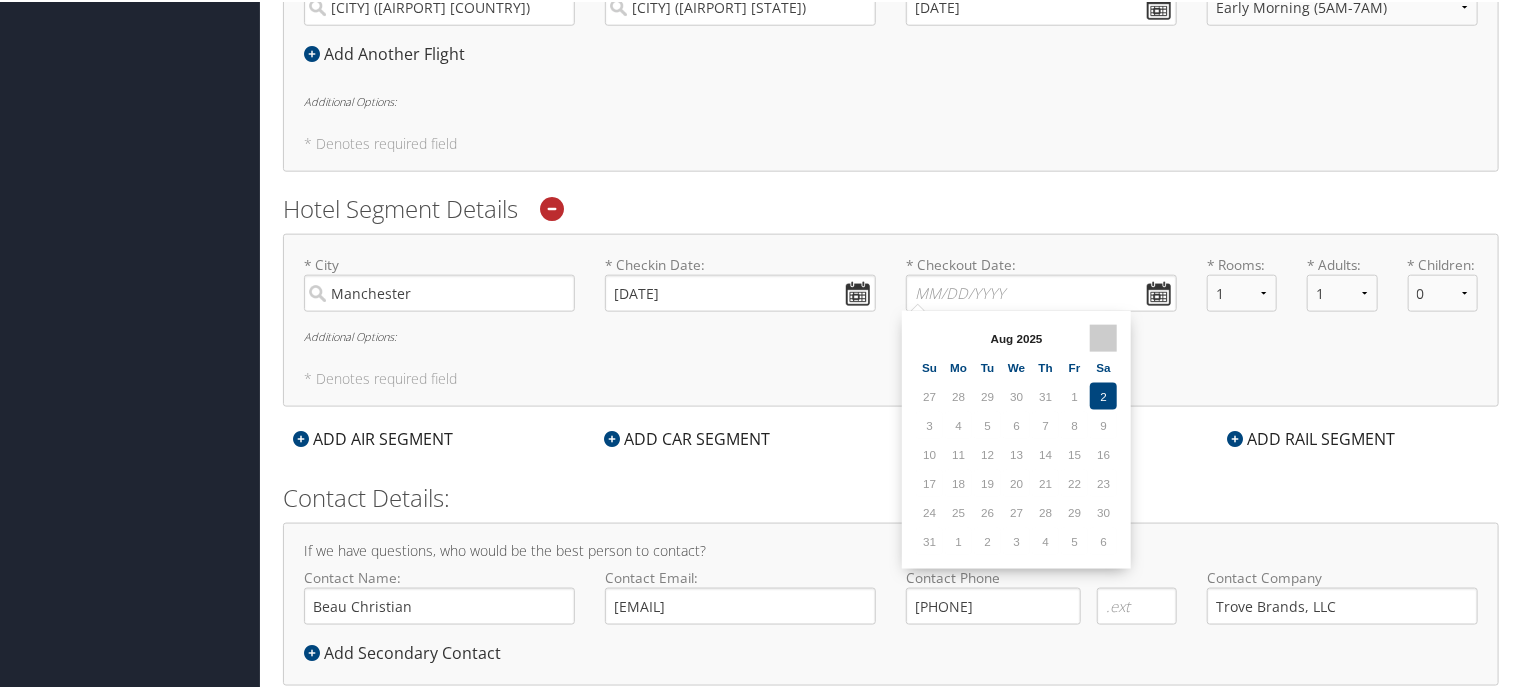 click at bounding box center (1103, 336) 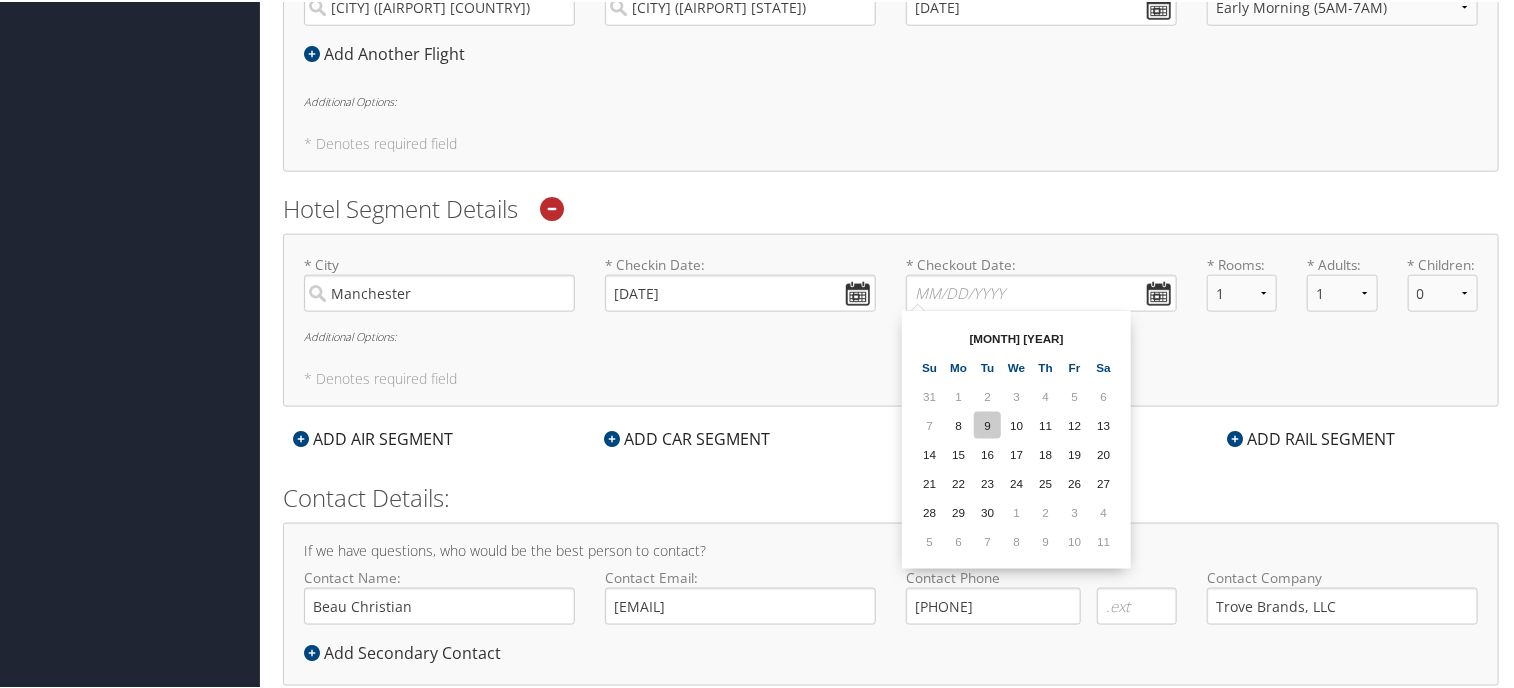 click on "9" at bounding box center [987, 423] 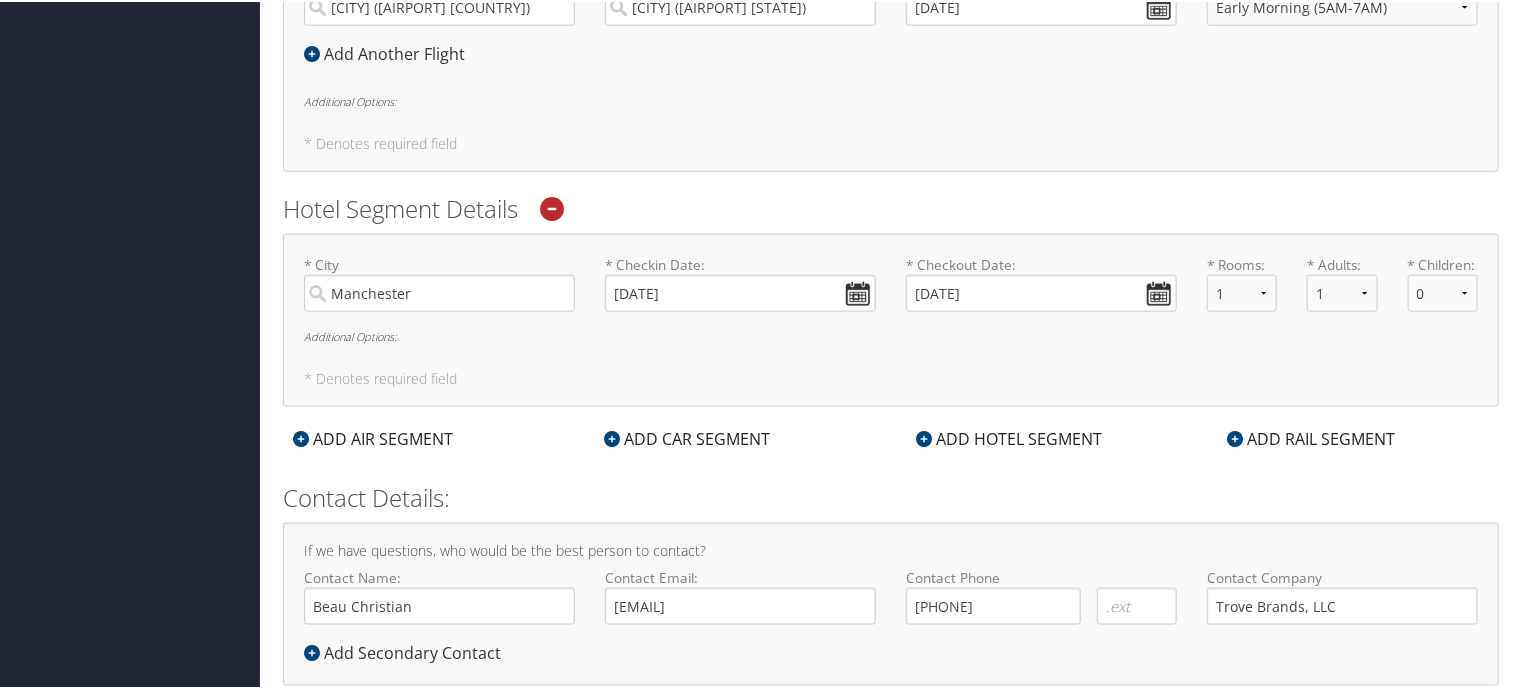 click on "ADD HOTEL SEGMENT" at bounding box center (1009, 437) 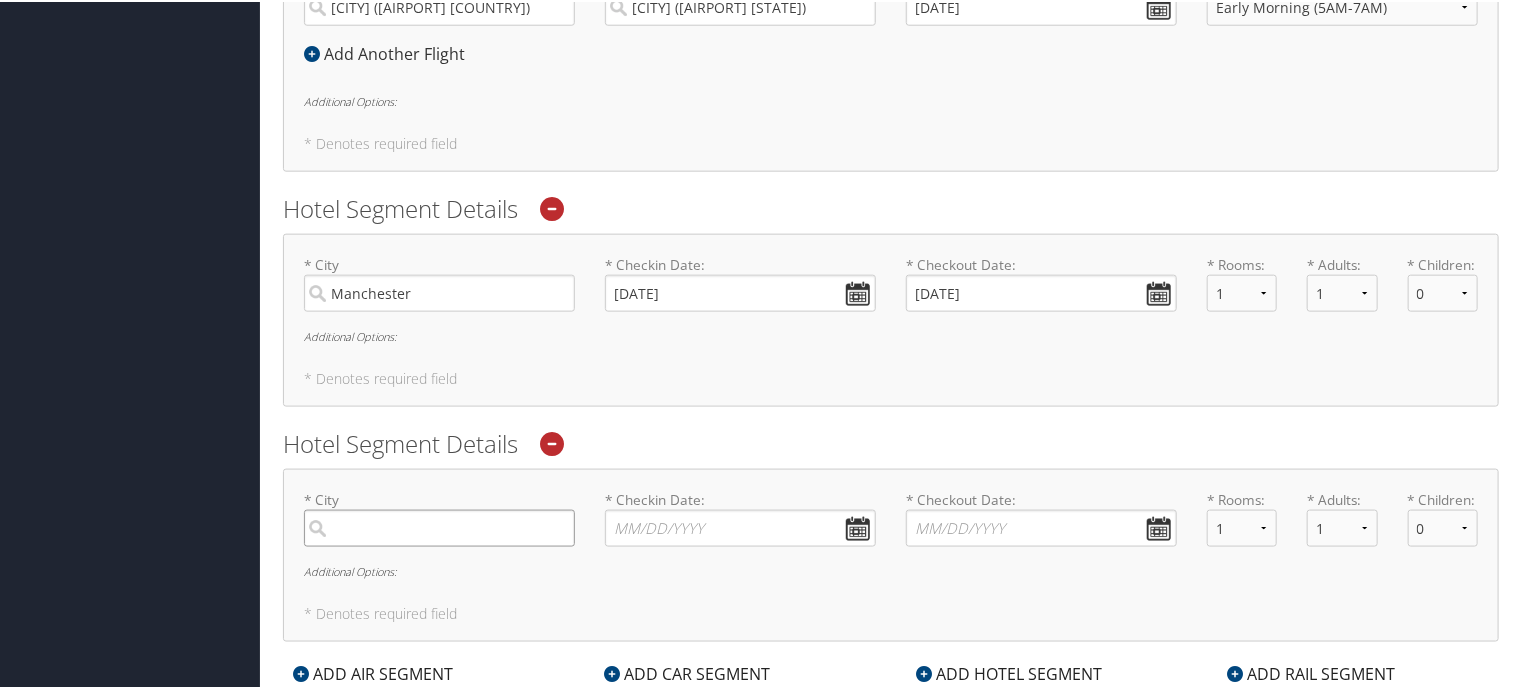 click at bounding box center [439, 526] 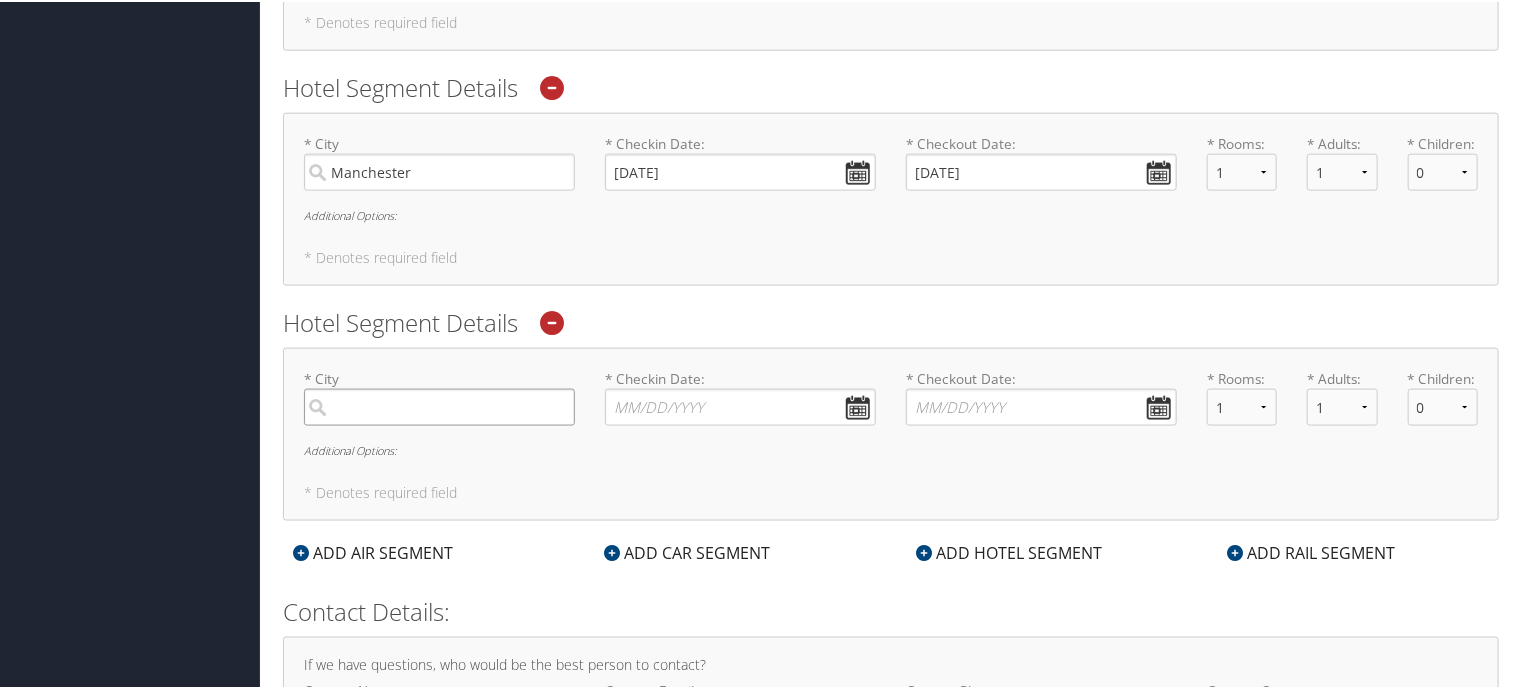 scroll, scrollTop: 1214, scrollLeft: 0, axis: vertical 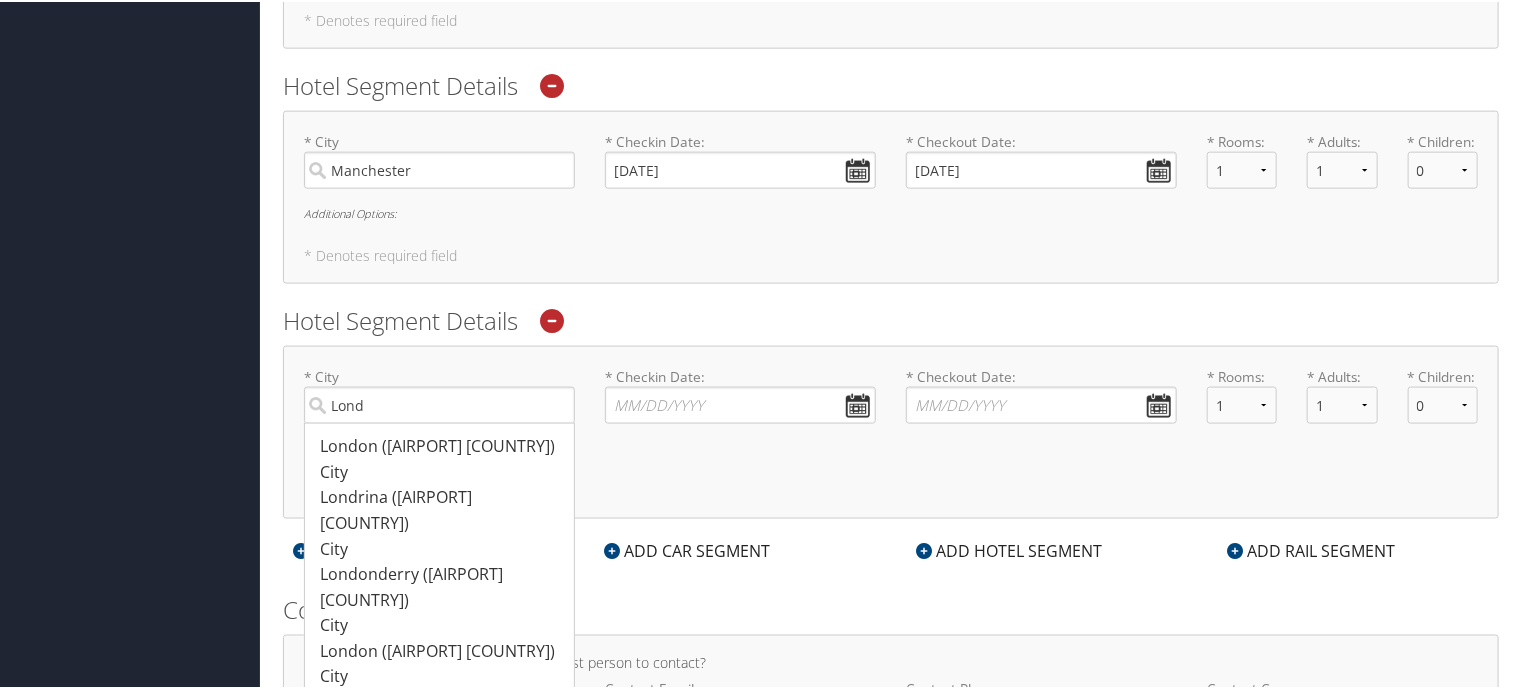 click on "[CITY] ([AIRPORT] [COUNTRY])" at bounding box center [442, 701] 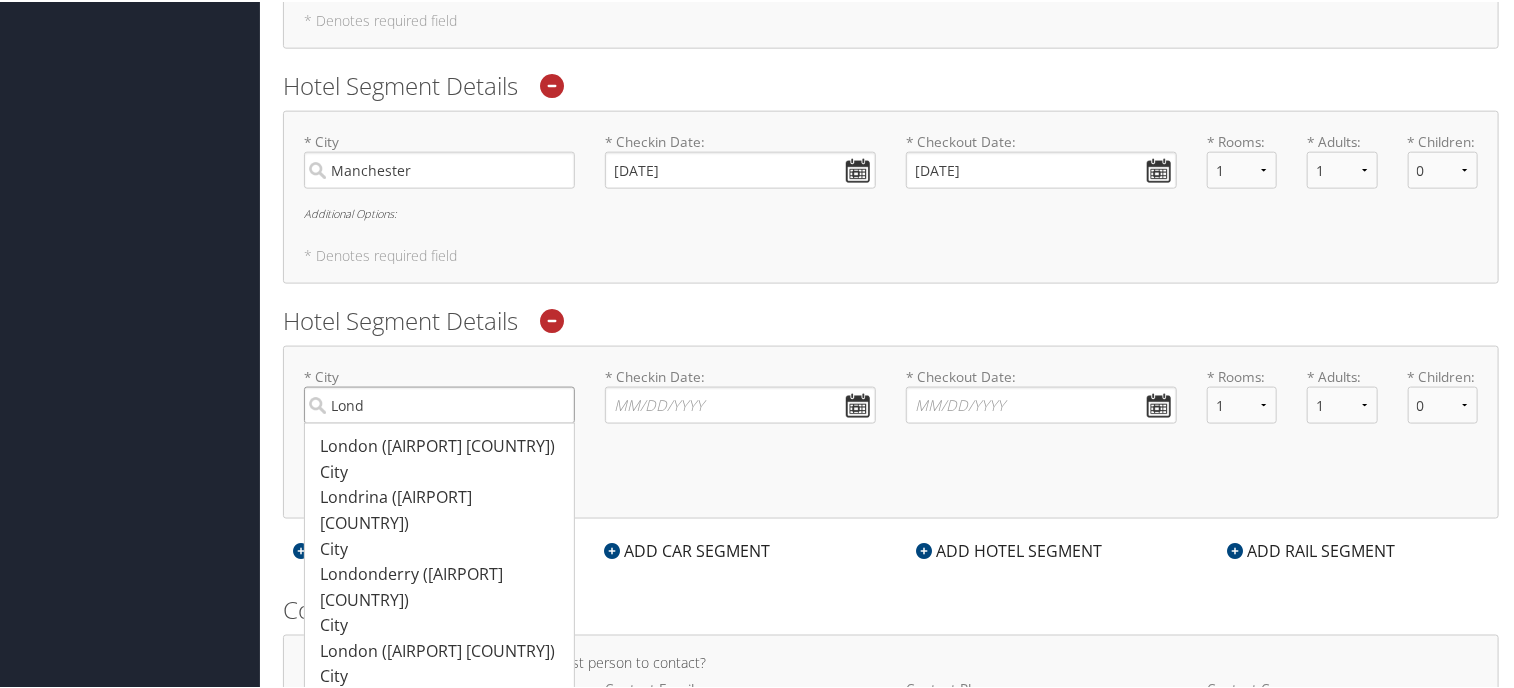 click on "Lond" at bounding box center (439, 403) 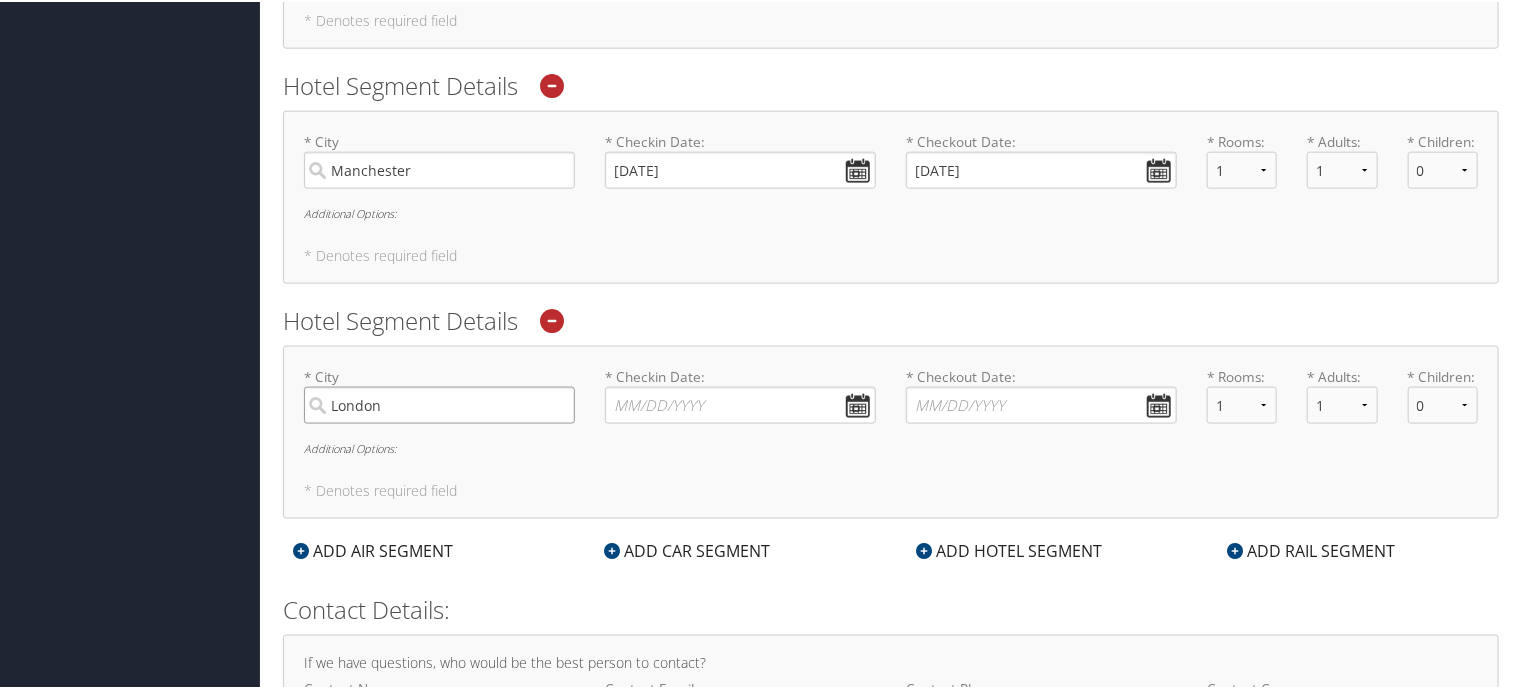 click on "London" at bounding box center (439, 403) 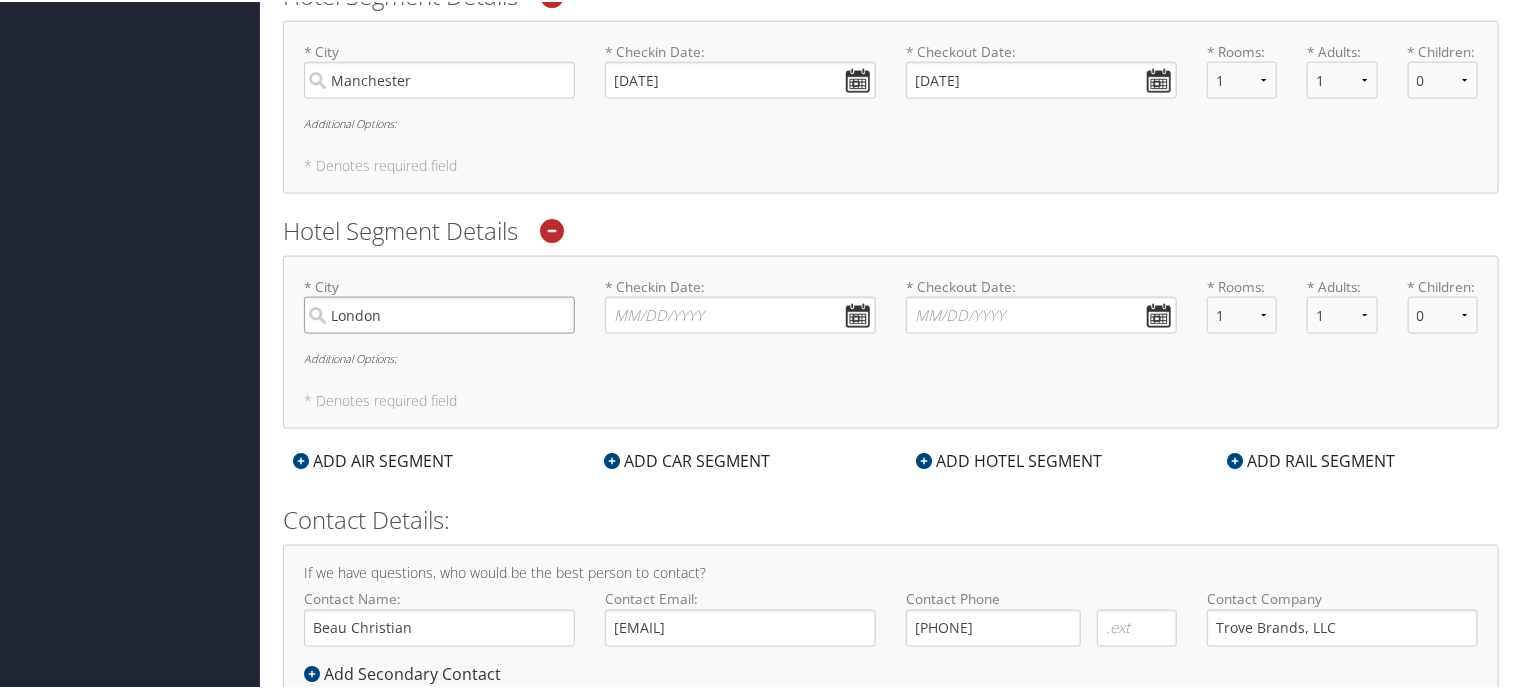 scroll, scrollTop: 1310, scrollLeft: 0, axis: vertical 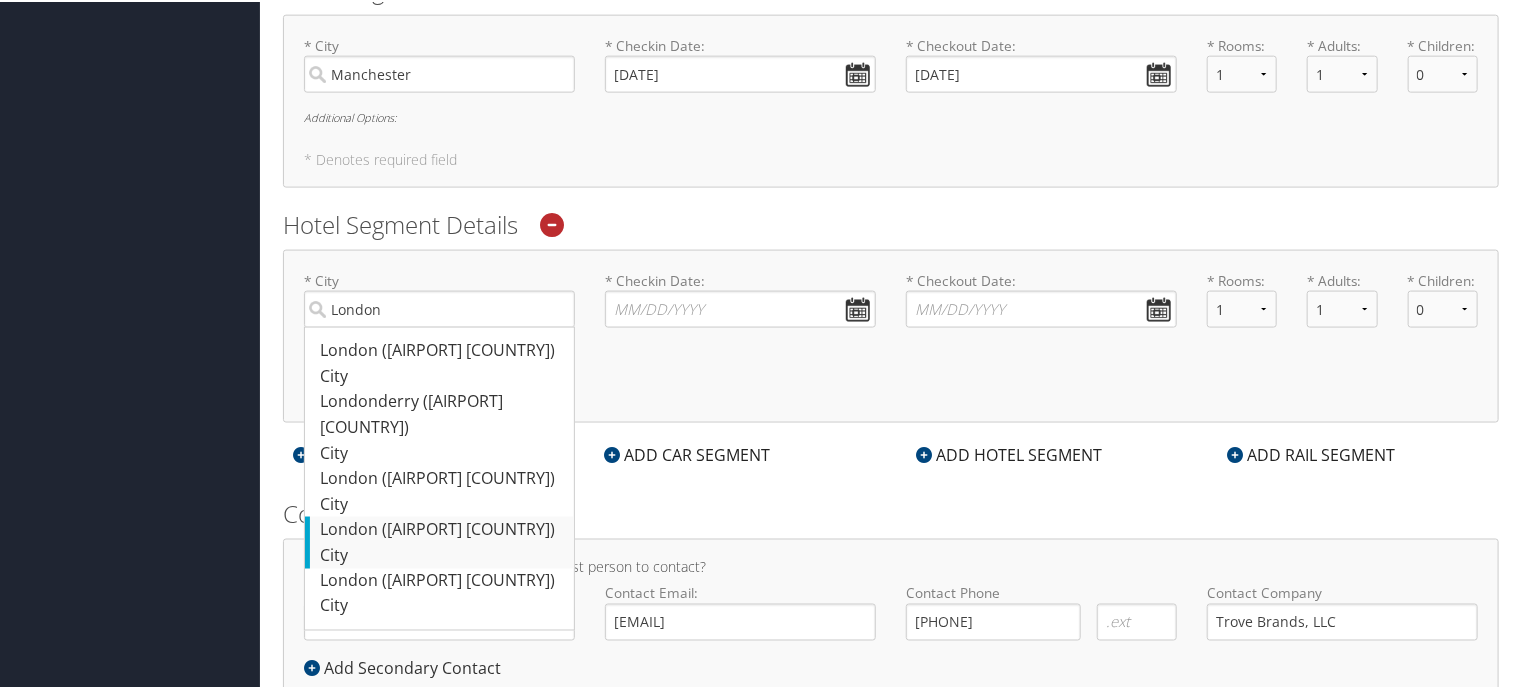 click on "[CITY] ([AIRPORT] [COUNTRY])" at bounding box center [442, 528] 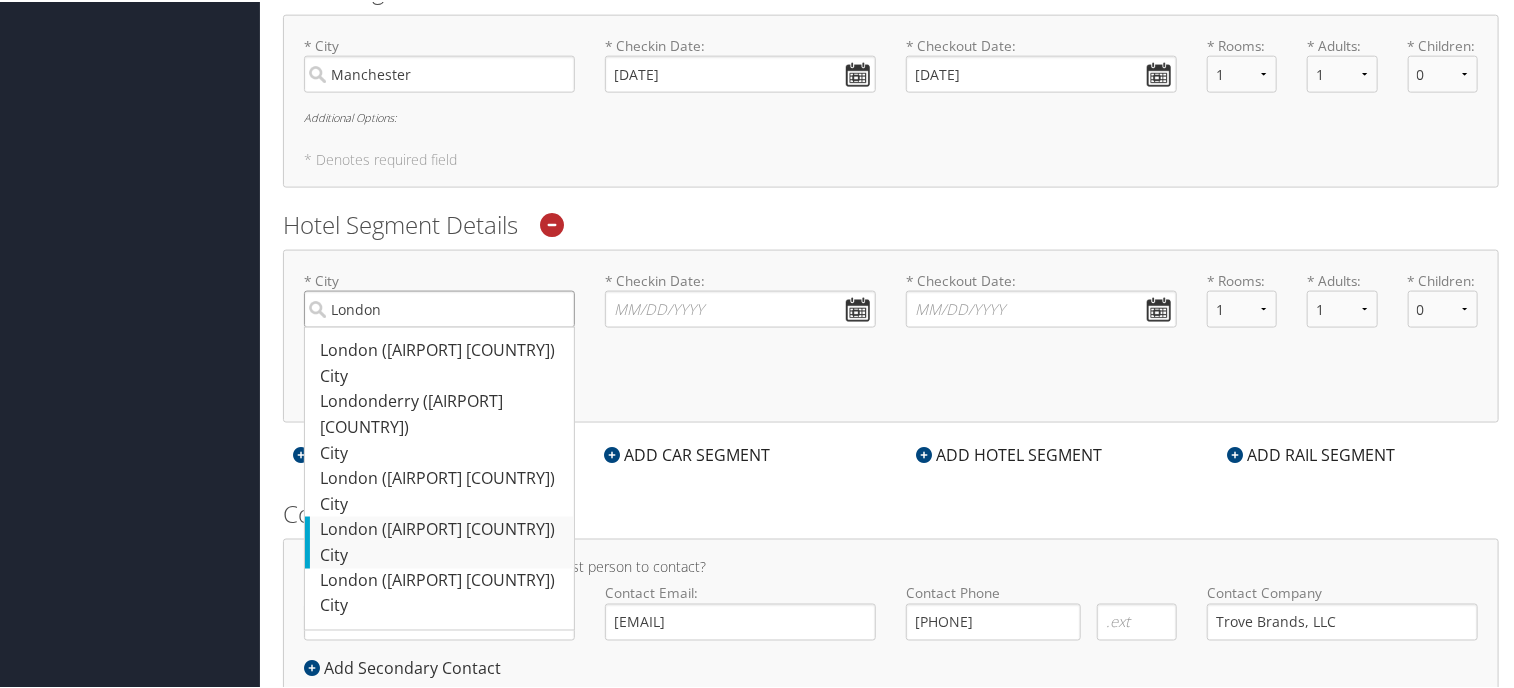 click on "London" at bounding box center (439, 307) 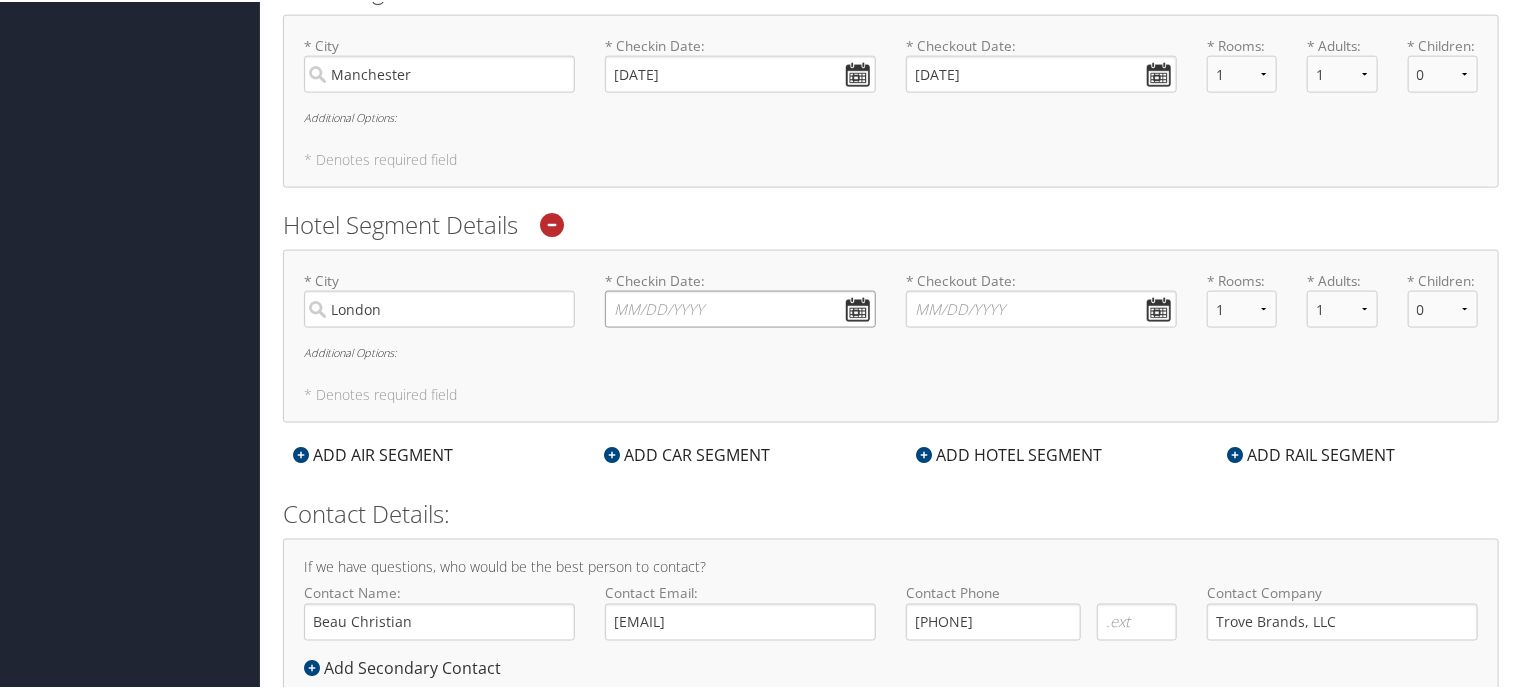 click on "* Checkin Date: Dates must be valid" at bounding box center (740, 307) 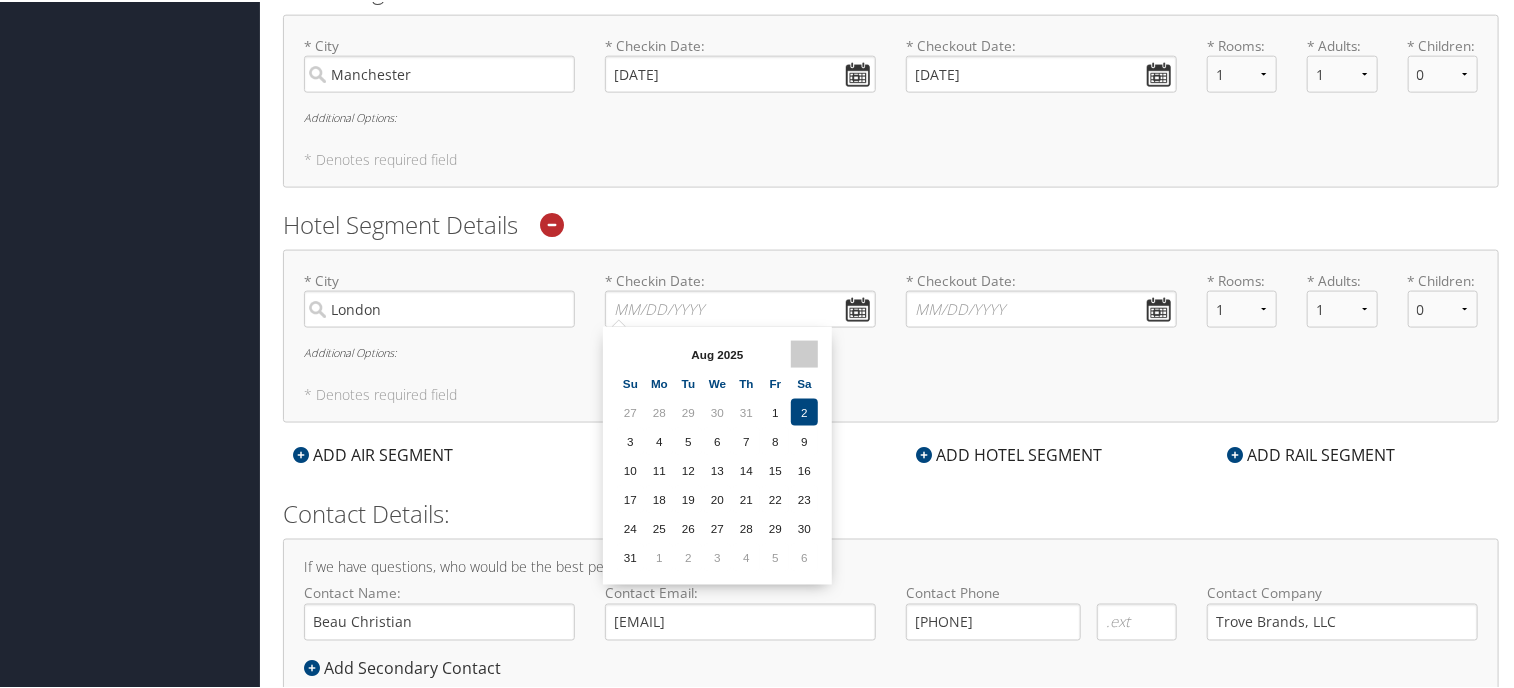 click at bounding box center [804, 352] 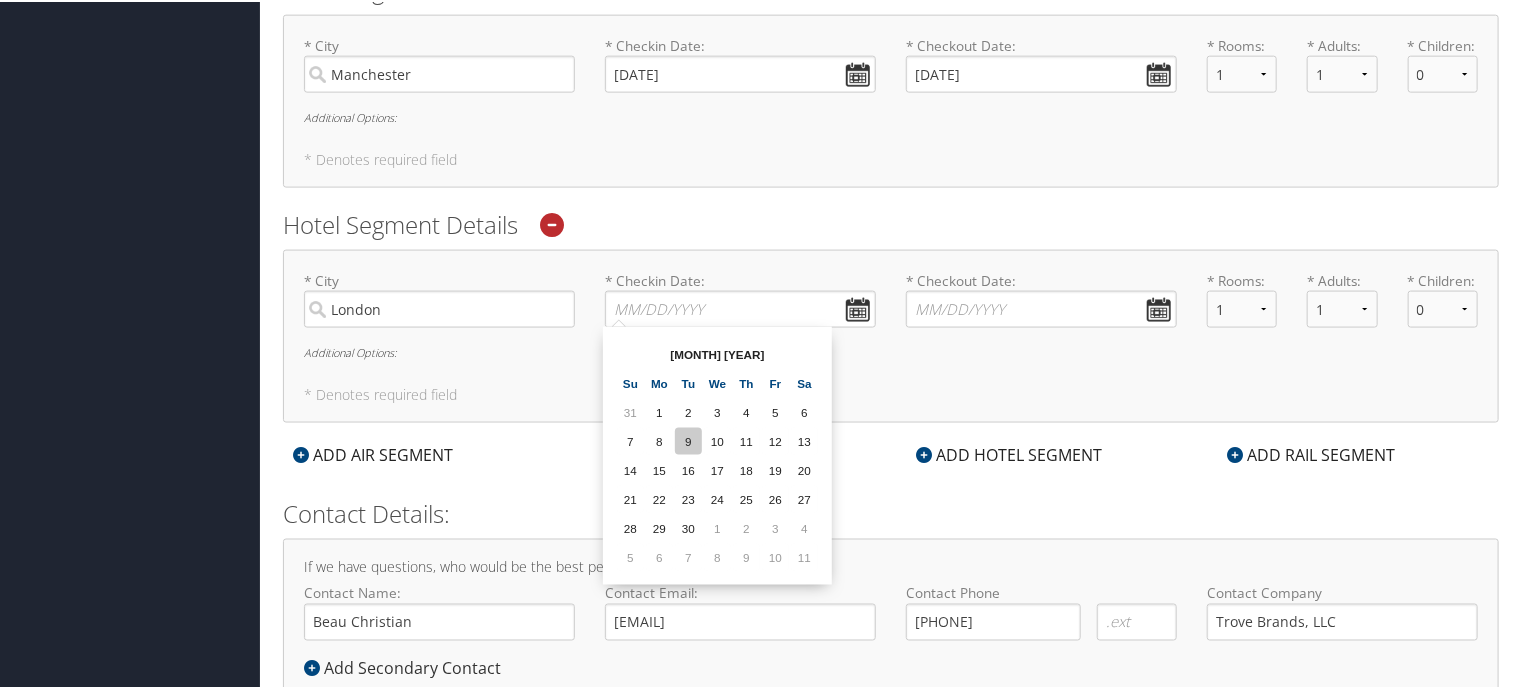 click on "9" at bounding box center (688, 439) 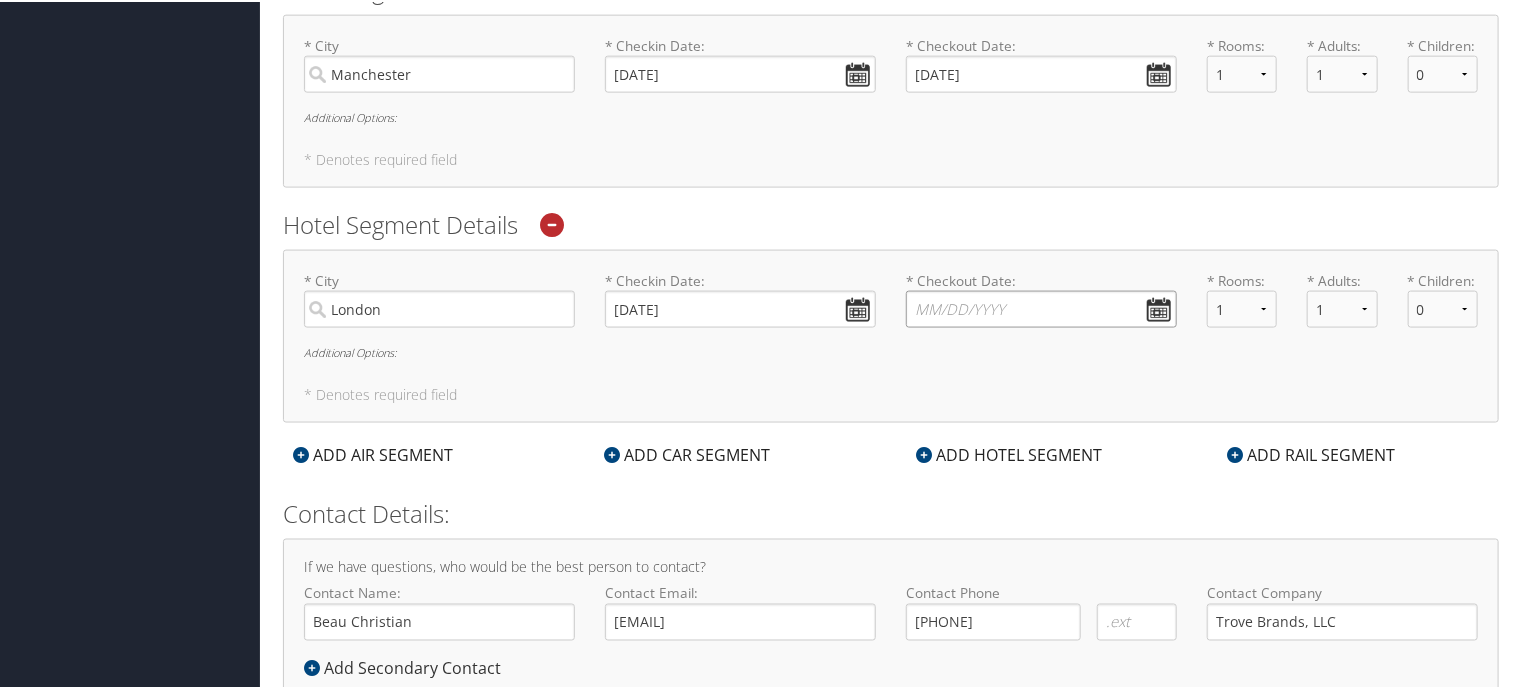 click on "* Checkout Date: Dates must be valid" at bounding box center (1041, 307) 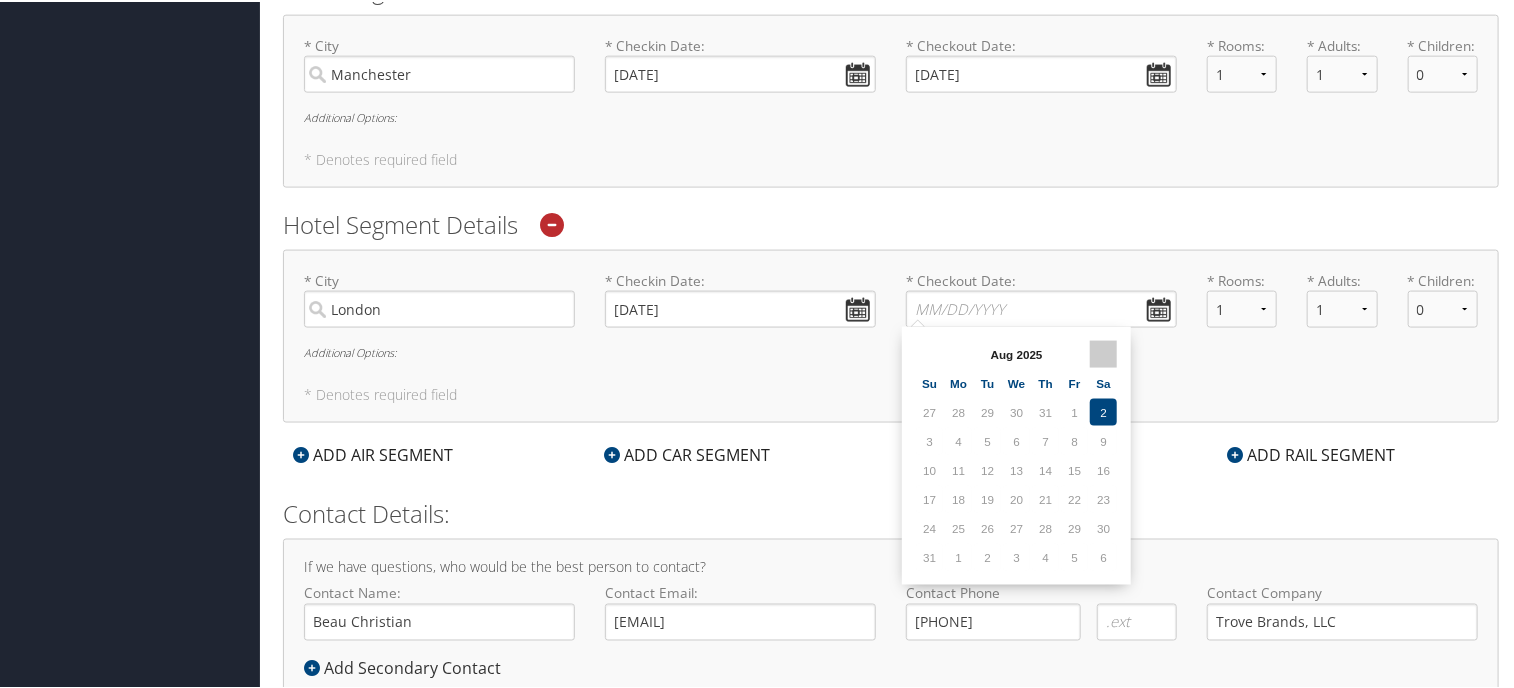 click at bounding box center (1103, 352) 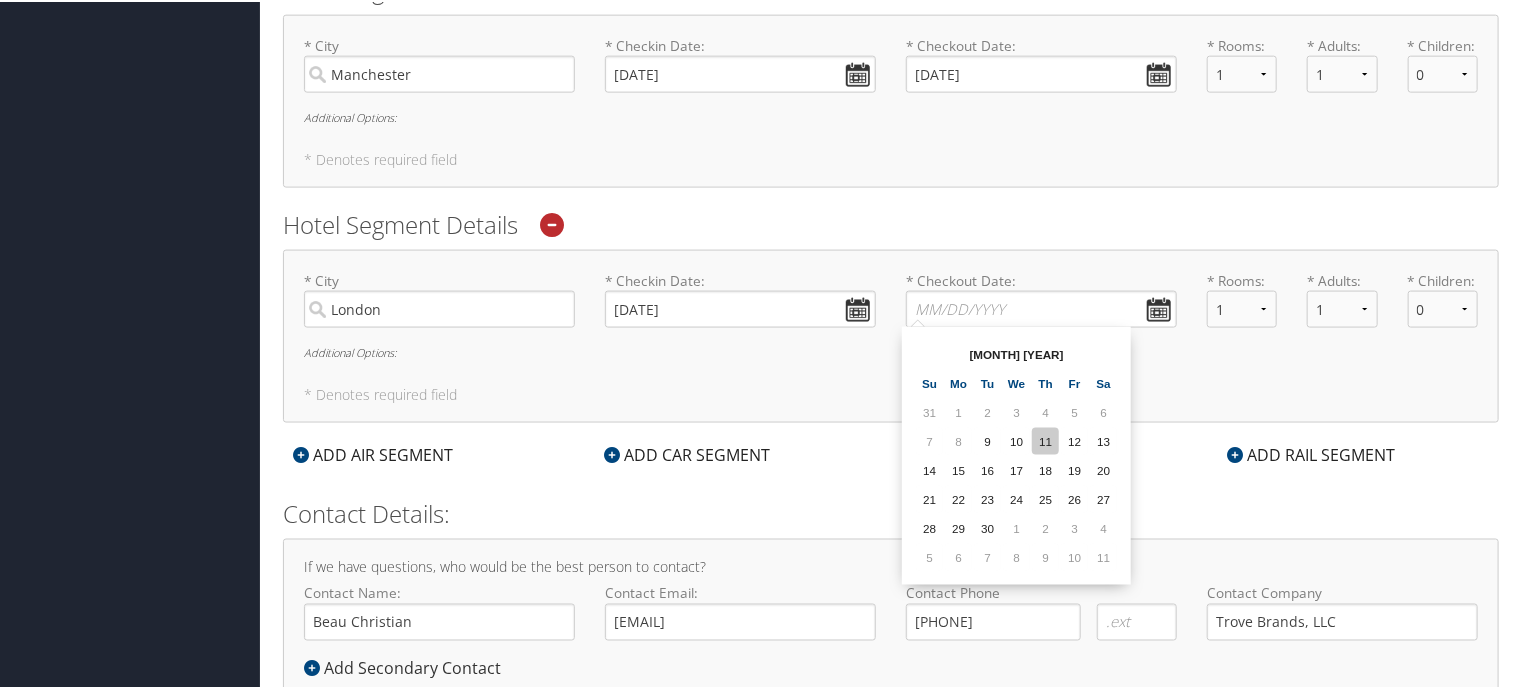 click on "11" at bounding box center [1045, 439] 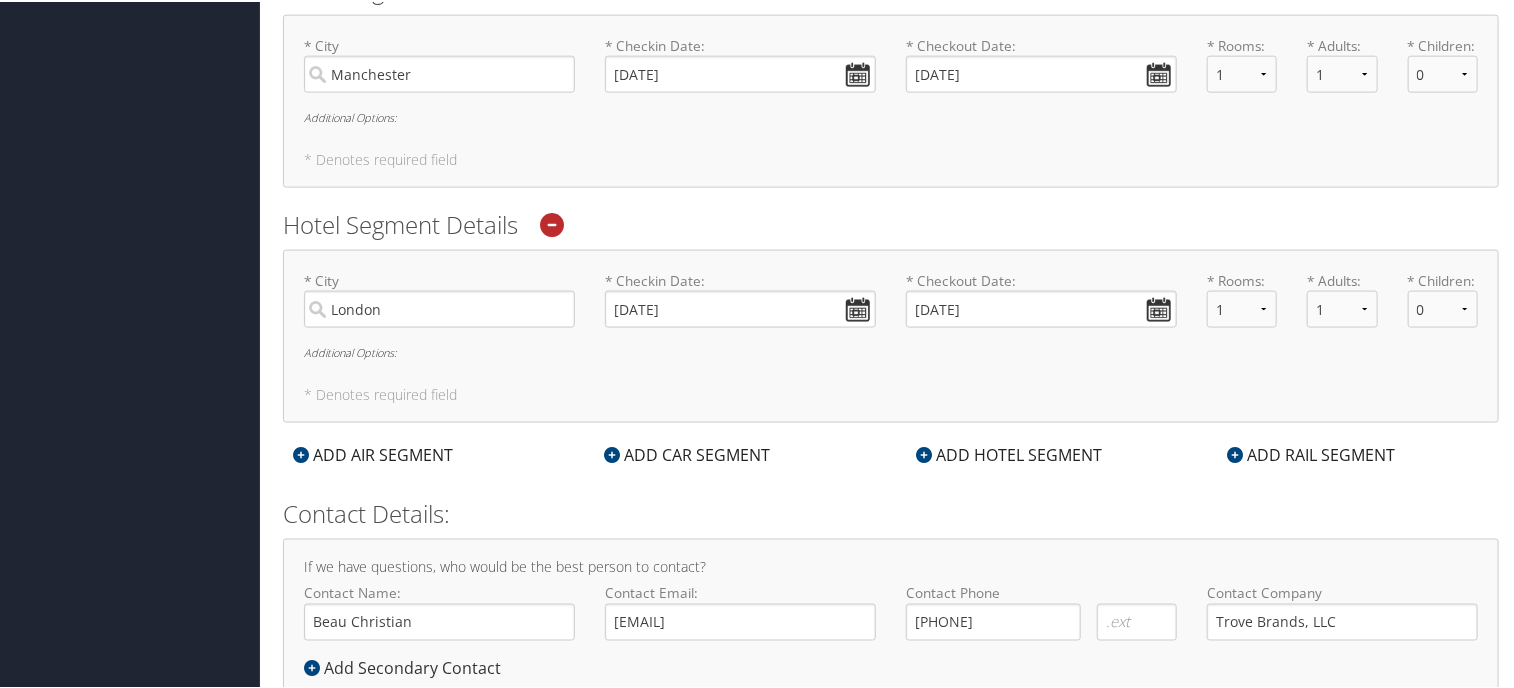 click on "ADD HOTEL SEGMENT" at bounding box center (1009, 453) 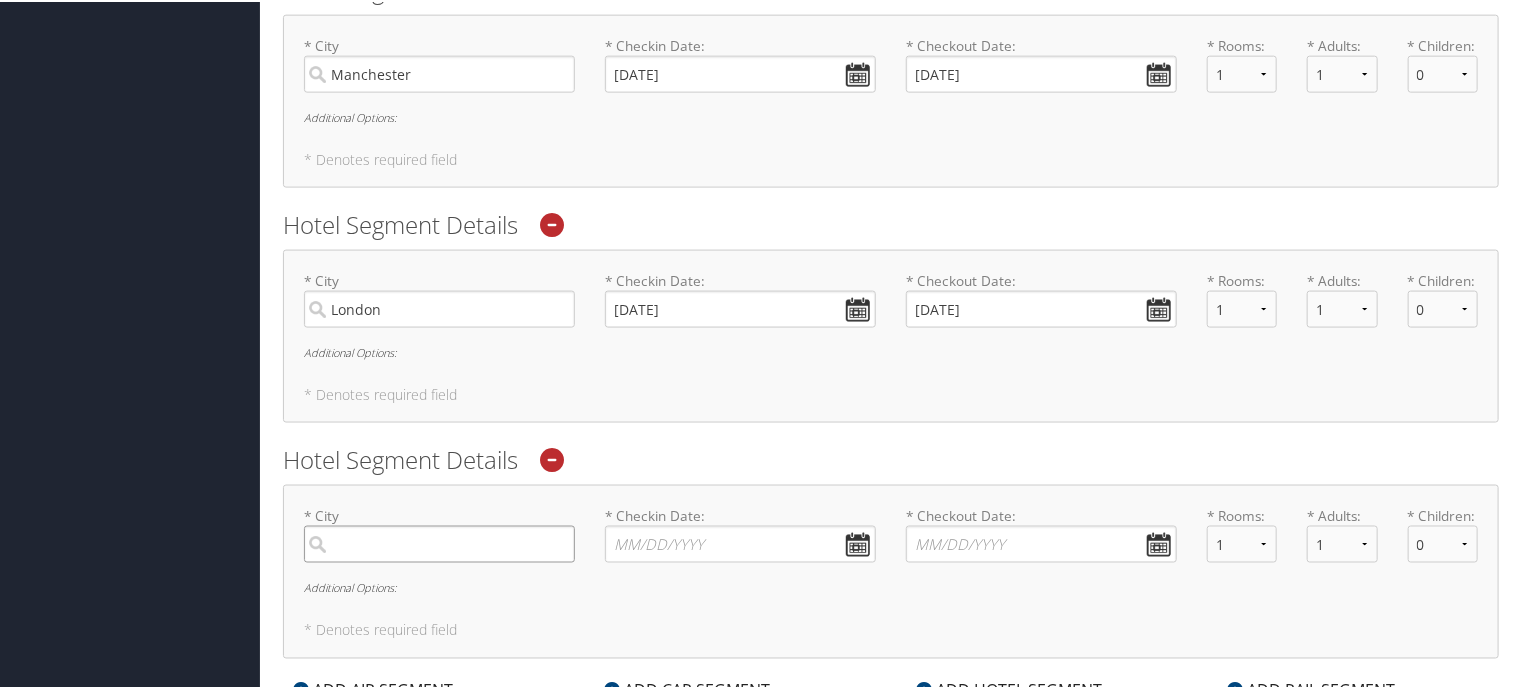 click at bounding box center [439, 542] 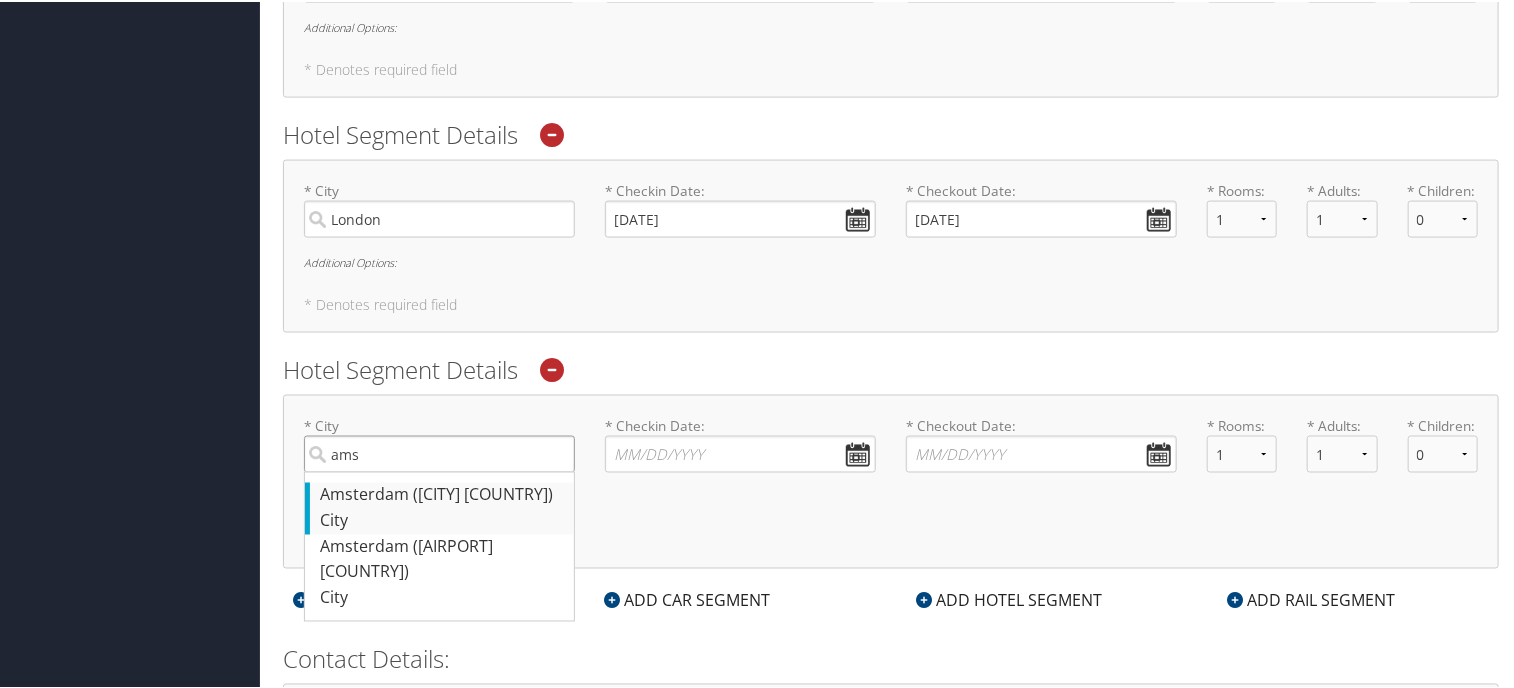 scroll, scrollTop: 1410, scrollLeft: 0, axis: vertical 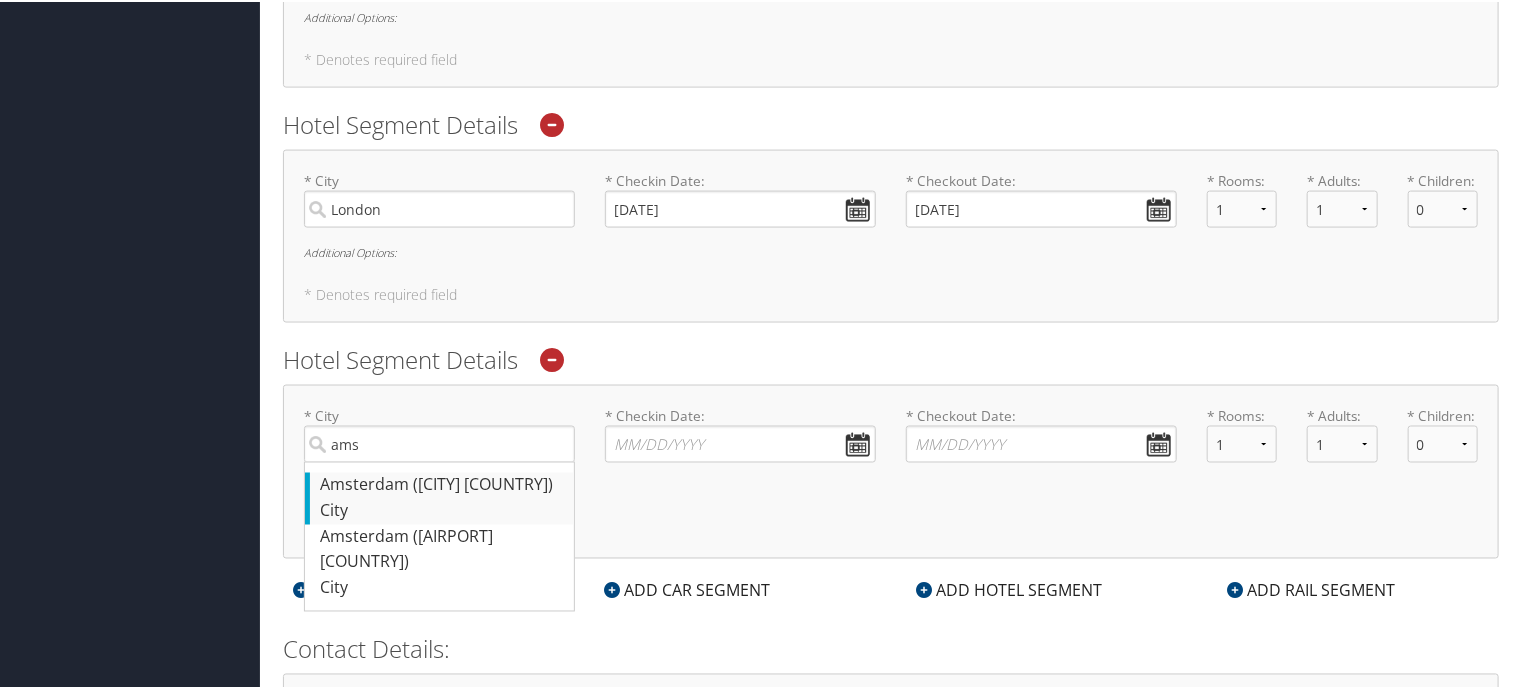 click on "[CITY] ([AIRPORT] [COUNTRY])" at bounding box center (442, 484) 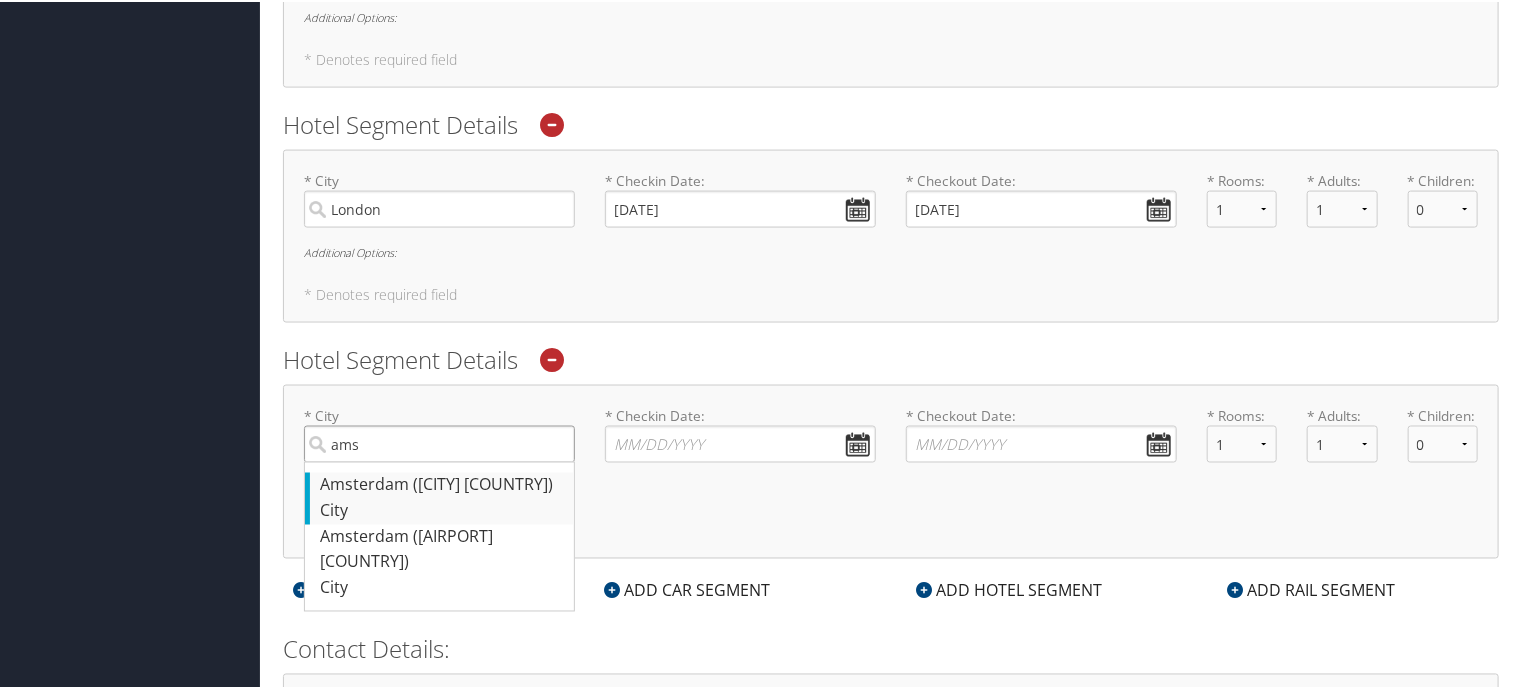 click on "ams" at bounding box center (439, 442) 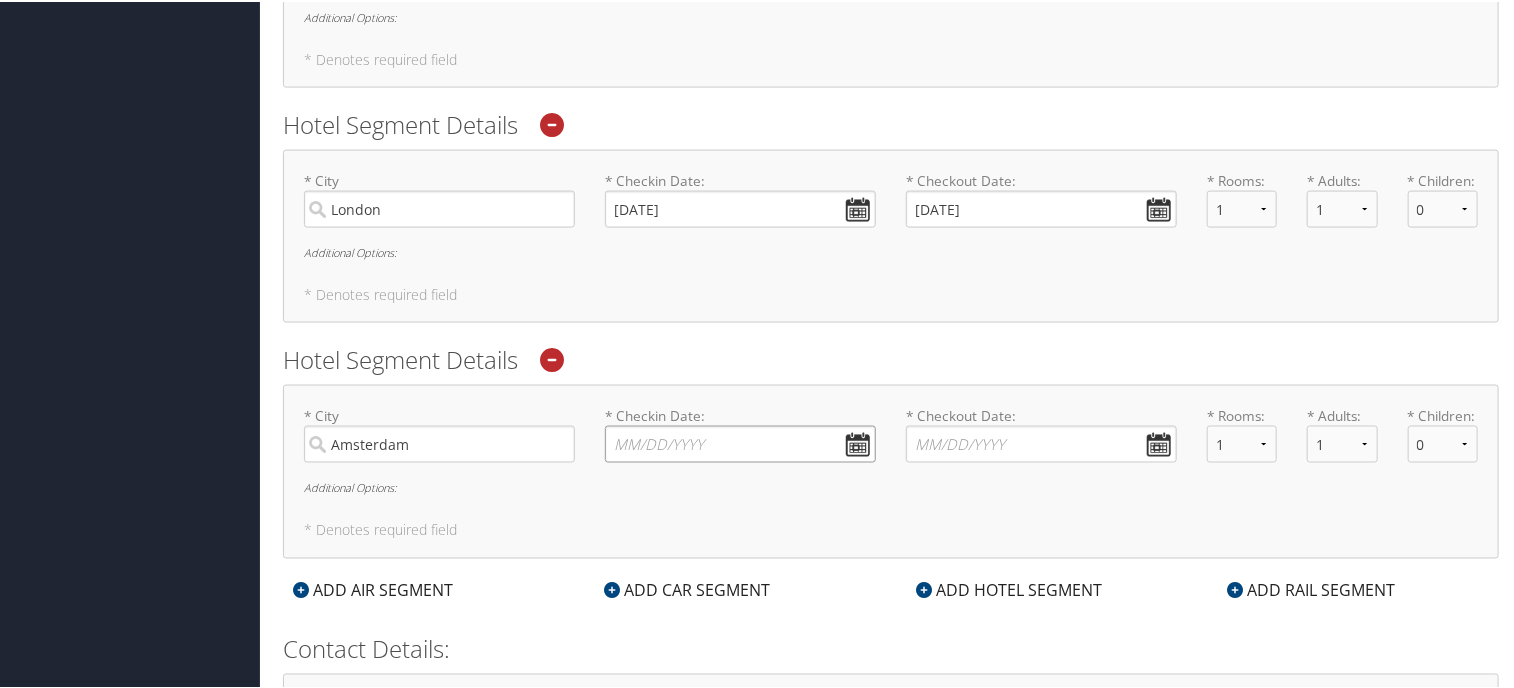 click on "* Checkin Date: Dates must be valid" at bounding box center [740, 442] 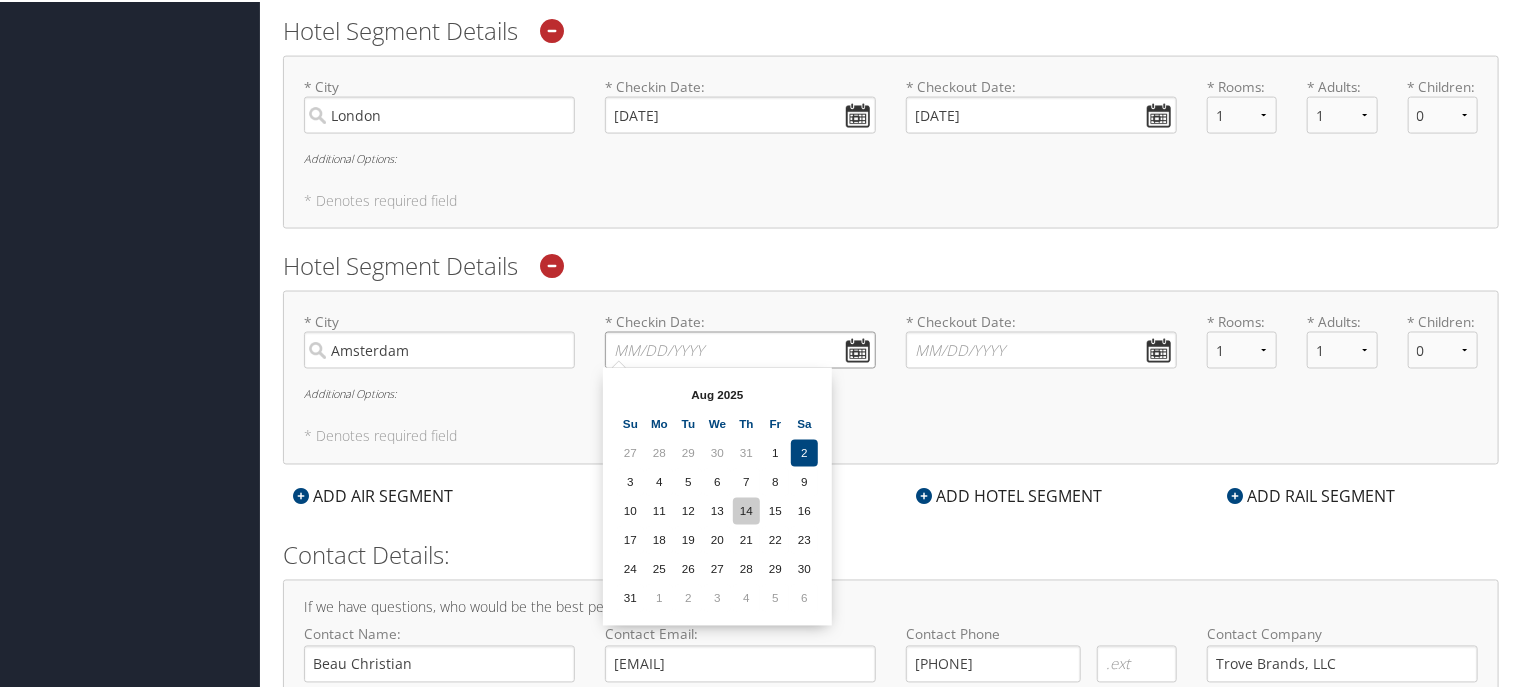scroll, scrollTop: 1512, scrollLeft: 0, axis: vertical 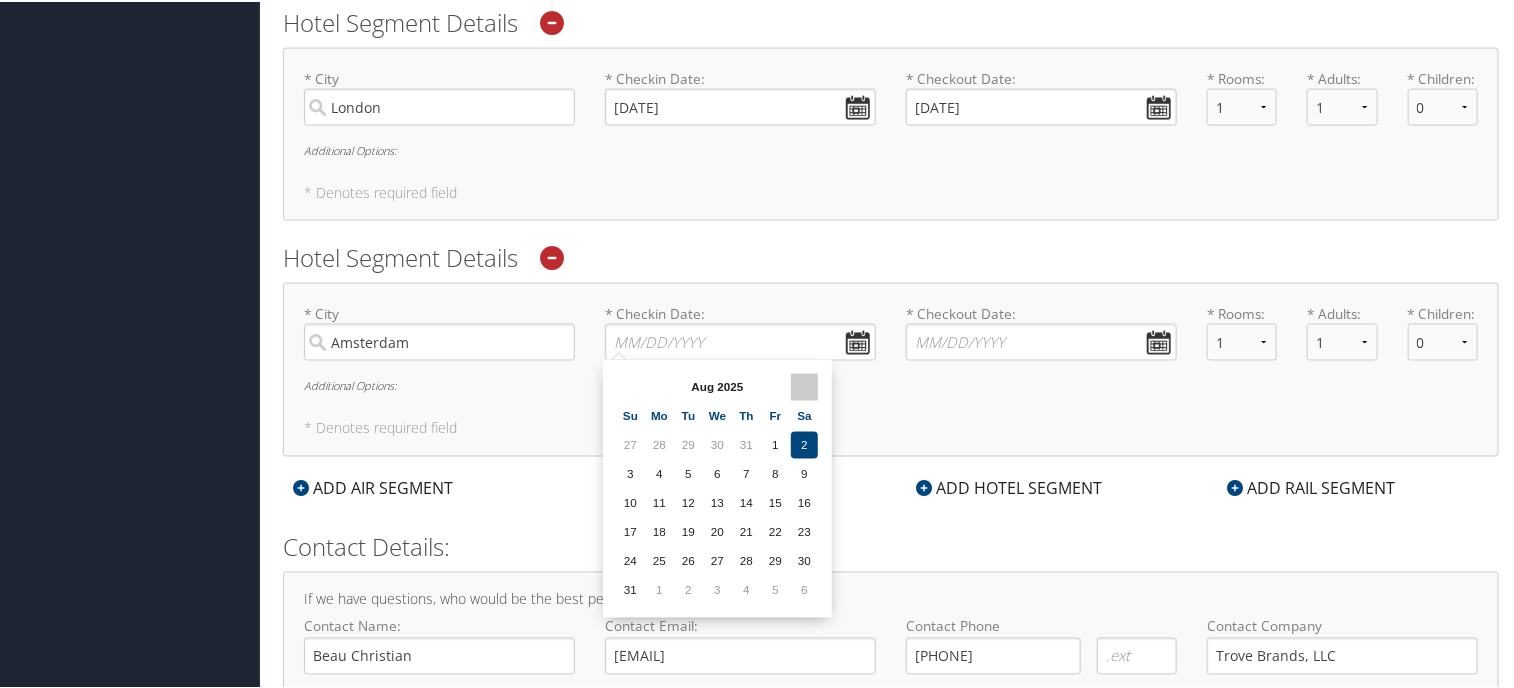 click at bounding box center [804, 385] 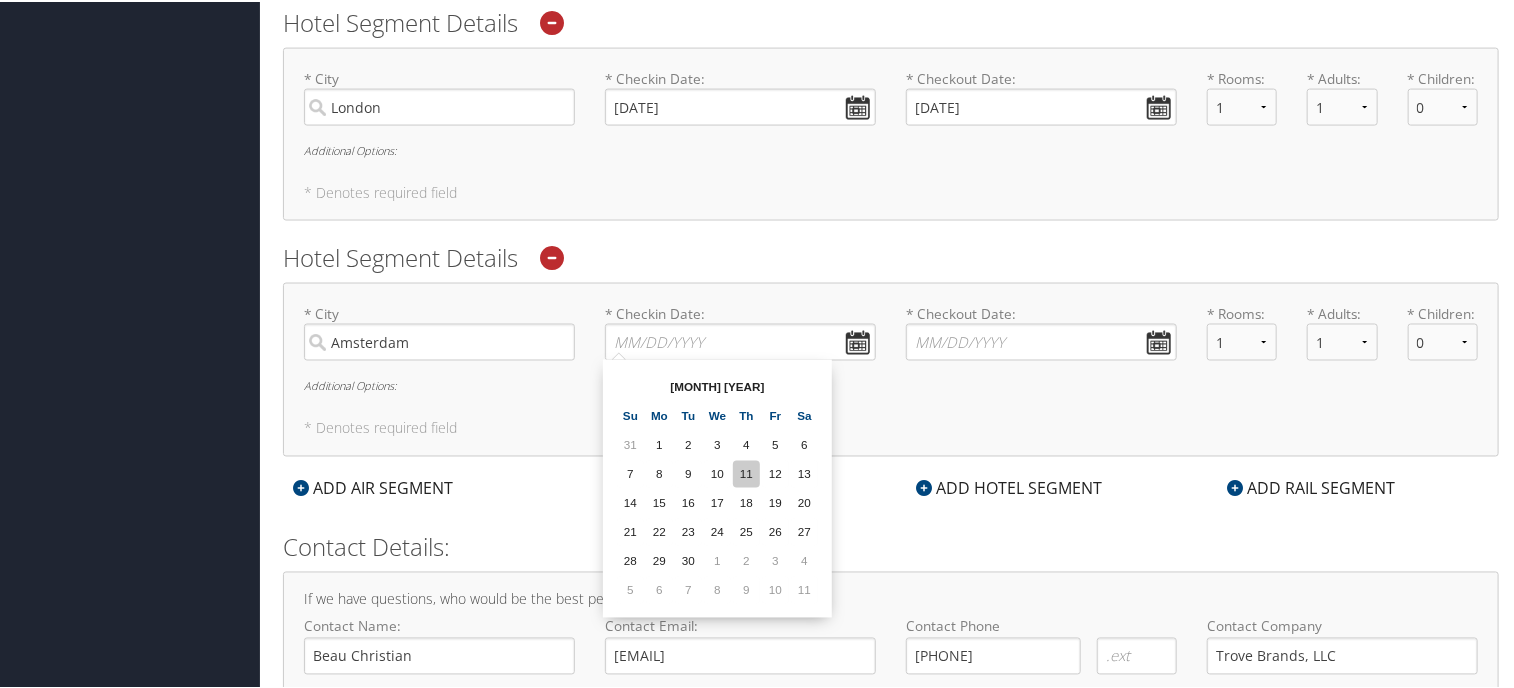 click on "11" at bounding box center [746, 472] 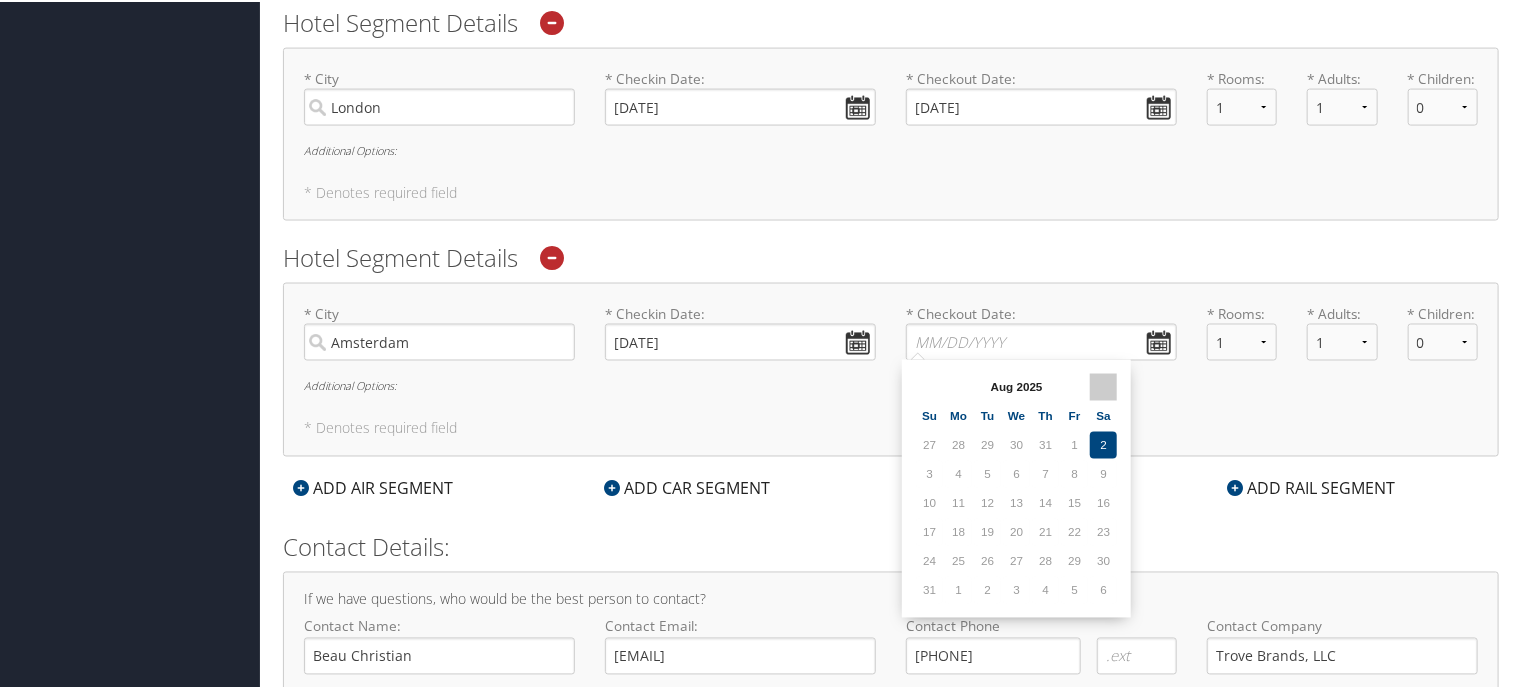drag, startPoint x: 1158, startPoint y: 340, endPoint x: 1108, endPoint y: 391, distance: 71.42129 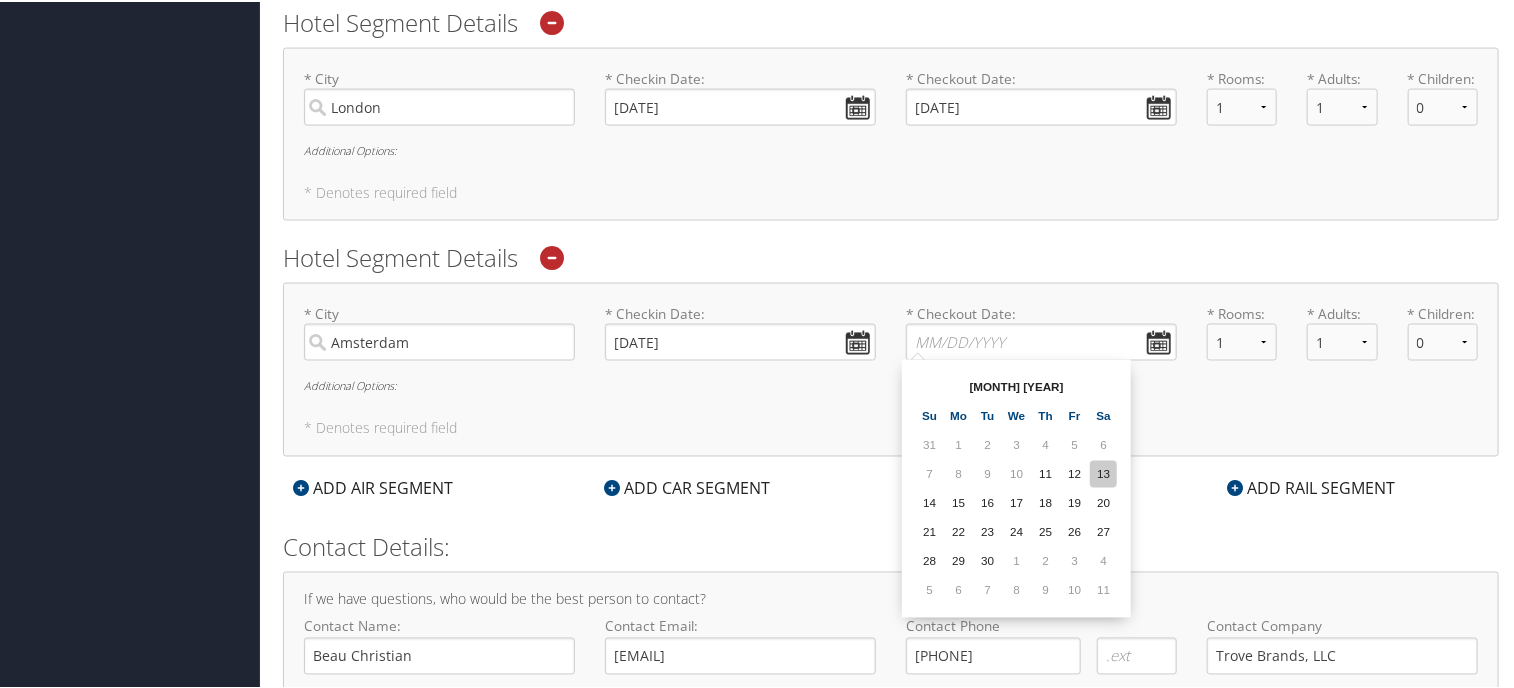 click on "13" at bounding box center [1103, 472] 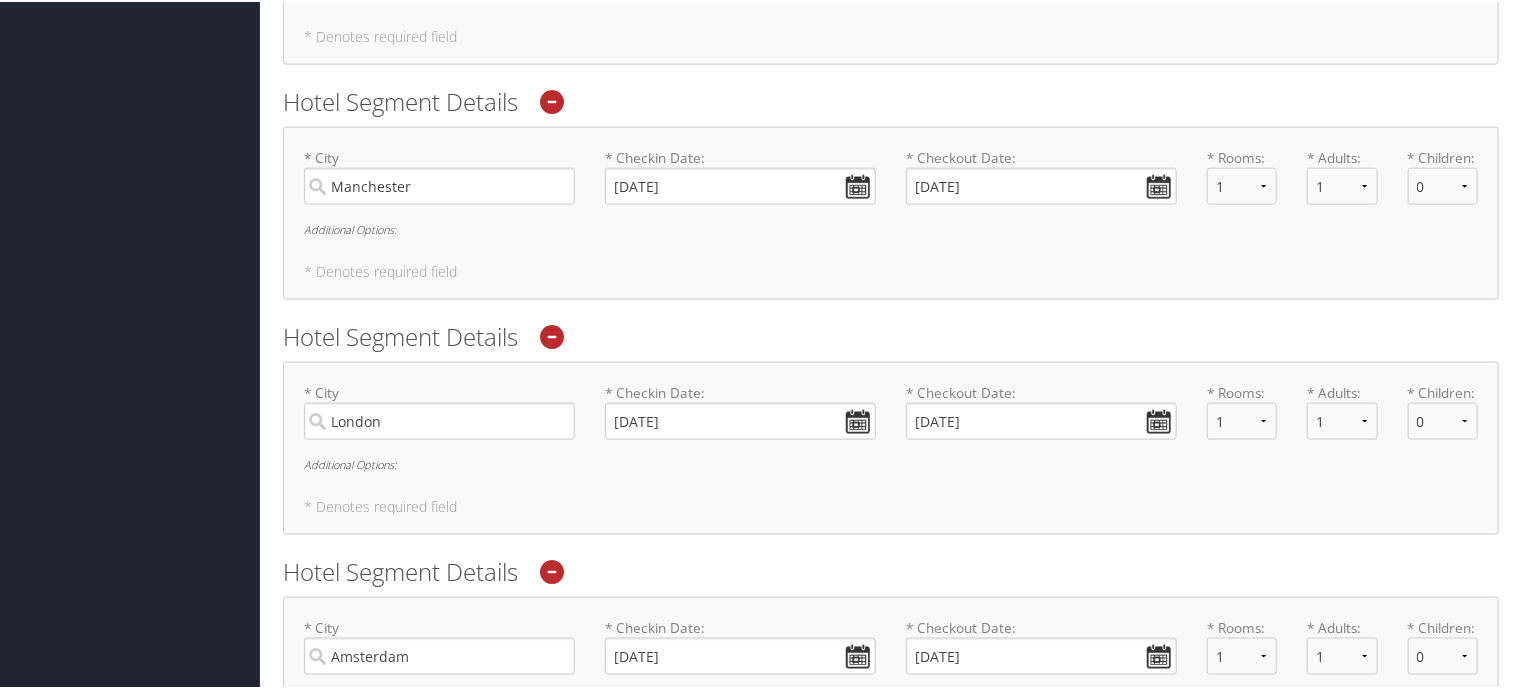 scroll, scrollTop: 1604, scrollLeft: 0, axis: vertical 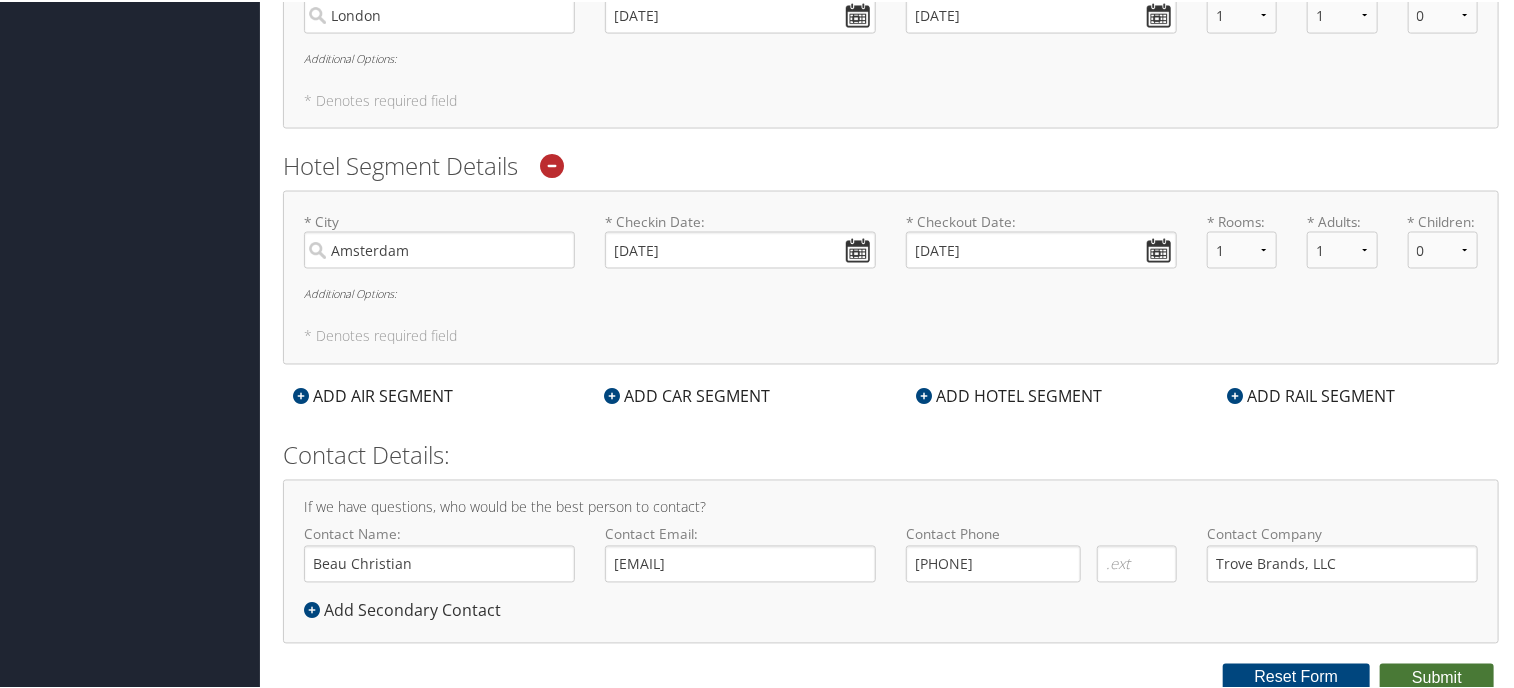 click on "Submit" at bounding box center [1437, 677] 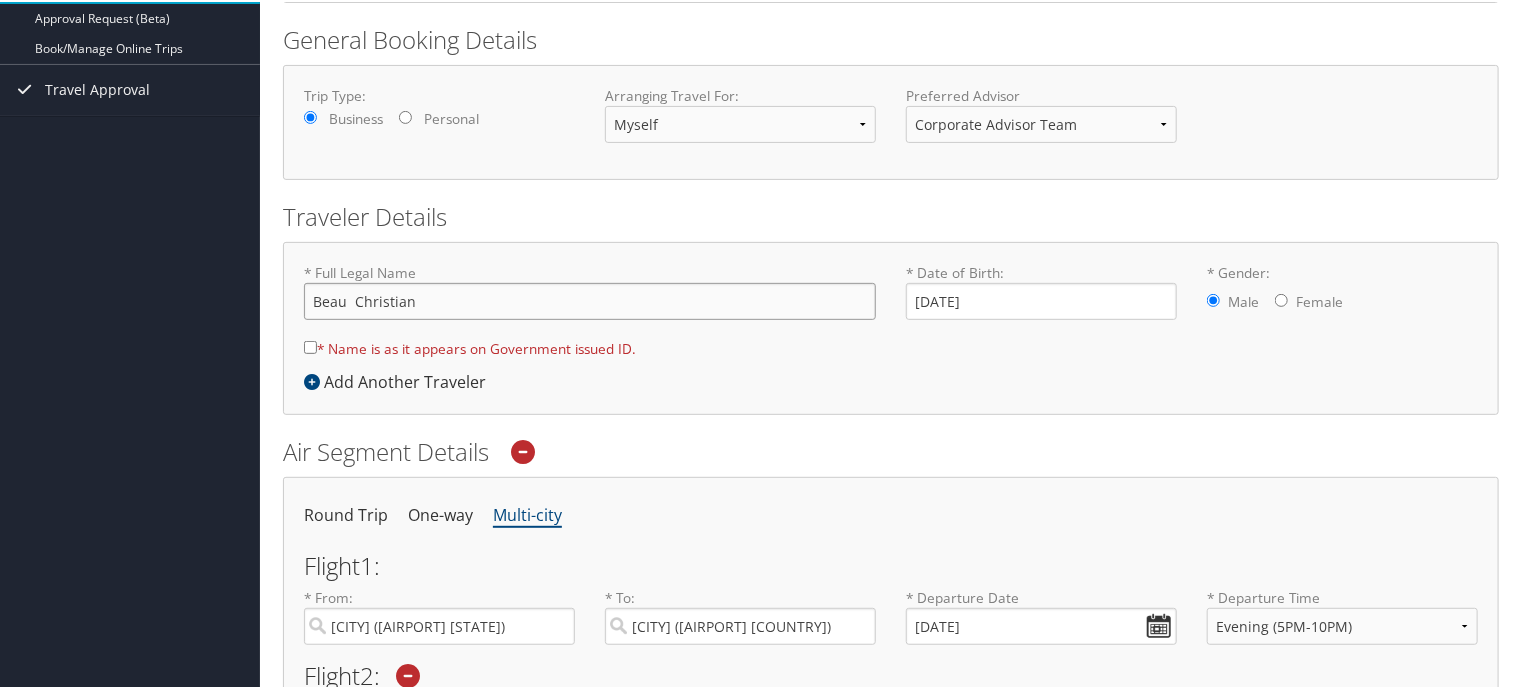 click on "Beau  Christian" at bounding box center (590, 299) 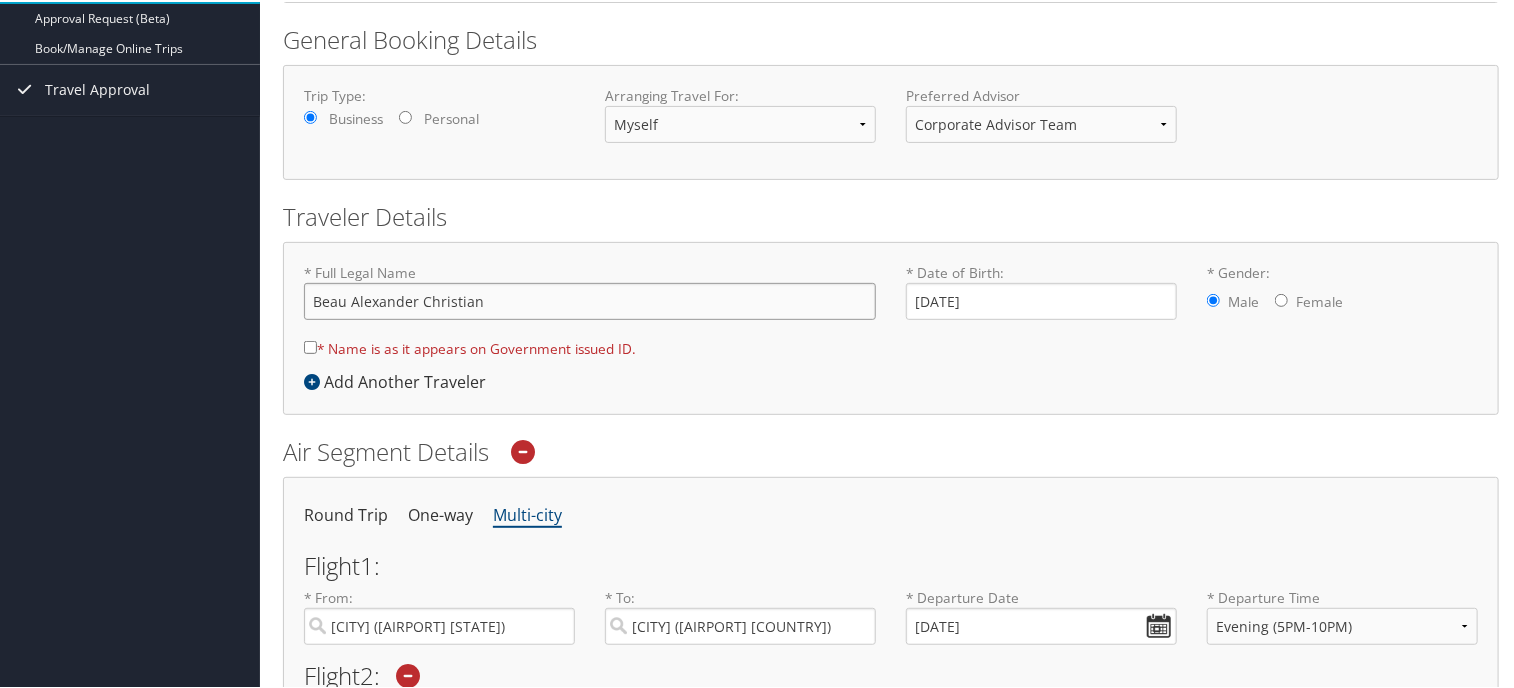type on "Beau Alexander Christian" 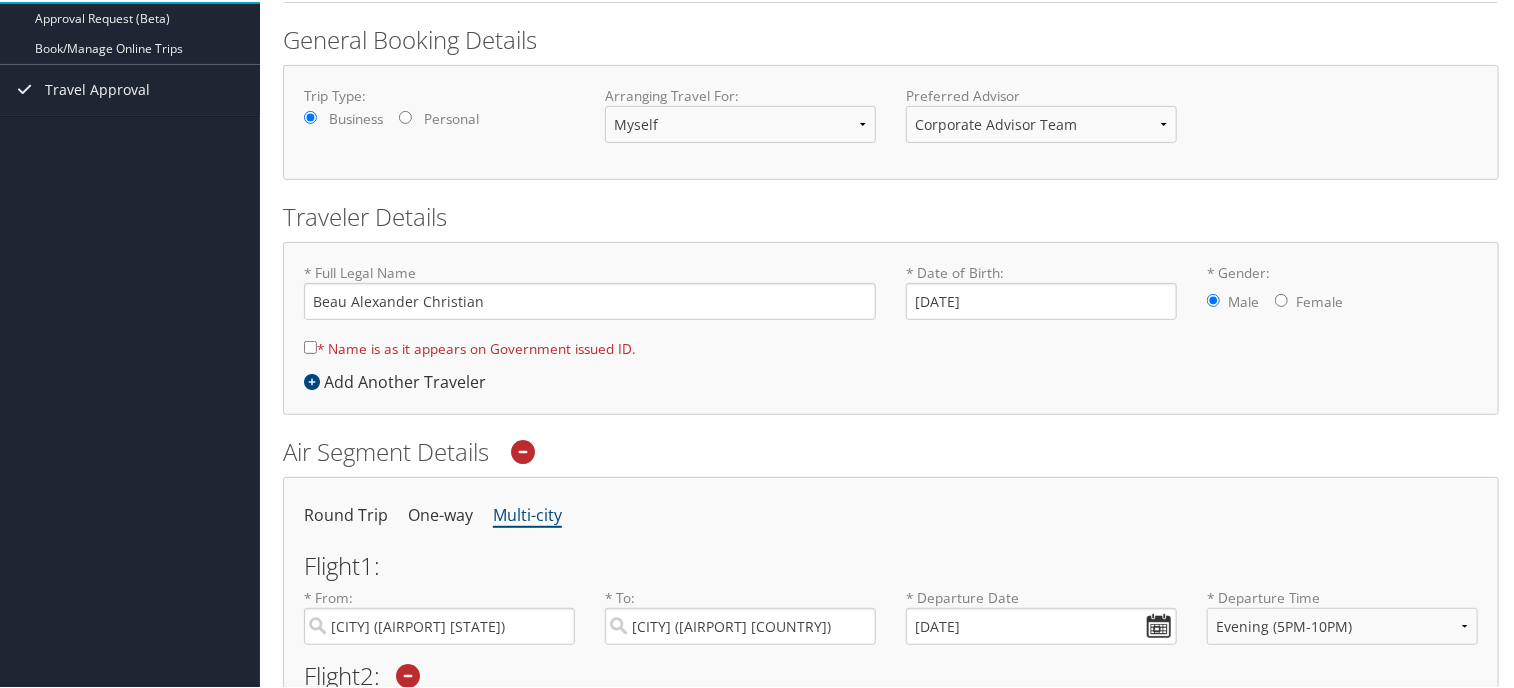 click on "* Full Legal Name Beau Alexander Christian * Name is as it appears on Government issued ID. Required * Date of Birth: [DATE] Invalid Date * Gender: Male Female" at bounding box center [891, 314] 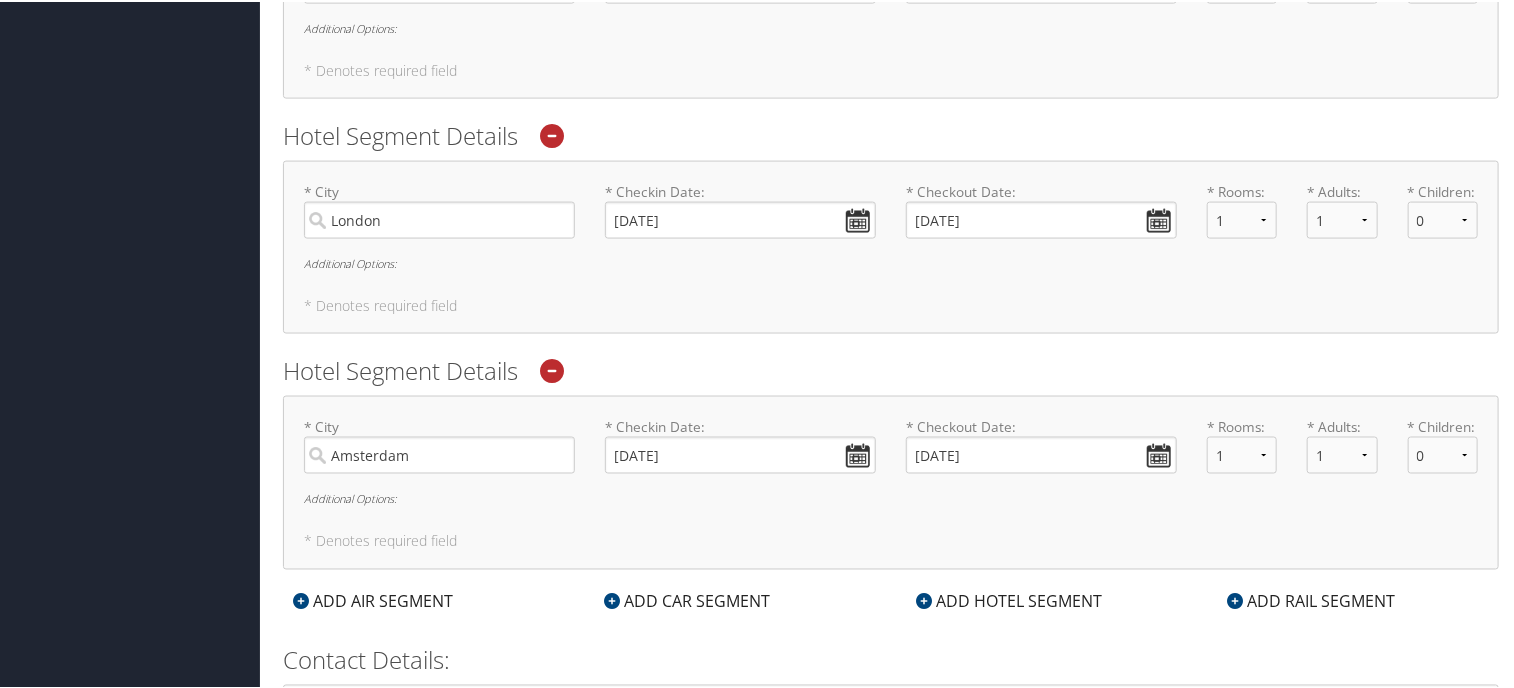 scroll, scrollTop: 1604, scrollLeft: 0, axis: vertical 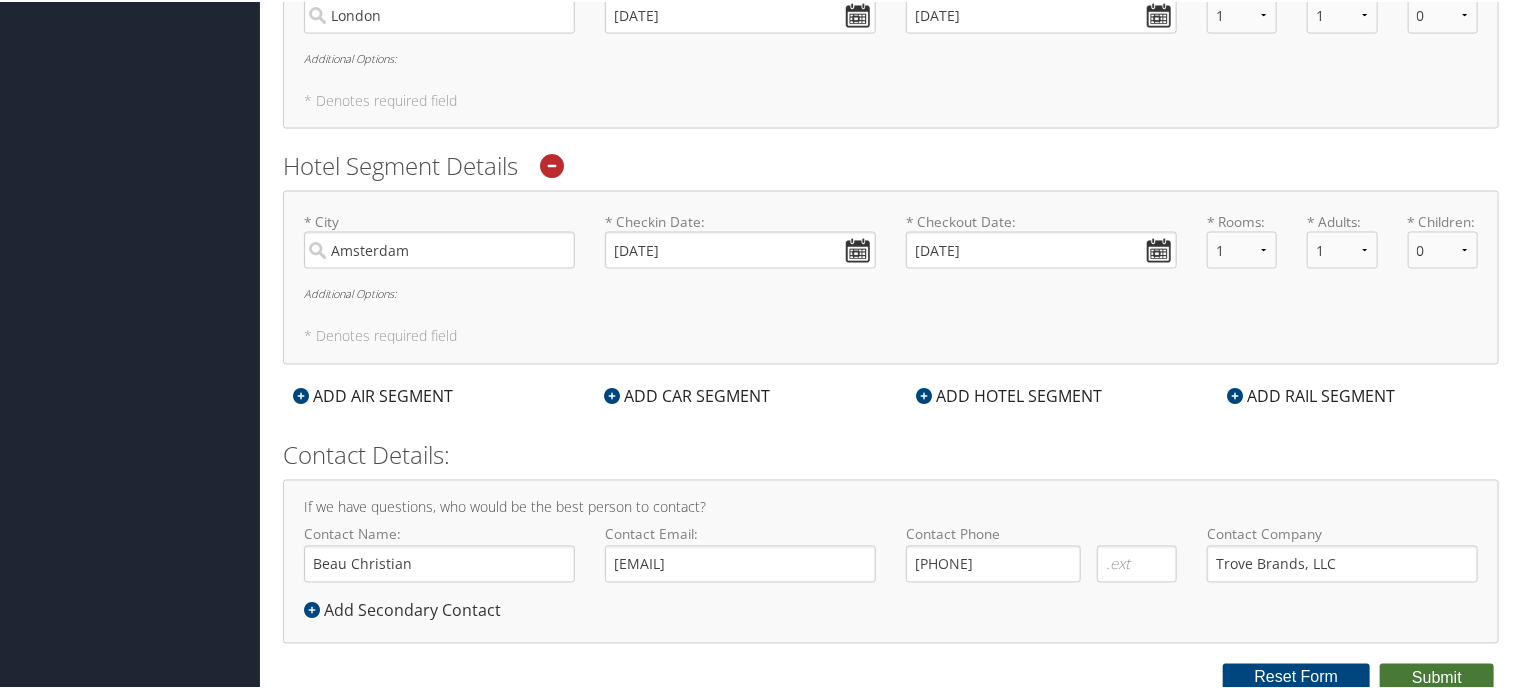 click on "Submit" at bounding box center (1437, 677) 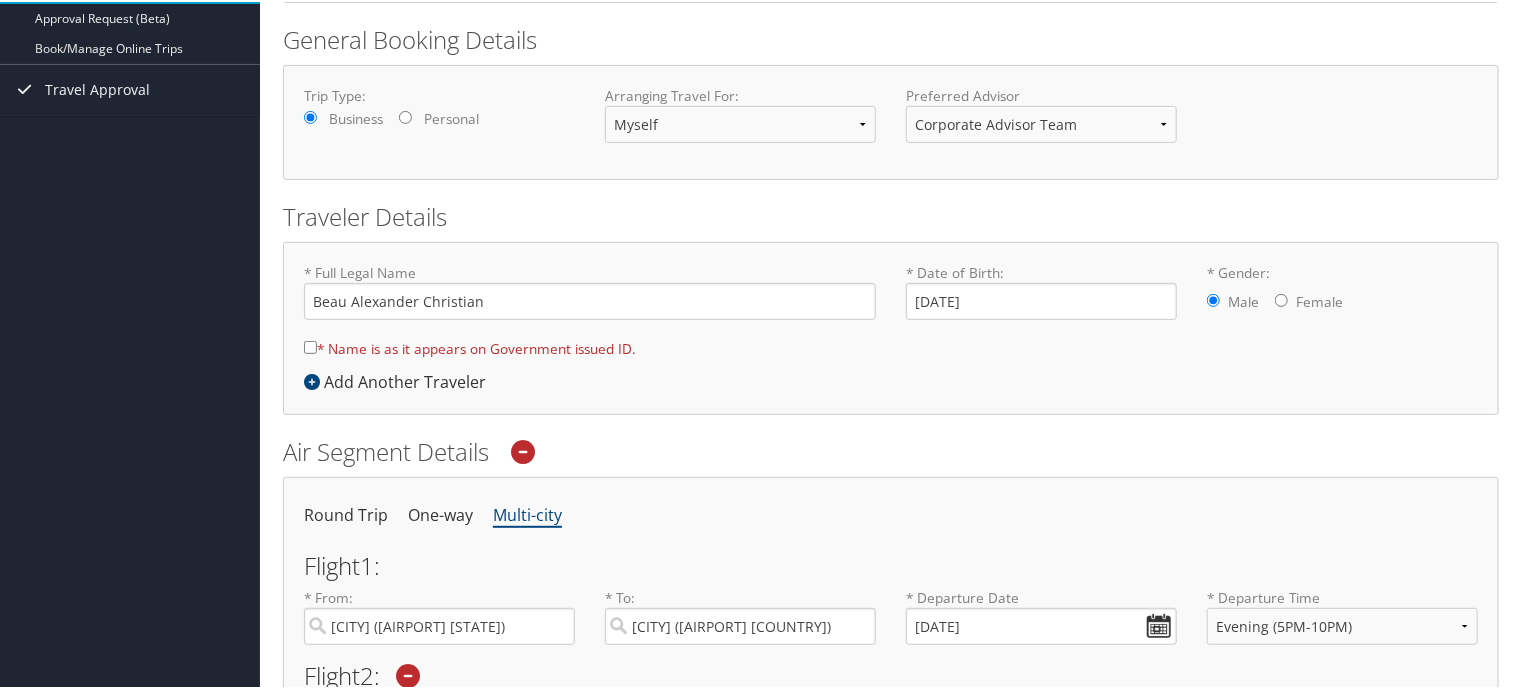 click on "* Name is as it appears on Government issued ID." at bounding box center (470, 346) 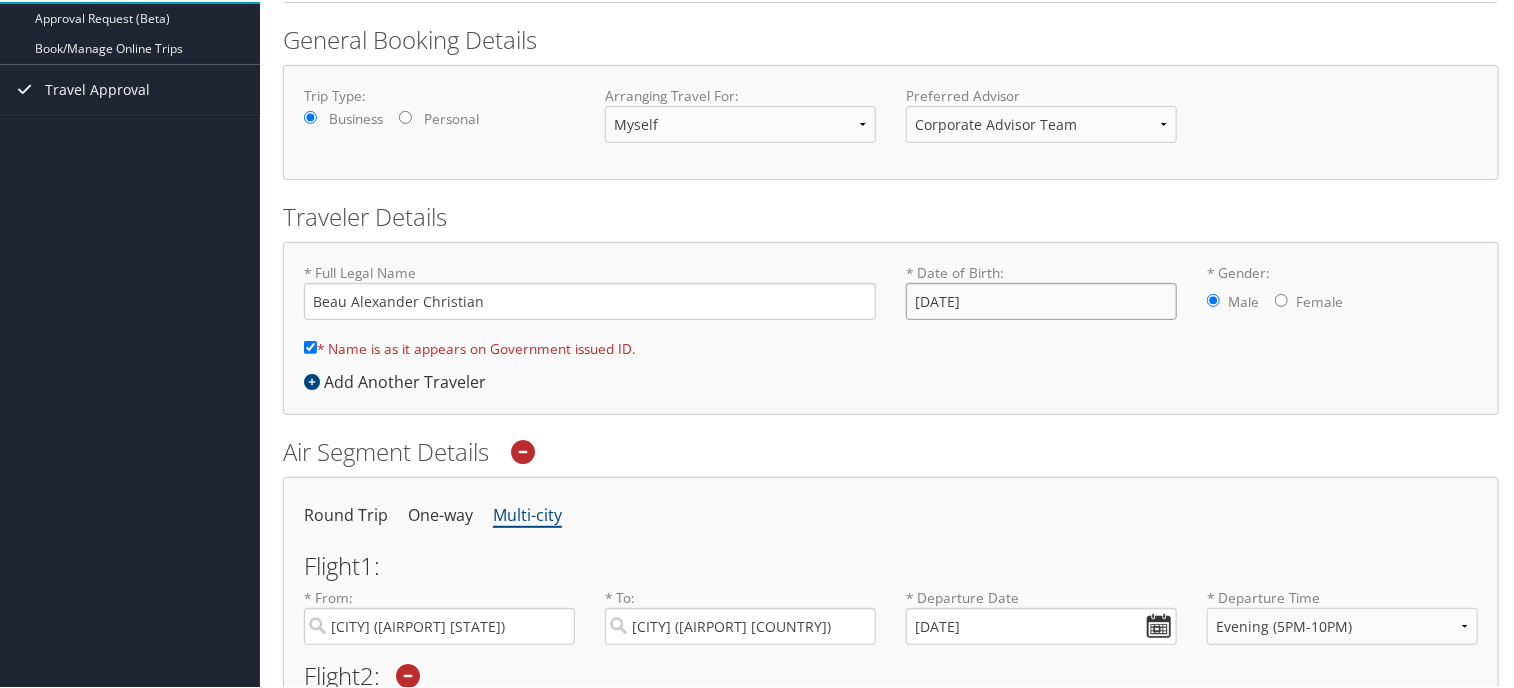 click on "[DATE]" at bounding box center [1041, 299] 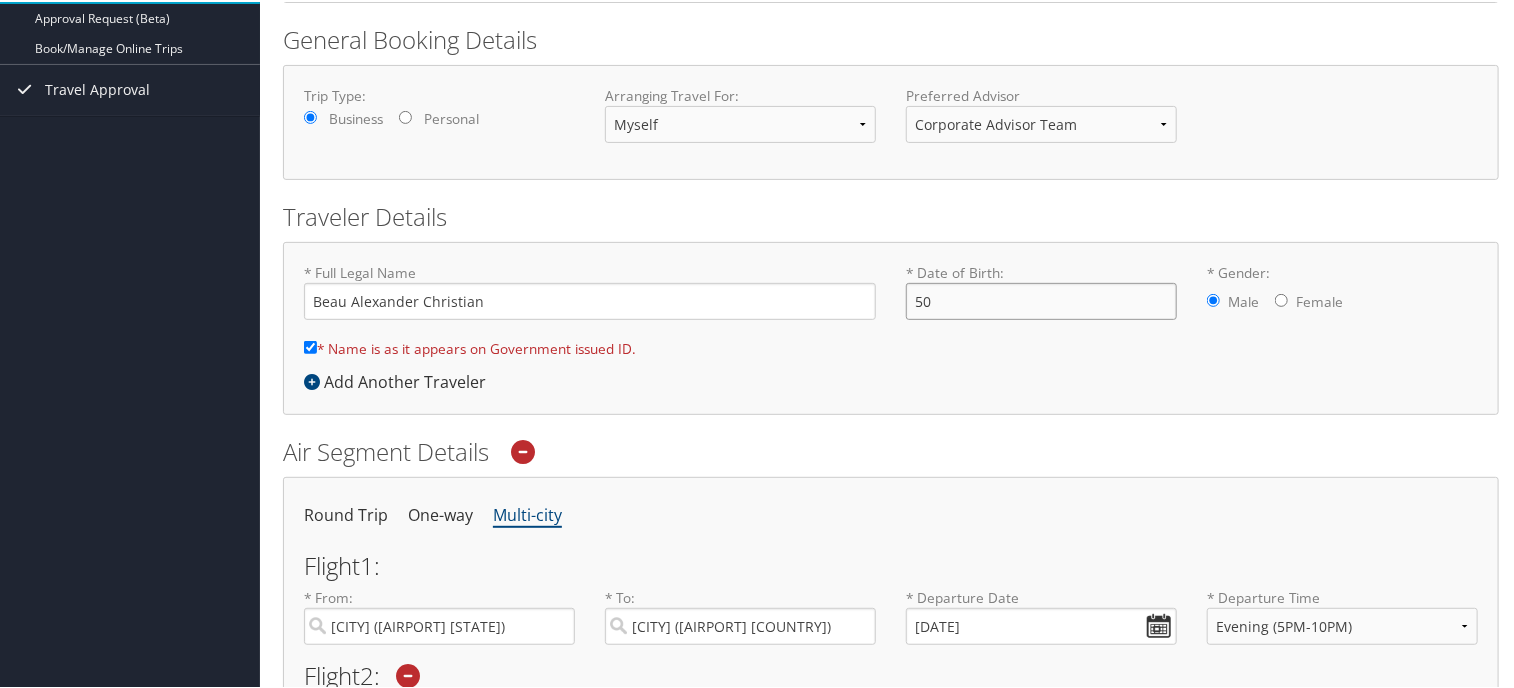 type on "5" 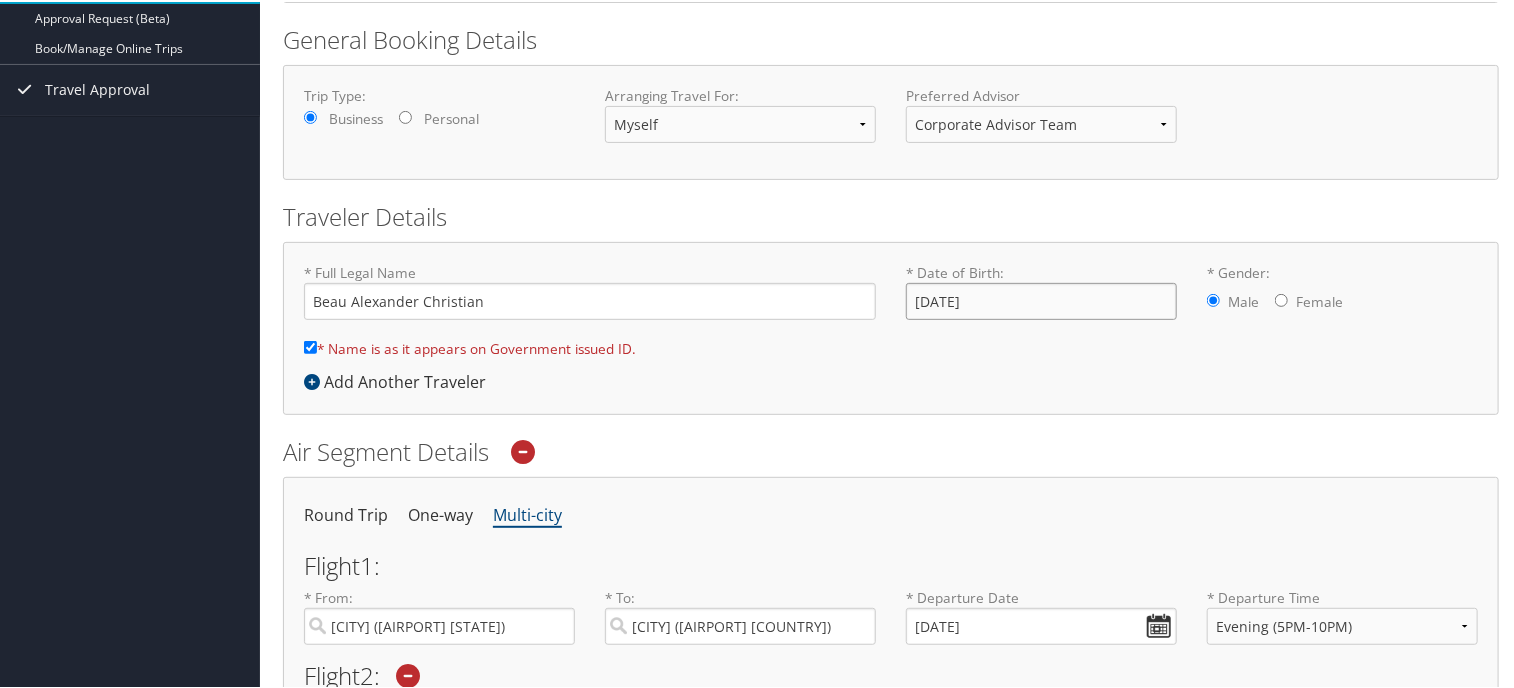 type on "[DATE]" 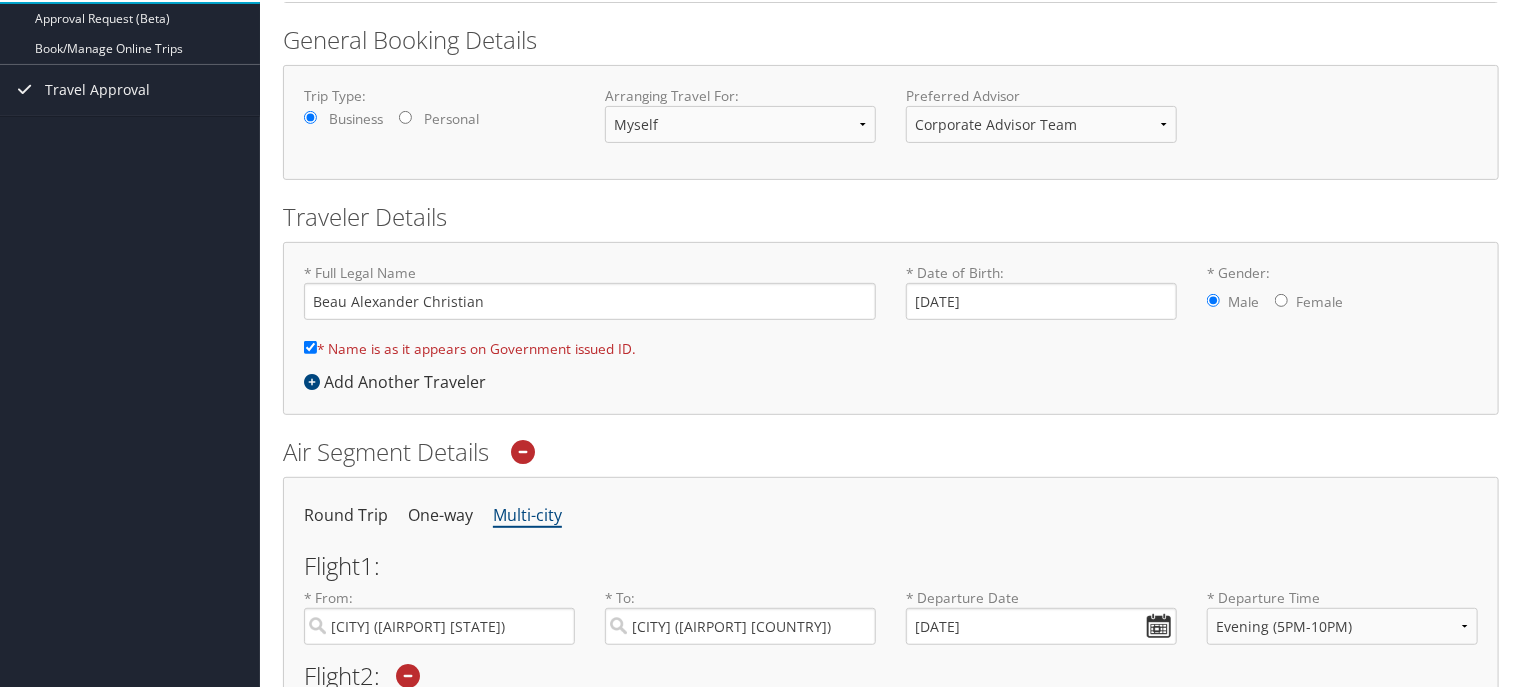 click on "* Full Legal Name Beau Alexander Christian * Name is as it appears on Government issued ID. Required * Date of Birth: [DATE] Invalid Date * Gender: Male Female" at bounding box center [891, 314] 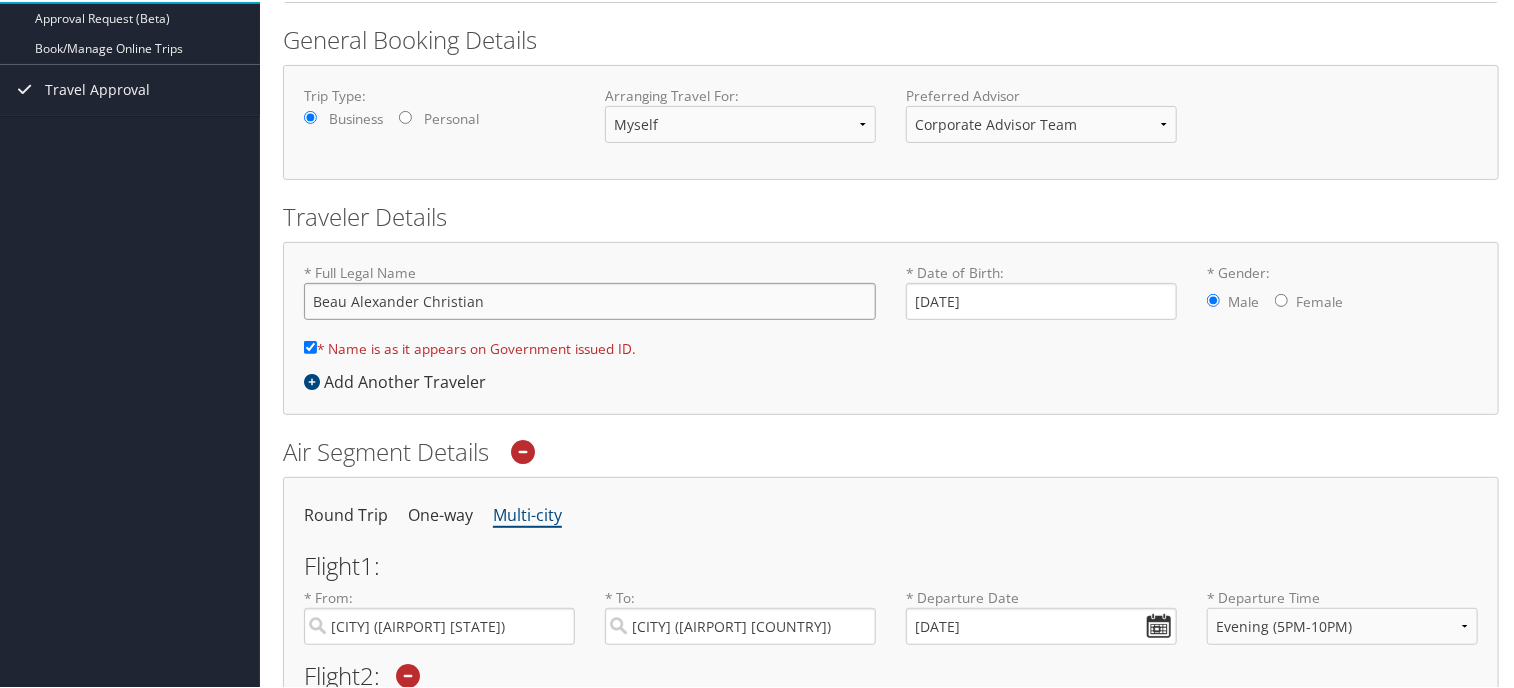 click on "Beau Alexander Christian" at bounding box center (590, 299) 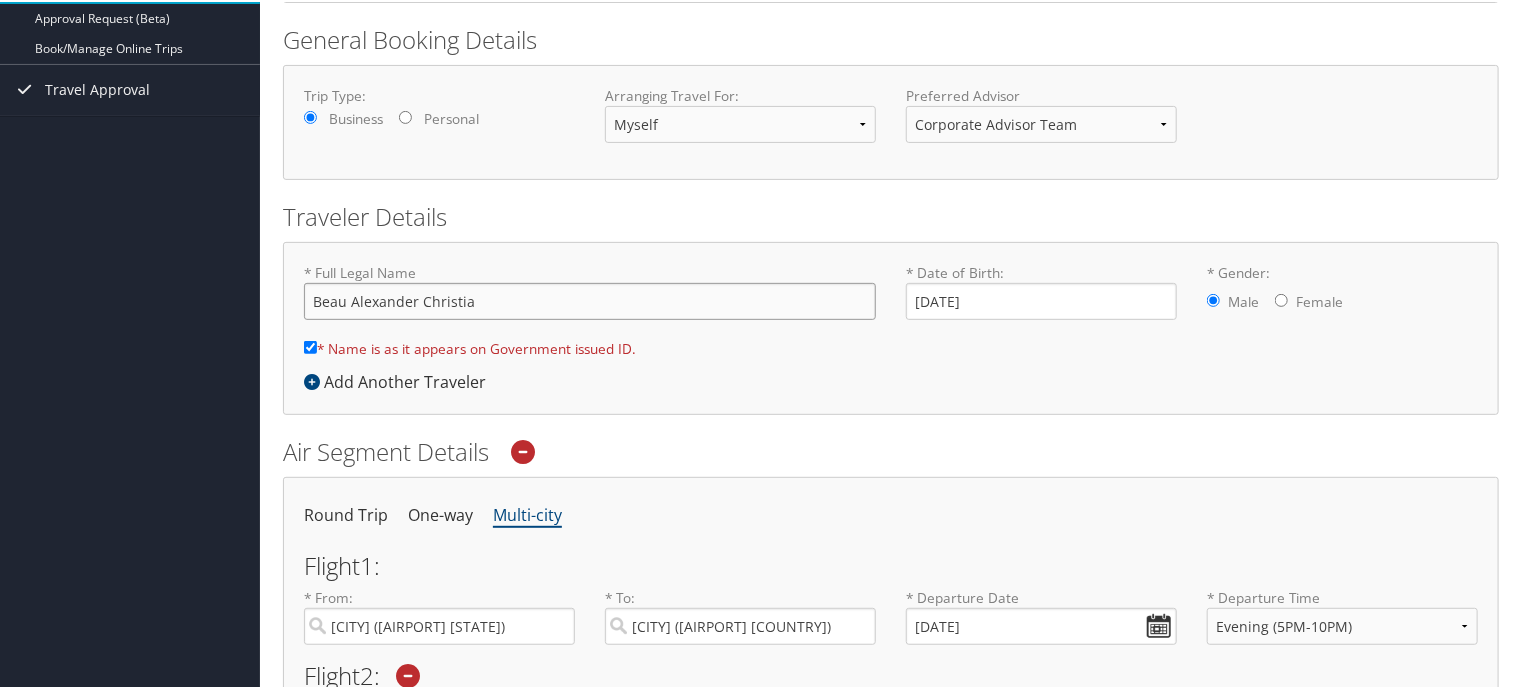 type on "Beau Alexander Christian" 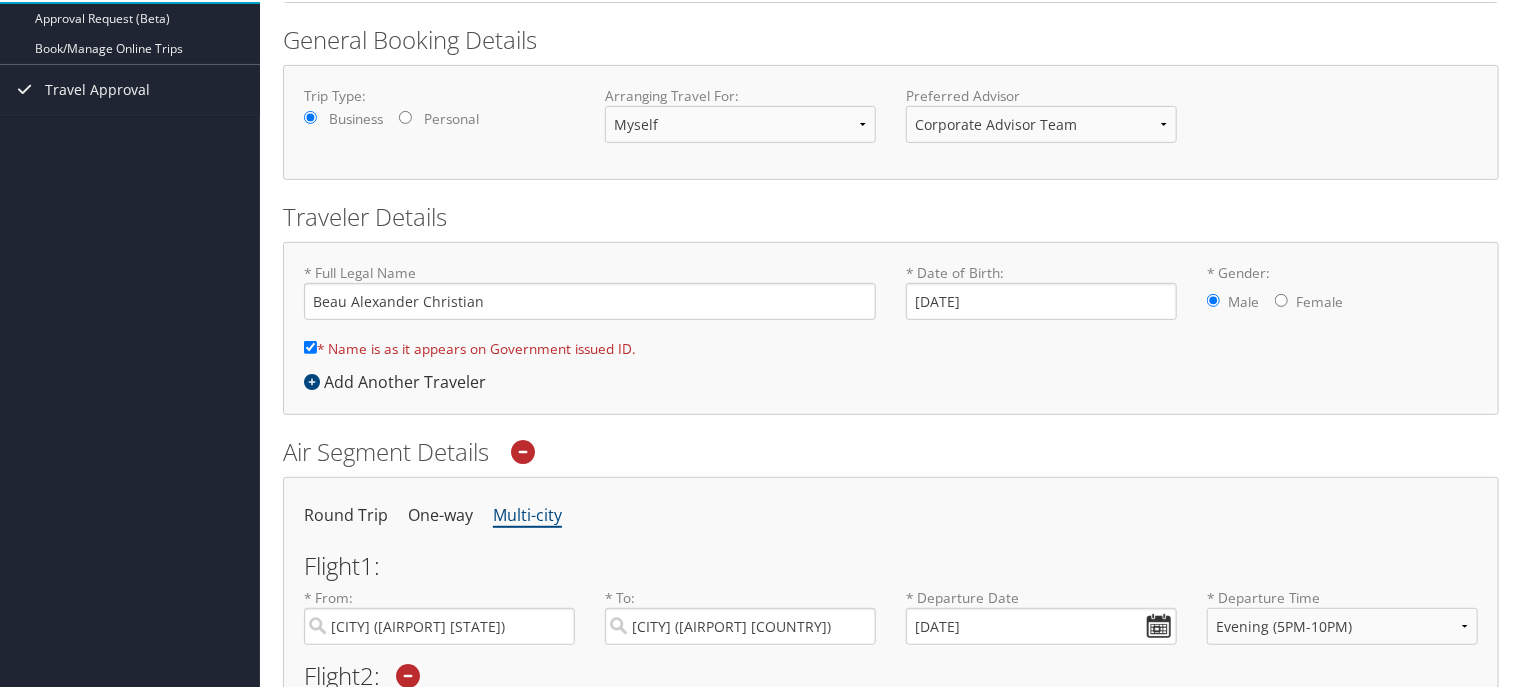 click on "Air Segment Details" at bounding box center (891, 450) 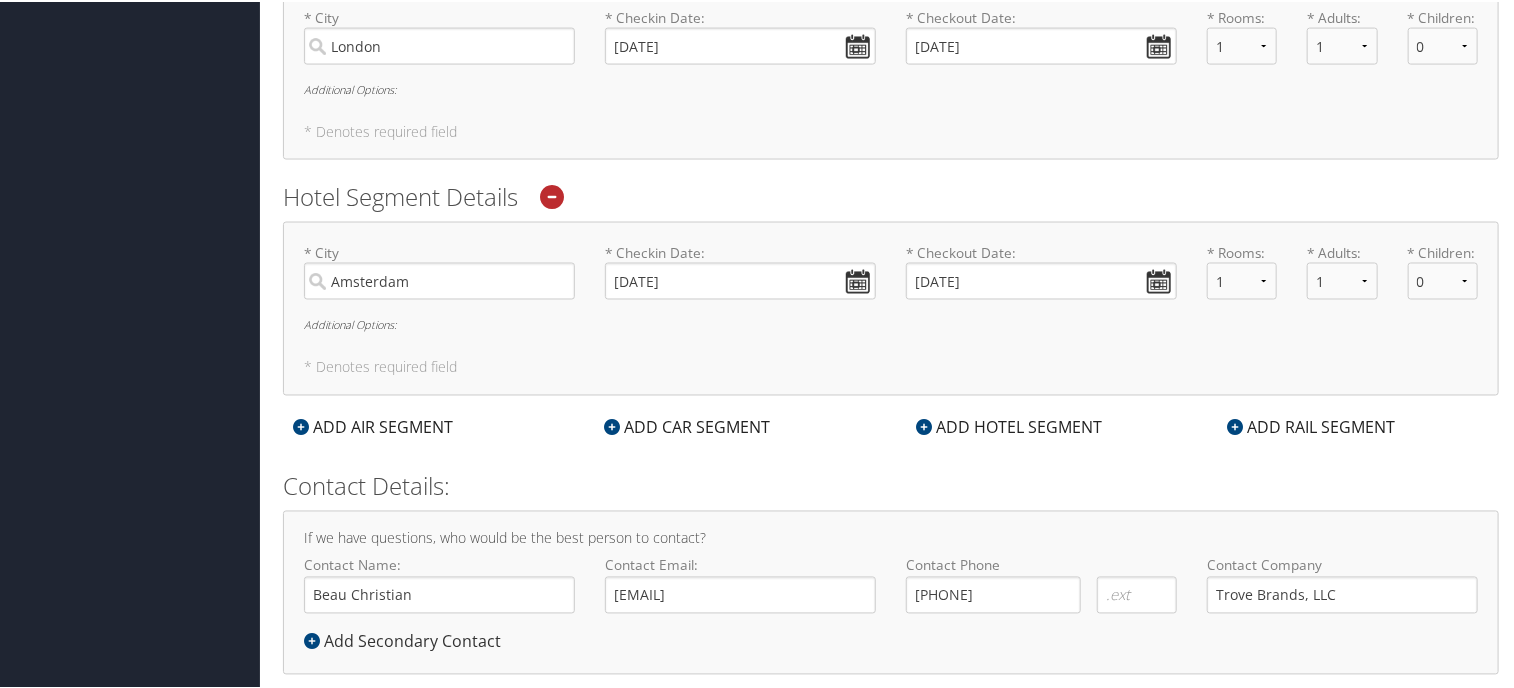 scroll, scrollTop: 1604, scrollLeft: 0, axis: vertical 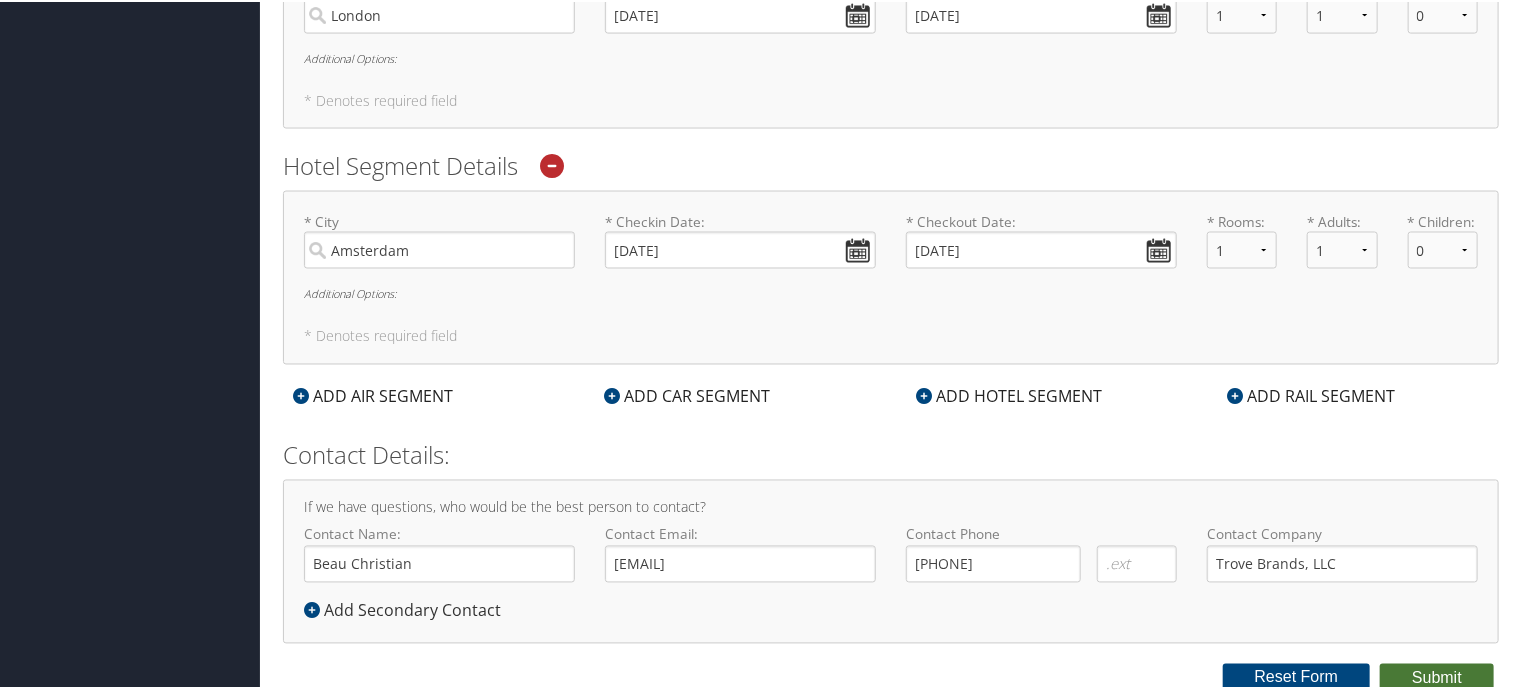 click on "Submit" at bounding box center [1437, 677] 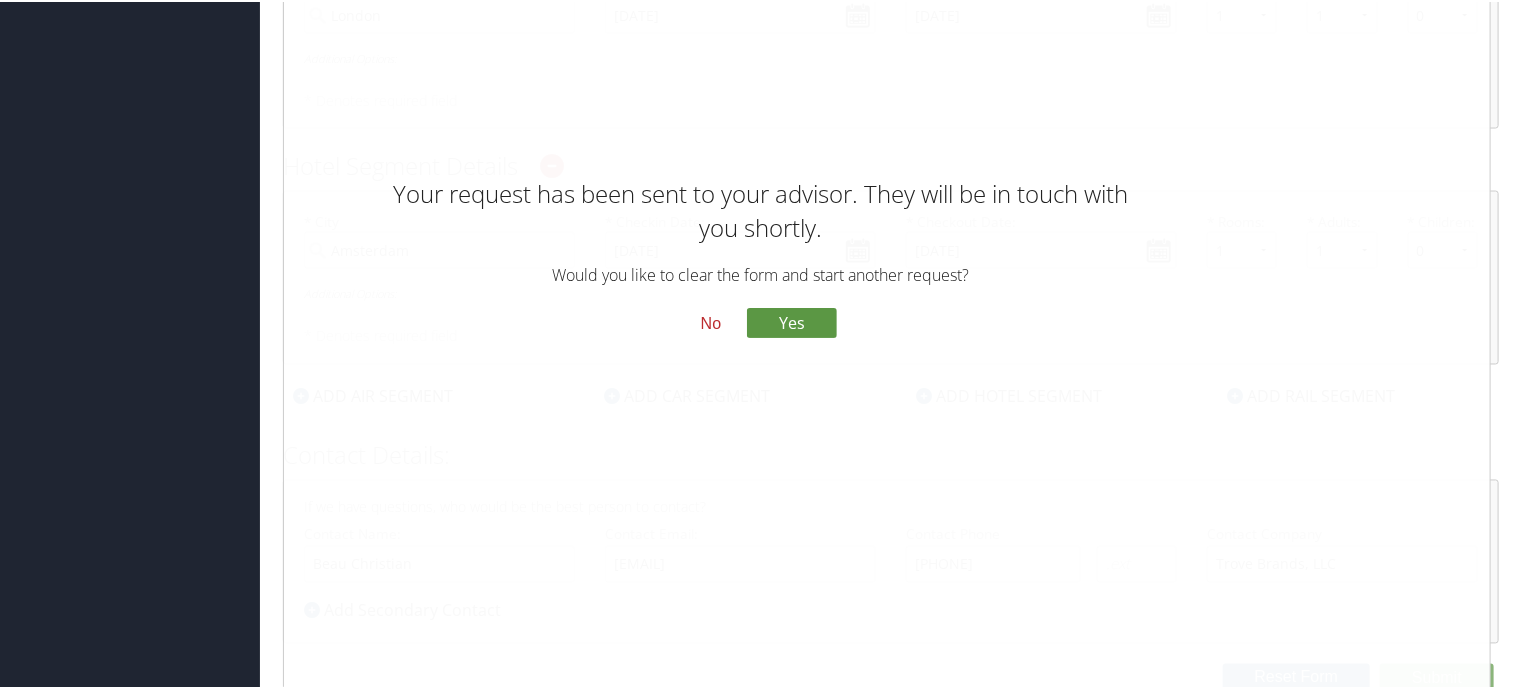 click on "No" at bounding box center [711, 322] 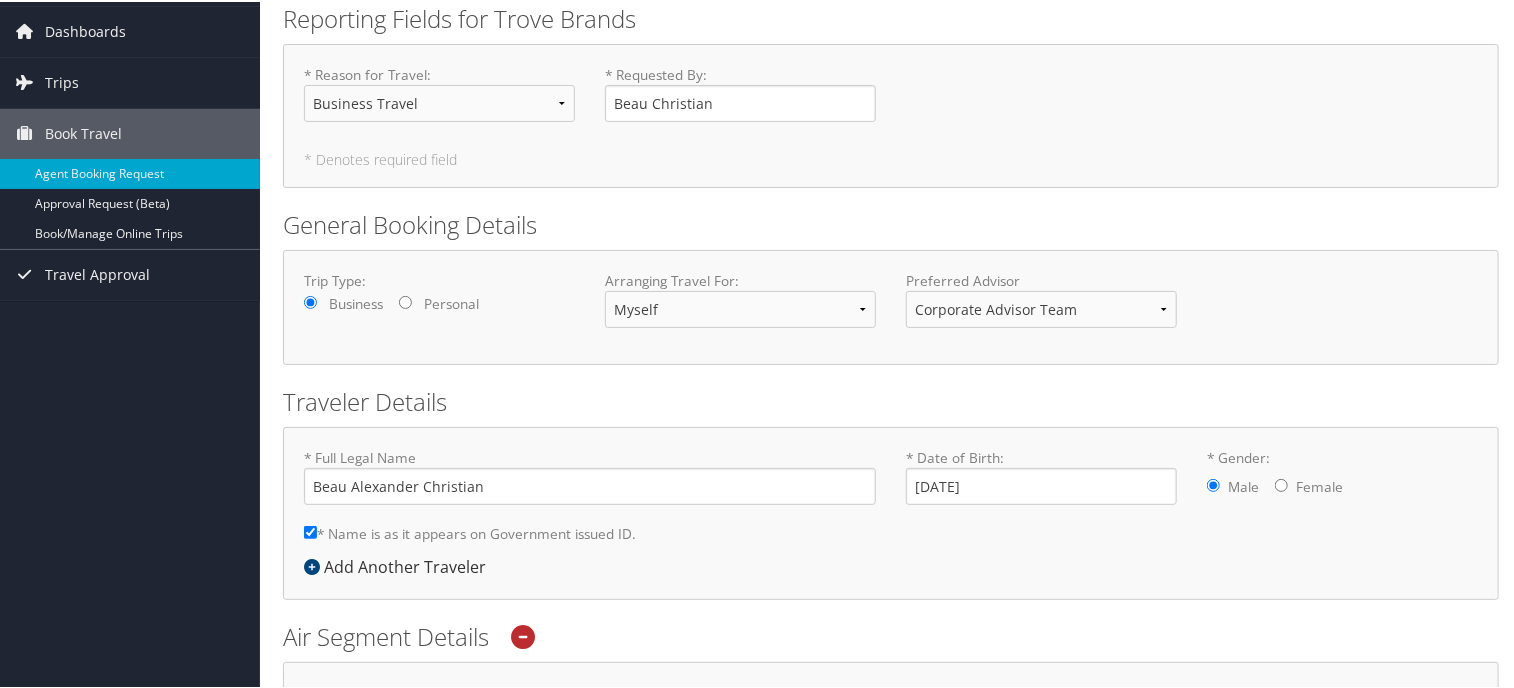 scroll, scrollTop: 0, scrollLeft: 0, axis: both 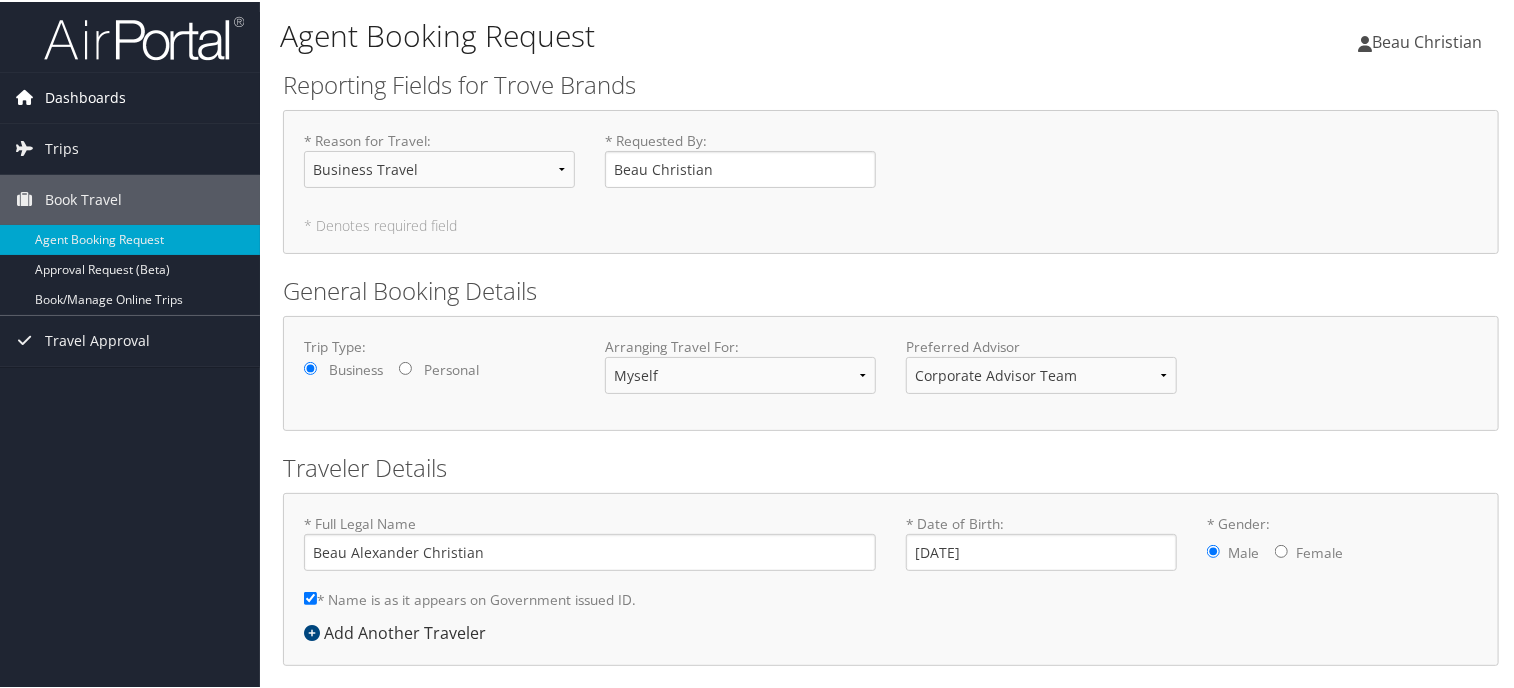 click on "Dashboards" at bounding box center [85, 96] 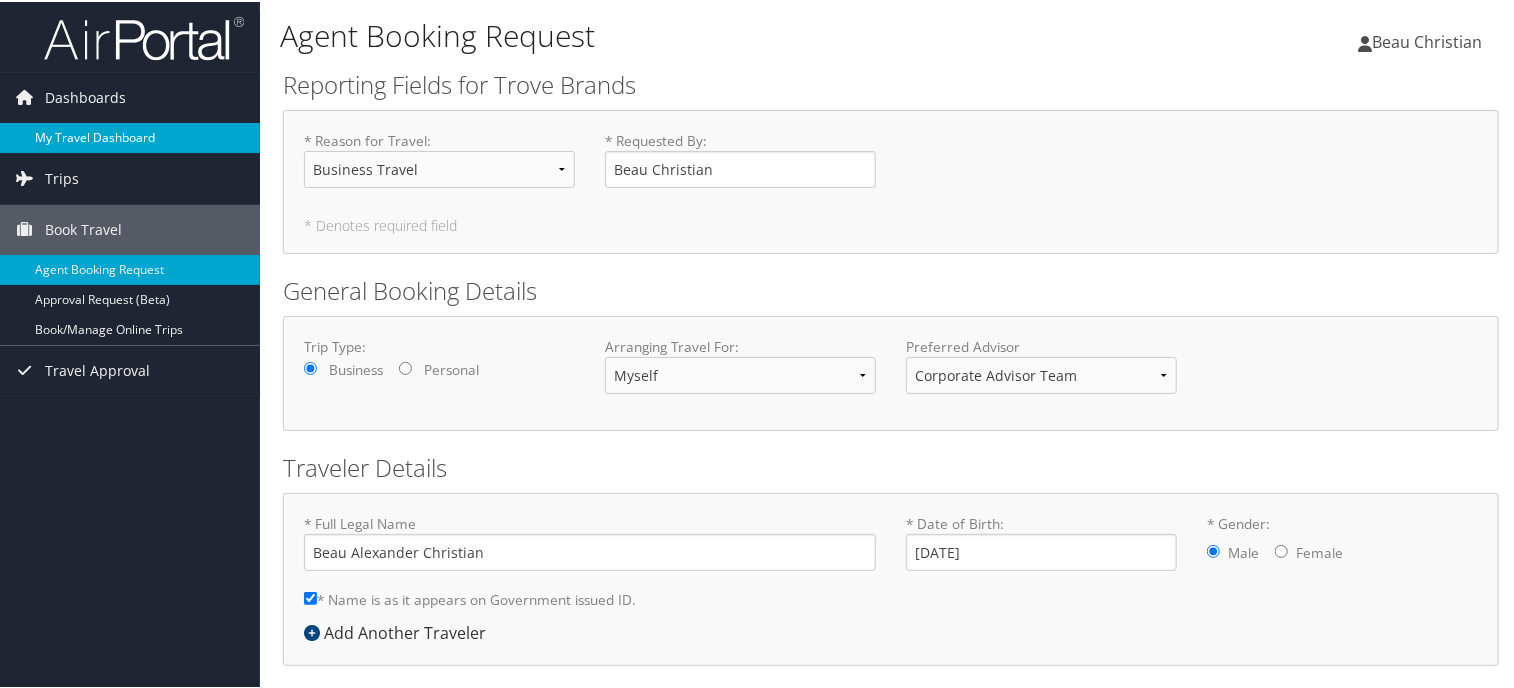 click on "My Travel Dashboard" at bounding box center [130, 136] 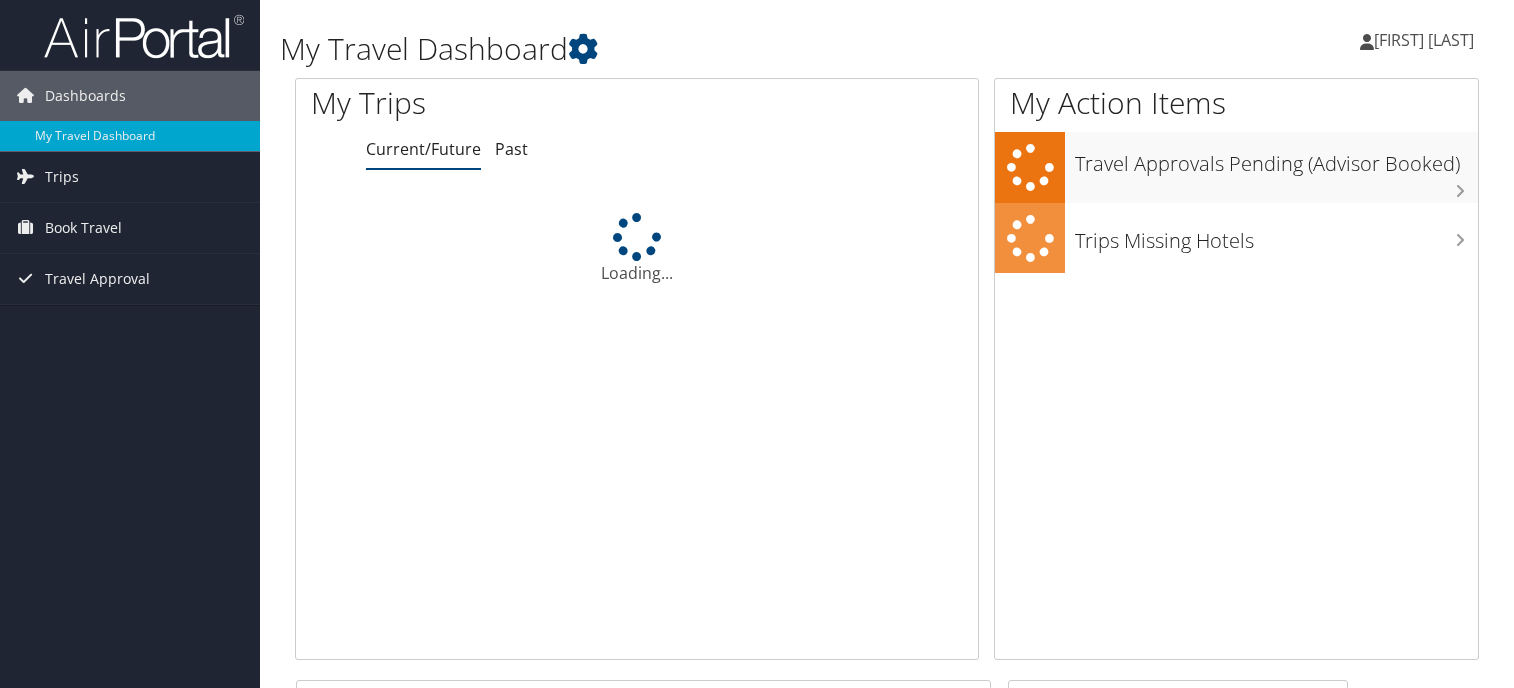 scroll, scrollTop: 0, scrollLeft: 0, axis: both 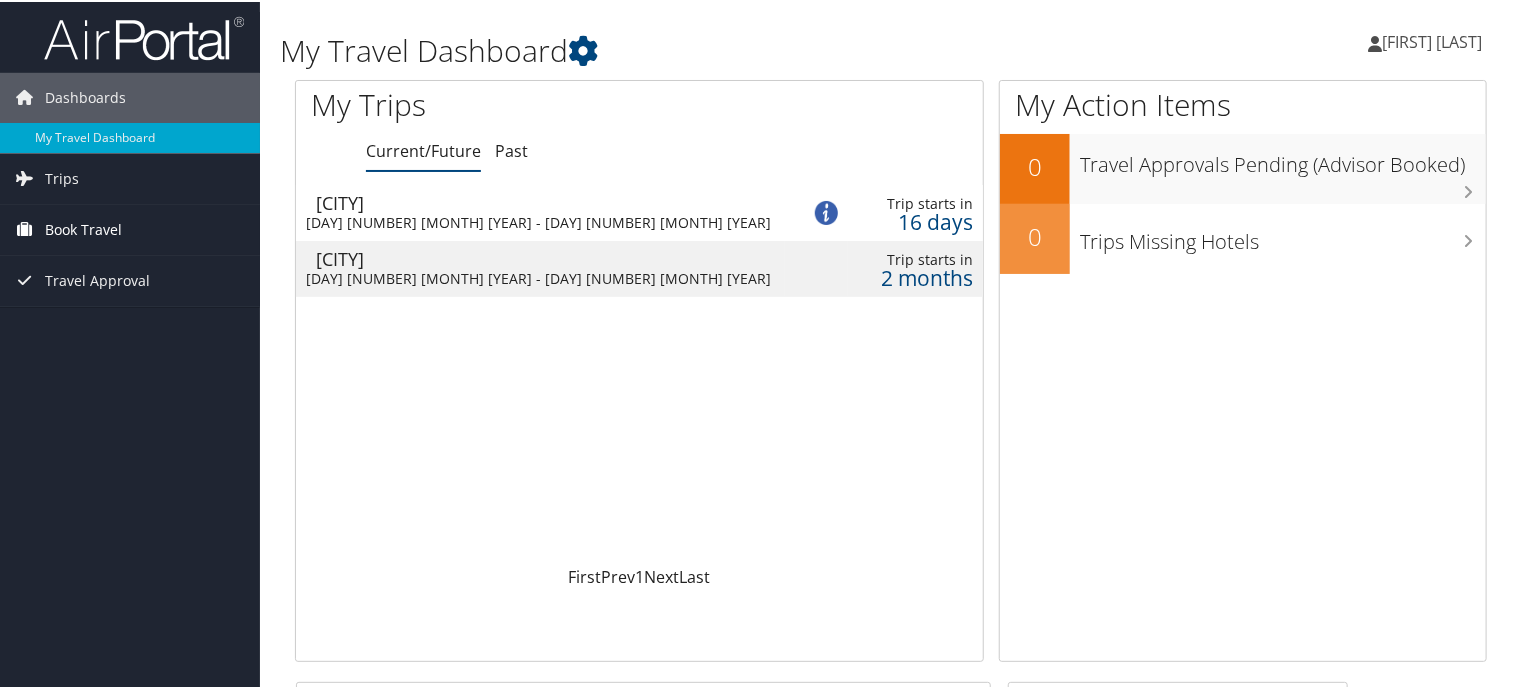 click on "Book Travel" at bounding box center [83, 228] 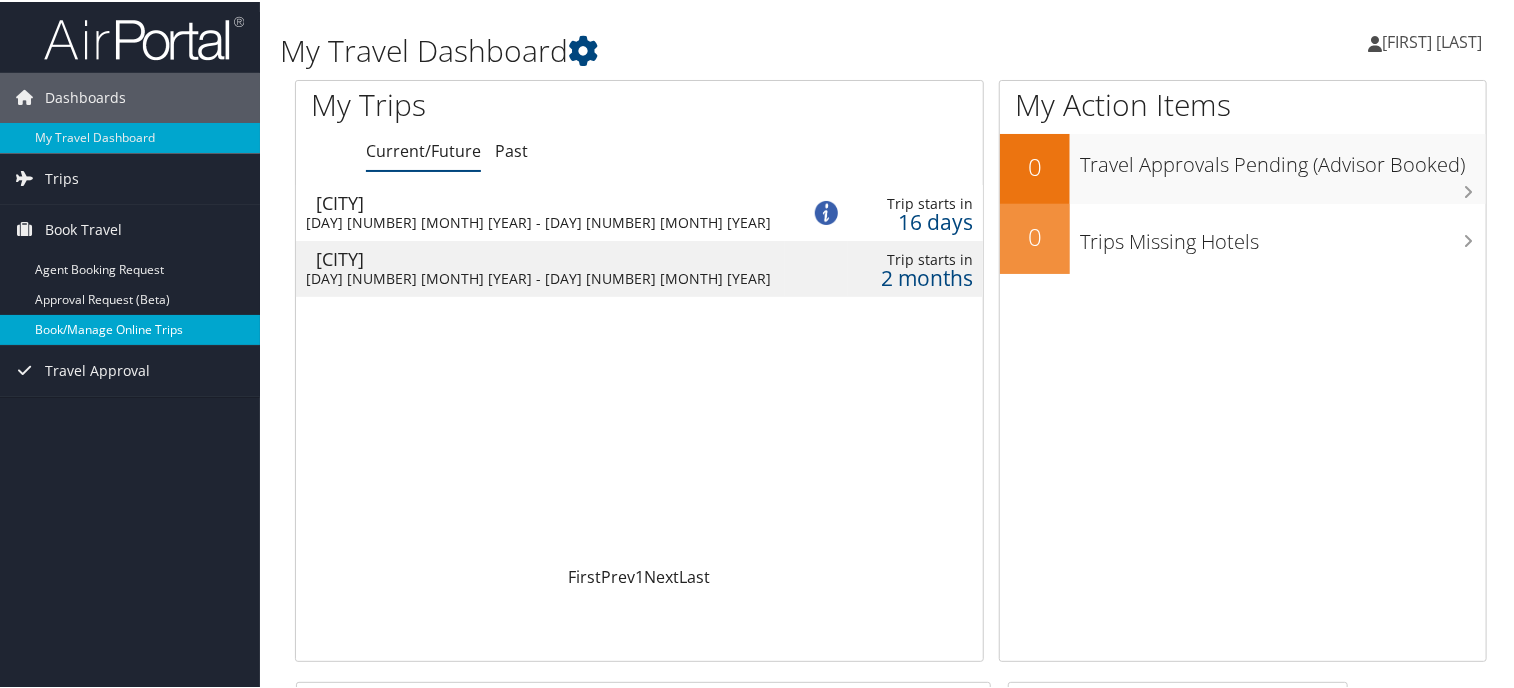 click on "Book/Manage Online Trips" at bounding box center (130, 328) 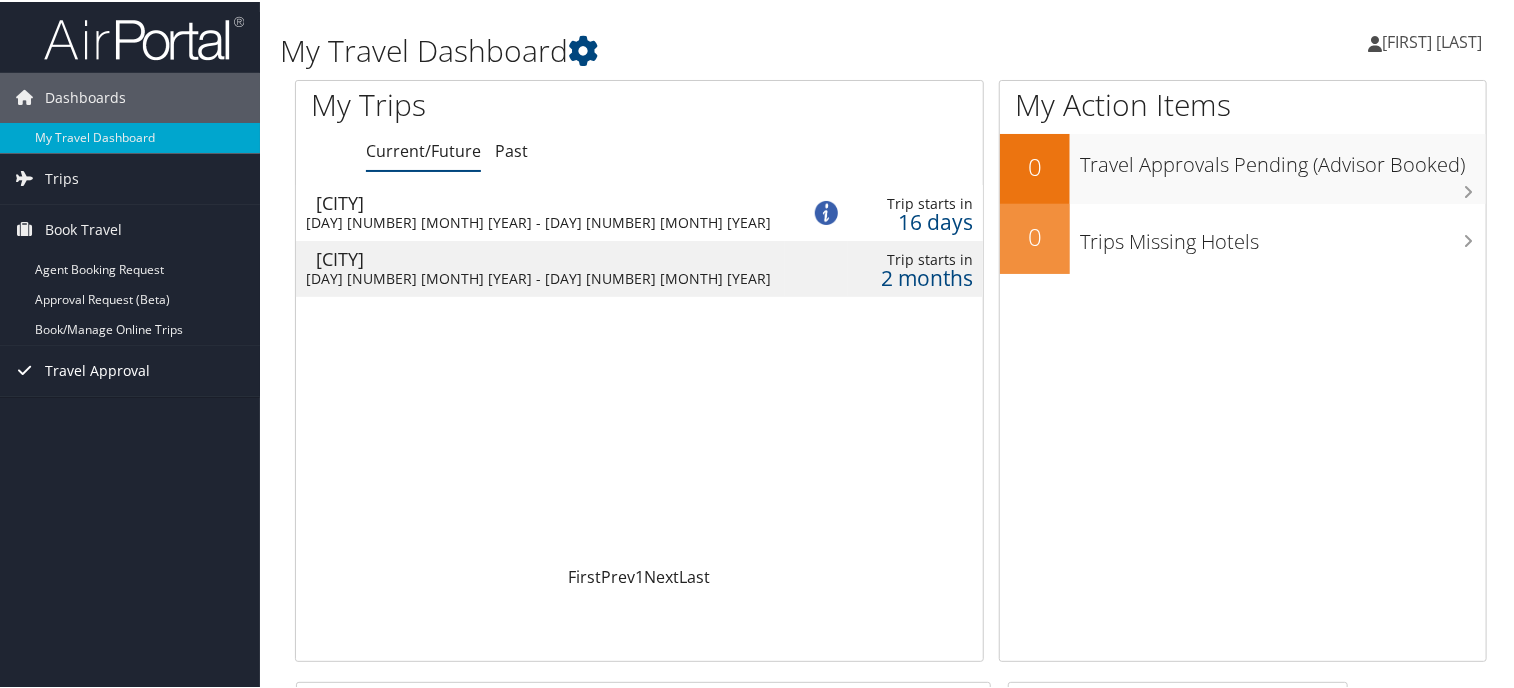 click on "Travel Approval" at bounding box center (130, 369) 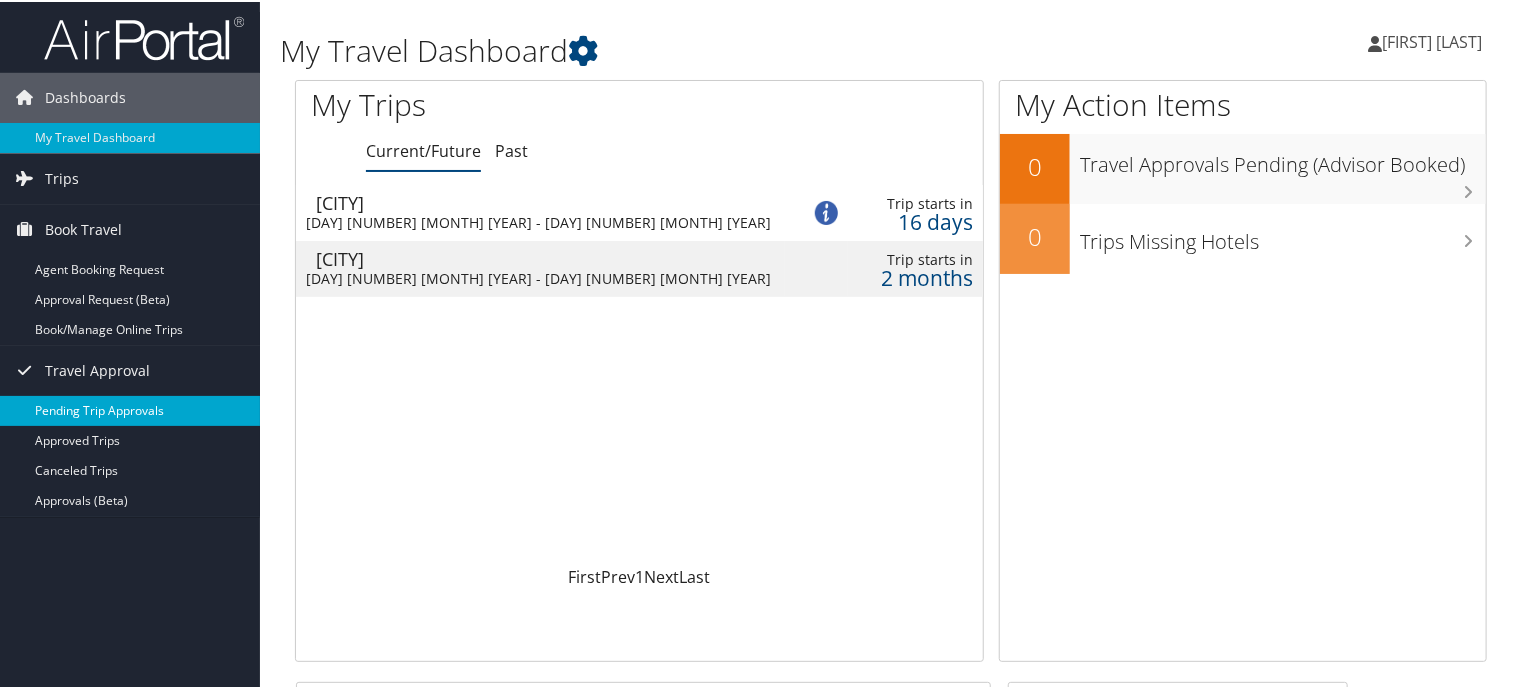 click on "Pending Trip Approvals" at bounding box center (130, 409) 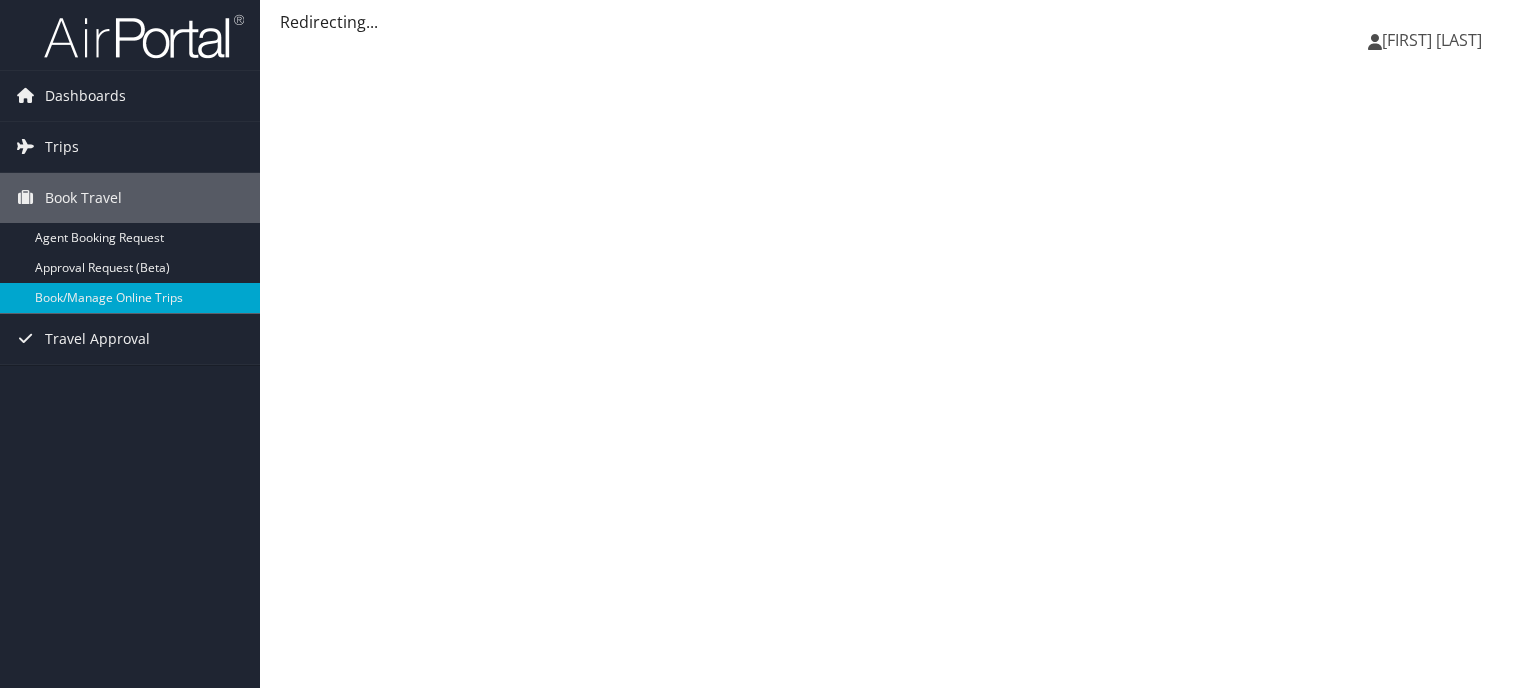 scroll, scrollTop: 0, scrollLeft: 0, axis: both 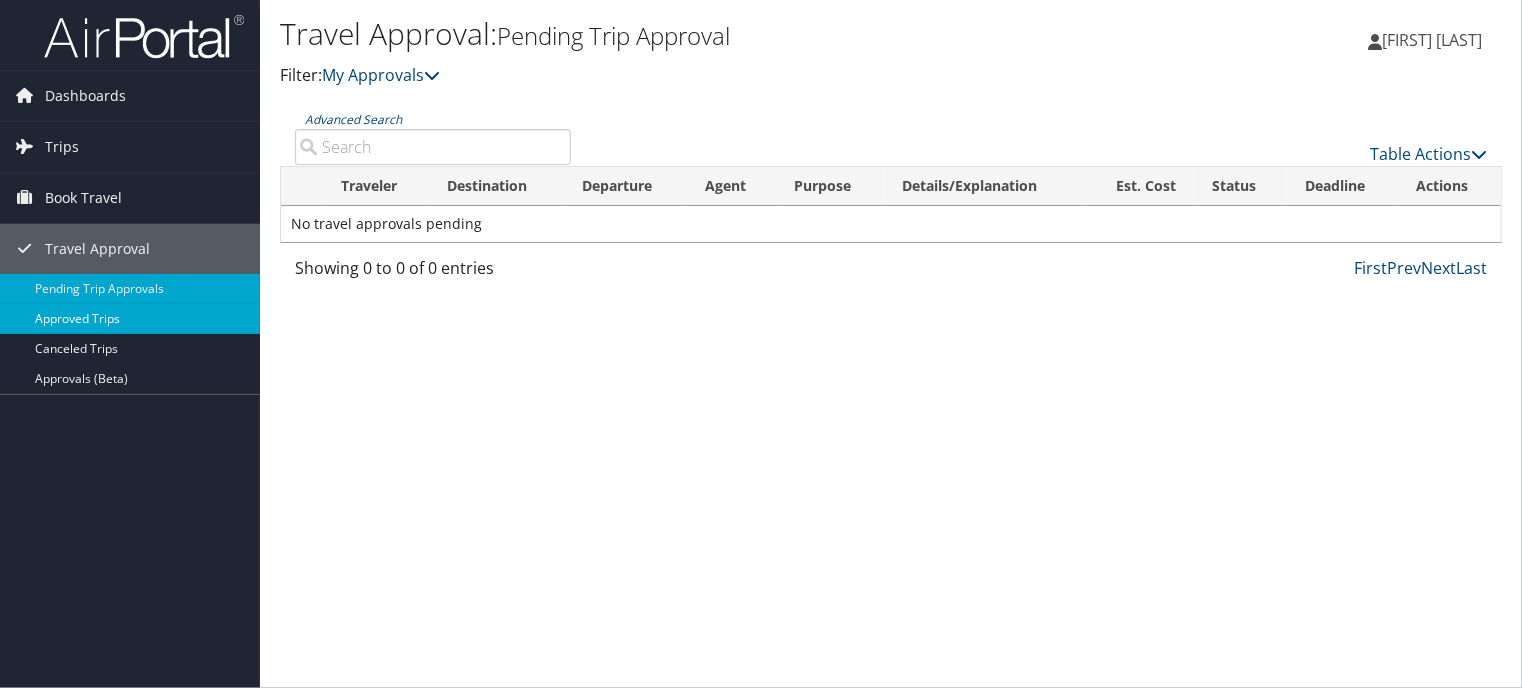 click on "Approved Trips" at bounding box center [130, 319] 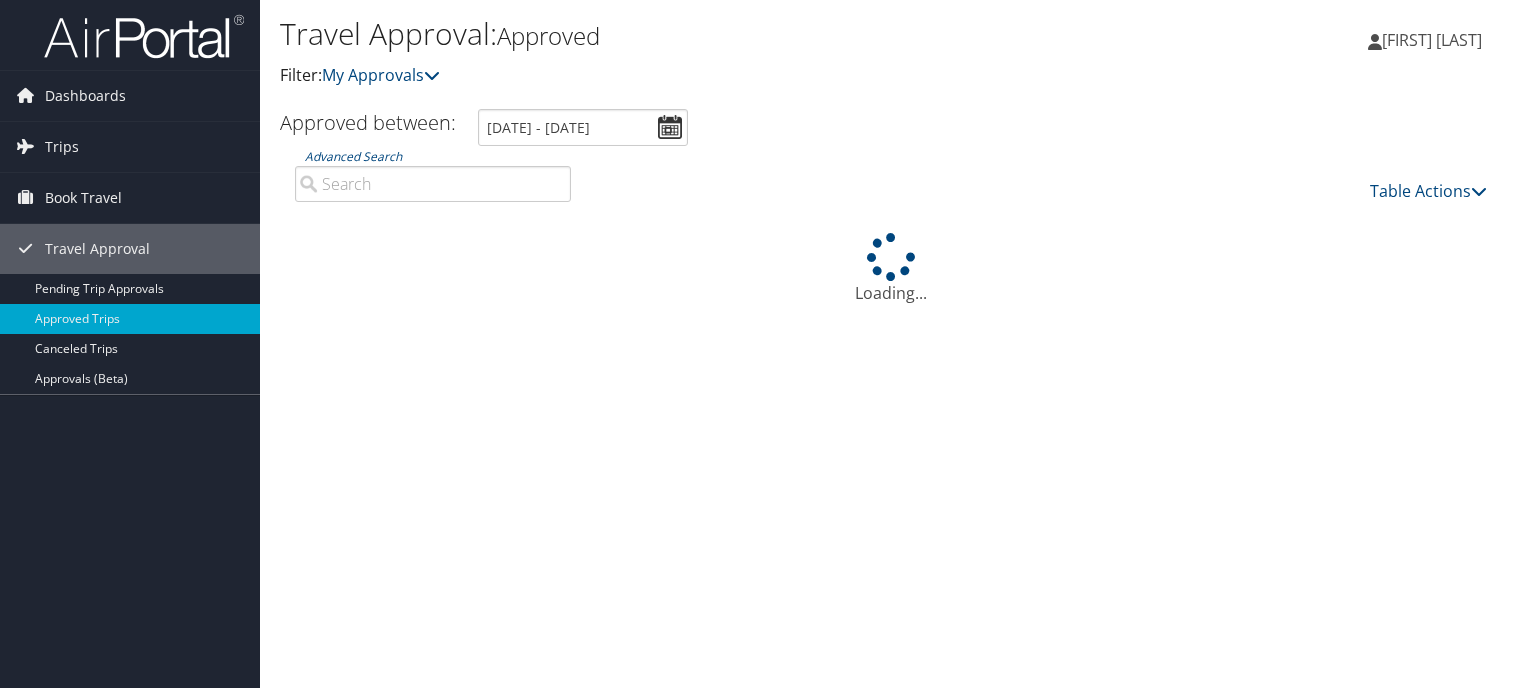 scroll, scrollTop: 0, scrollLeft: 0, axis: both 